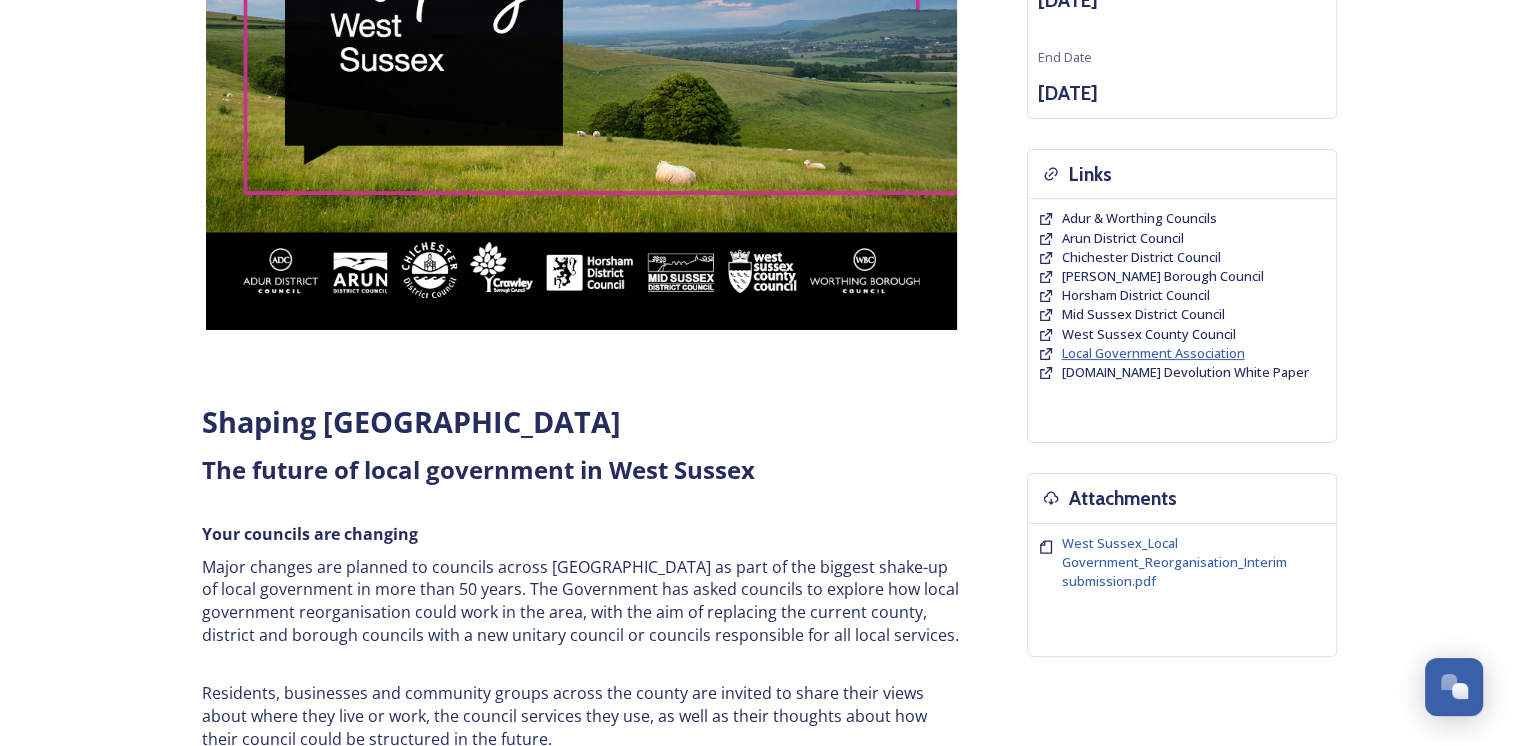 scroll, scrollTop: 300, scrollLeft: 0, axis: vertical 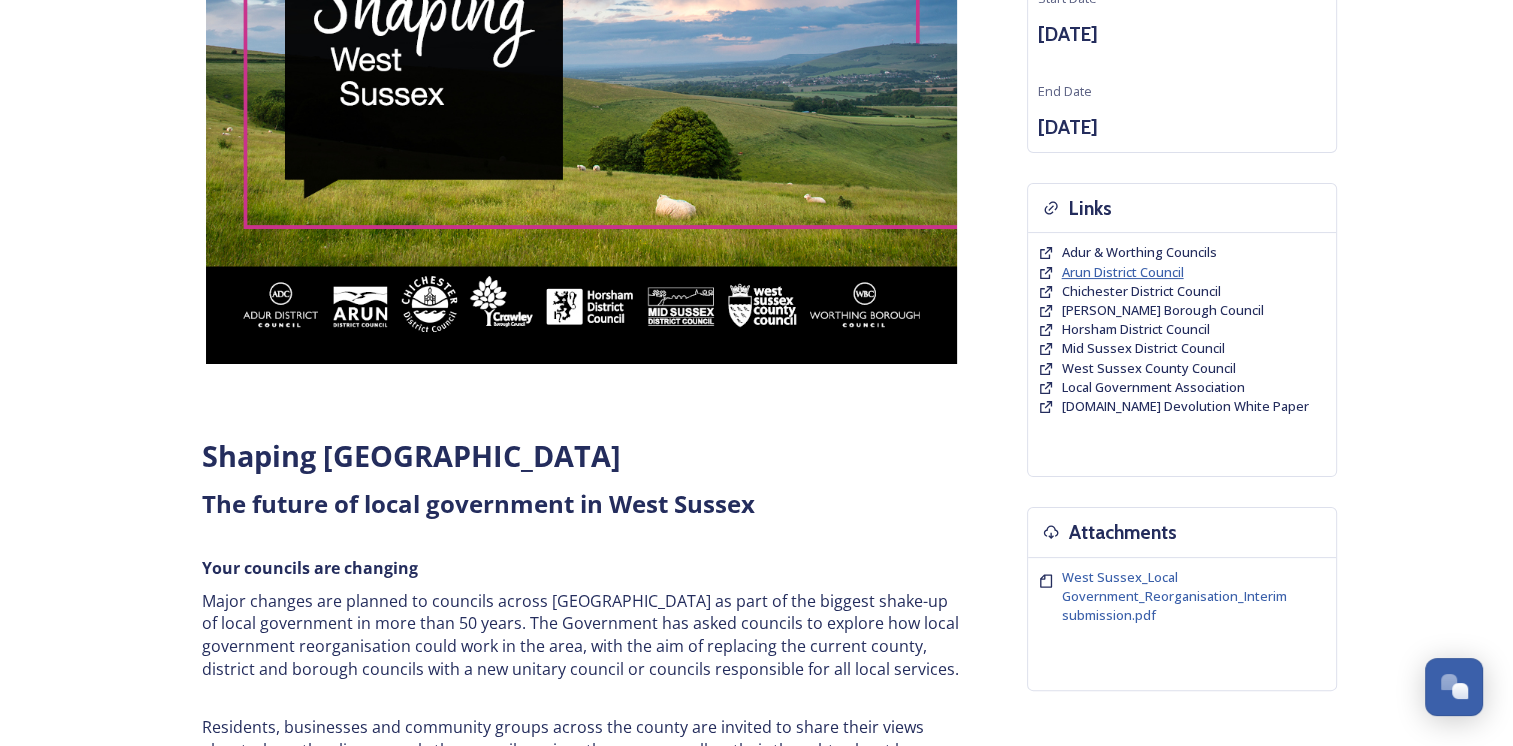 click on "Arun District Council" at bounding box center [1123, 272] 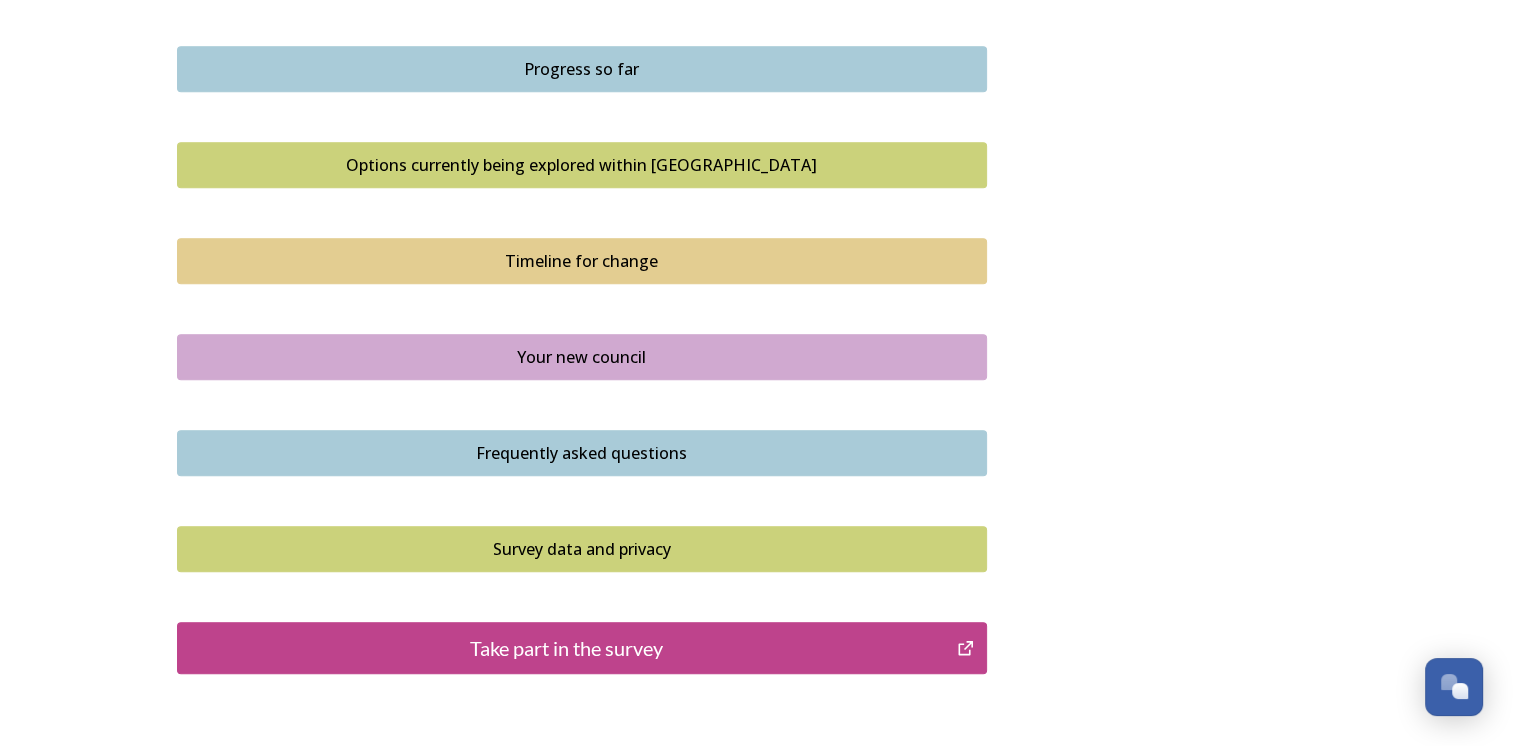 scroll, scrollTop: 1400, scrollLeft: 0, axis: vertical 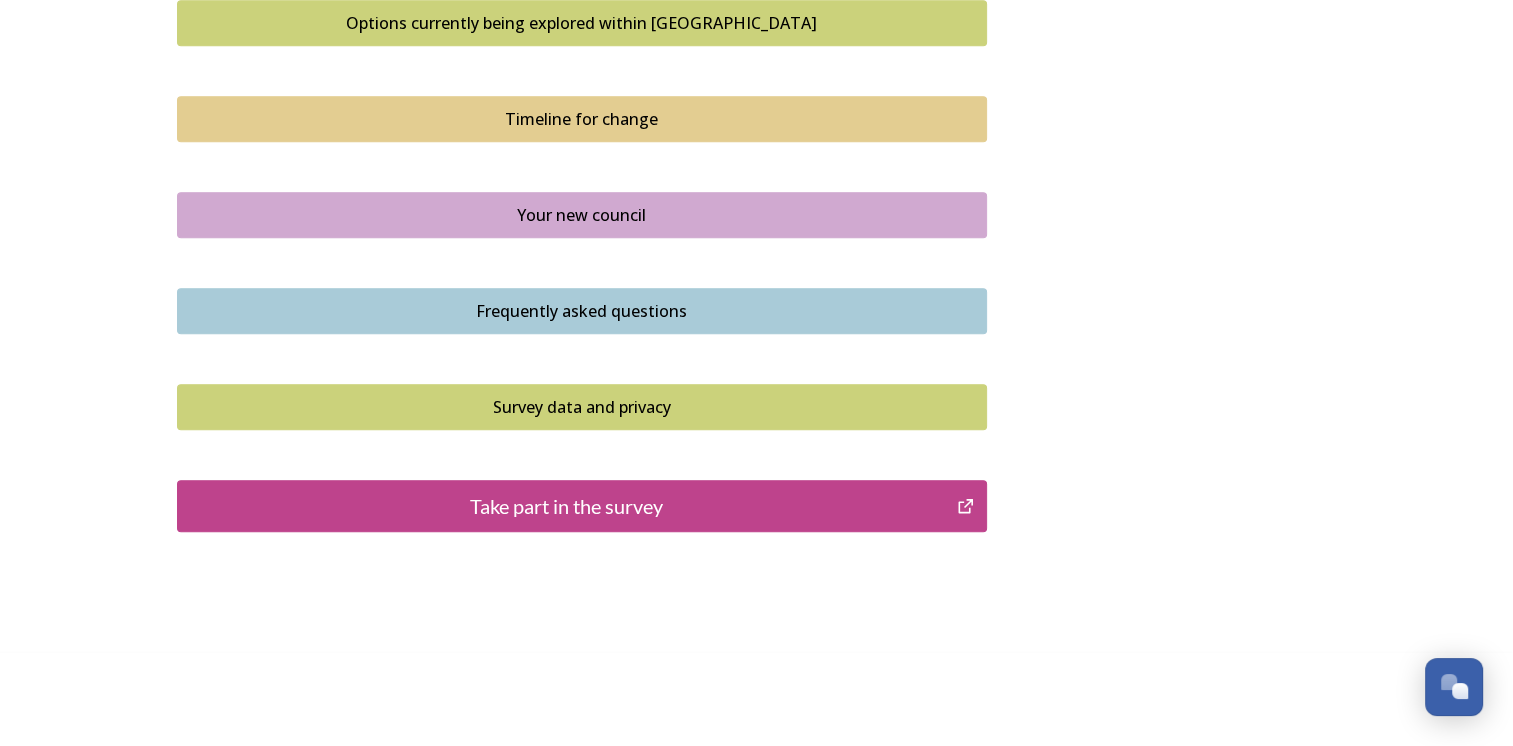 click on "Take part in the survey" at bounding box center [567, 506] 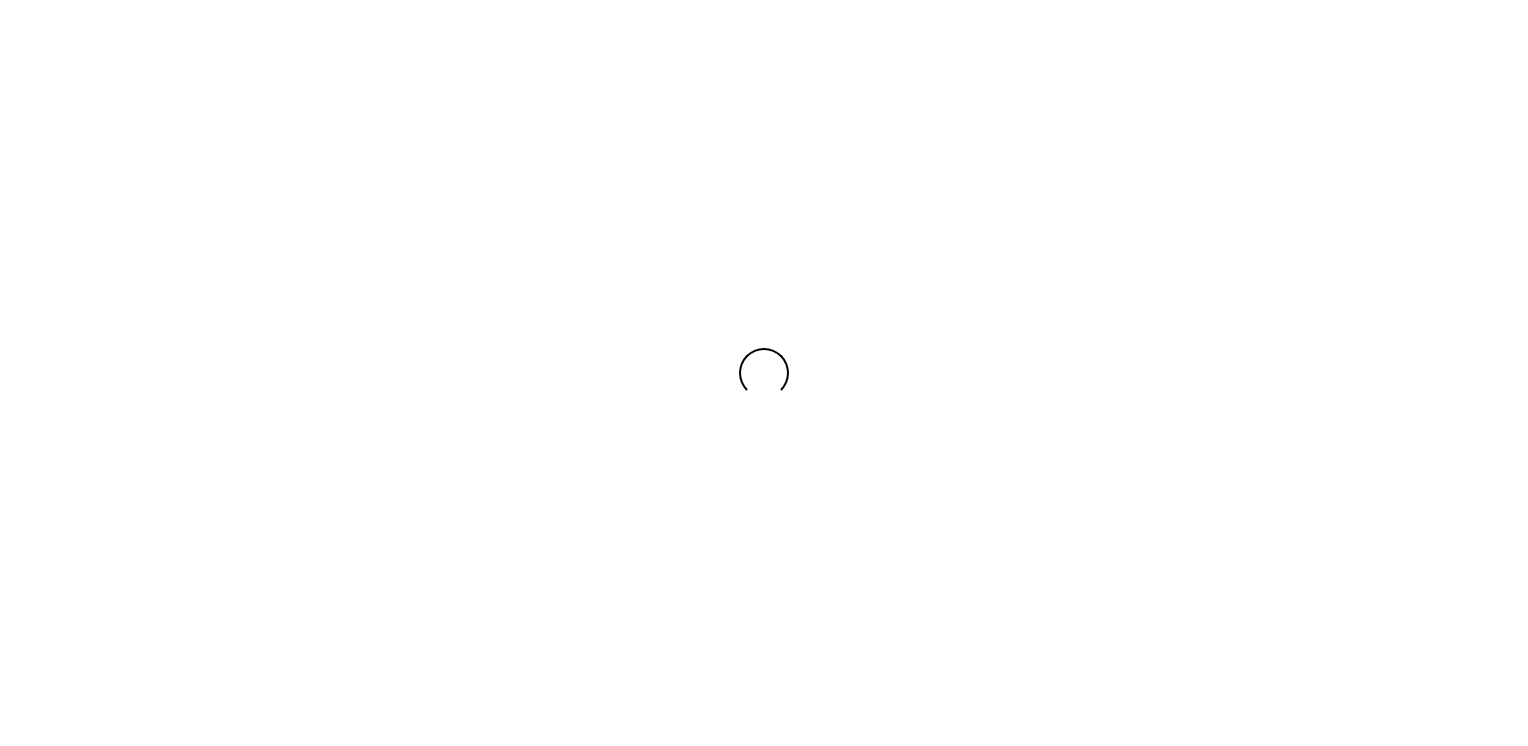 scroll, scrollTop: 0, scrollLeft: 0, axis: both 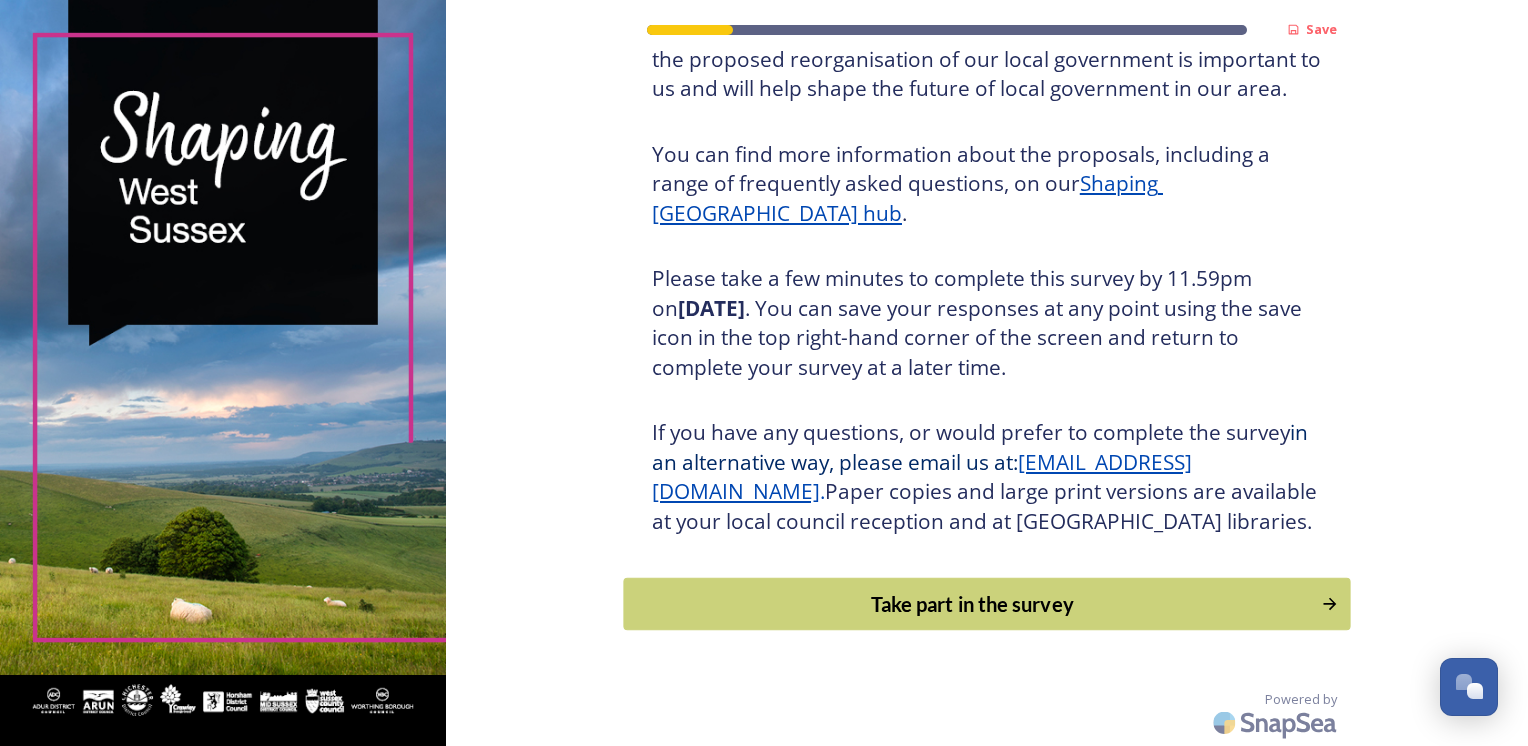 click on "Take part in the survey" at bounding box center (972, 604) 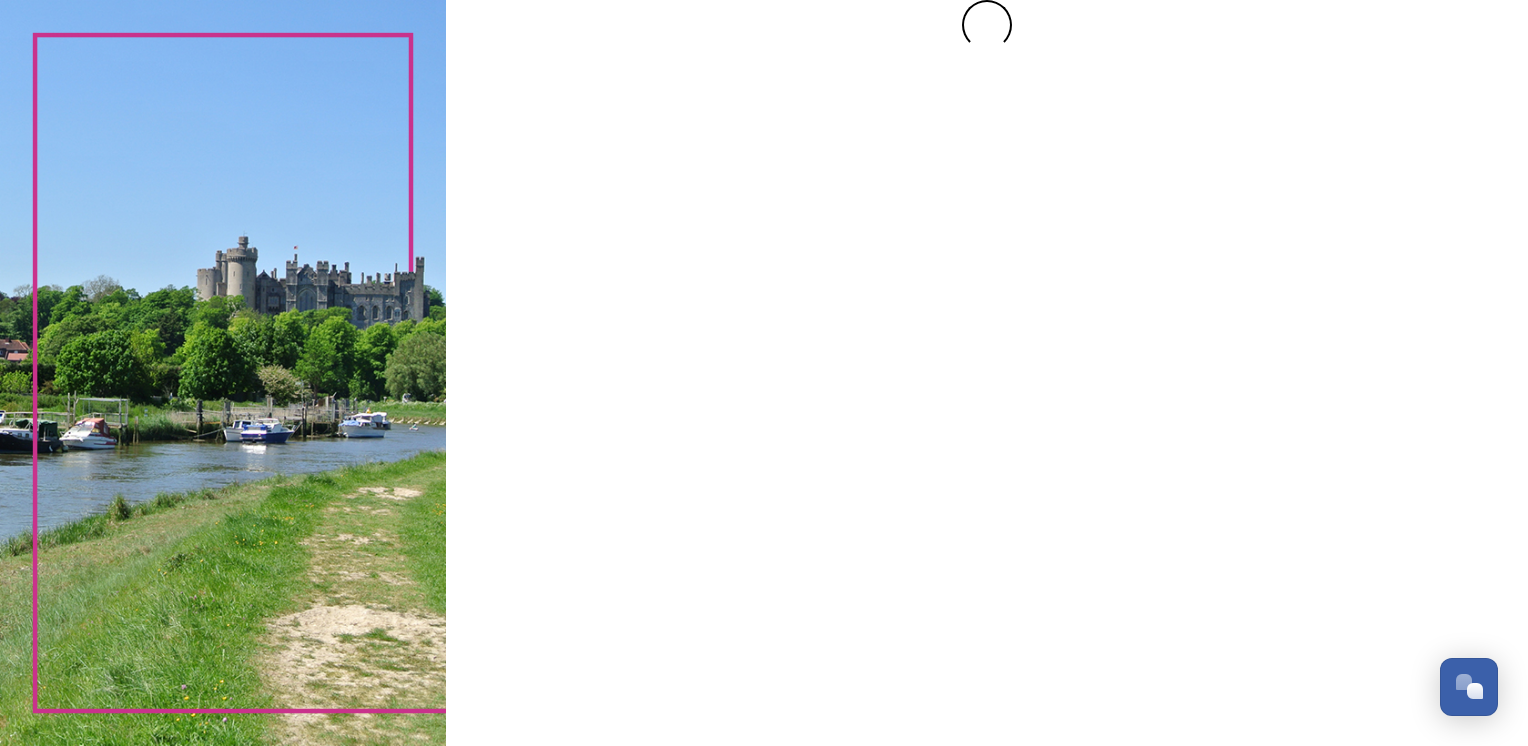 scroll, scrollTop: 0, scrollLeft: 0, axis: both 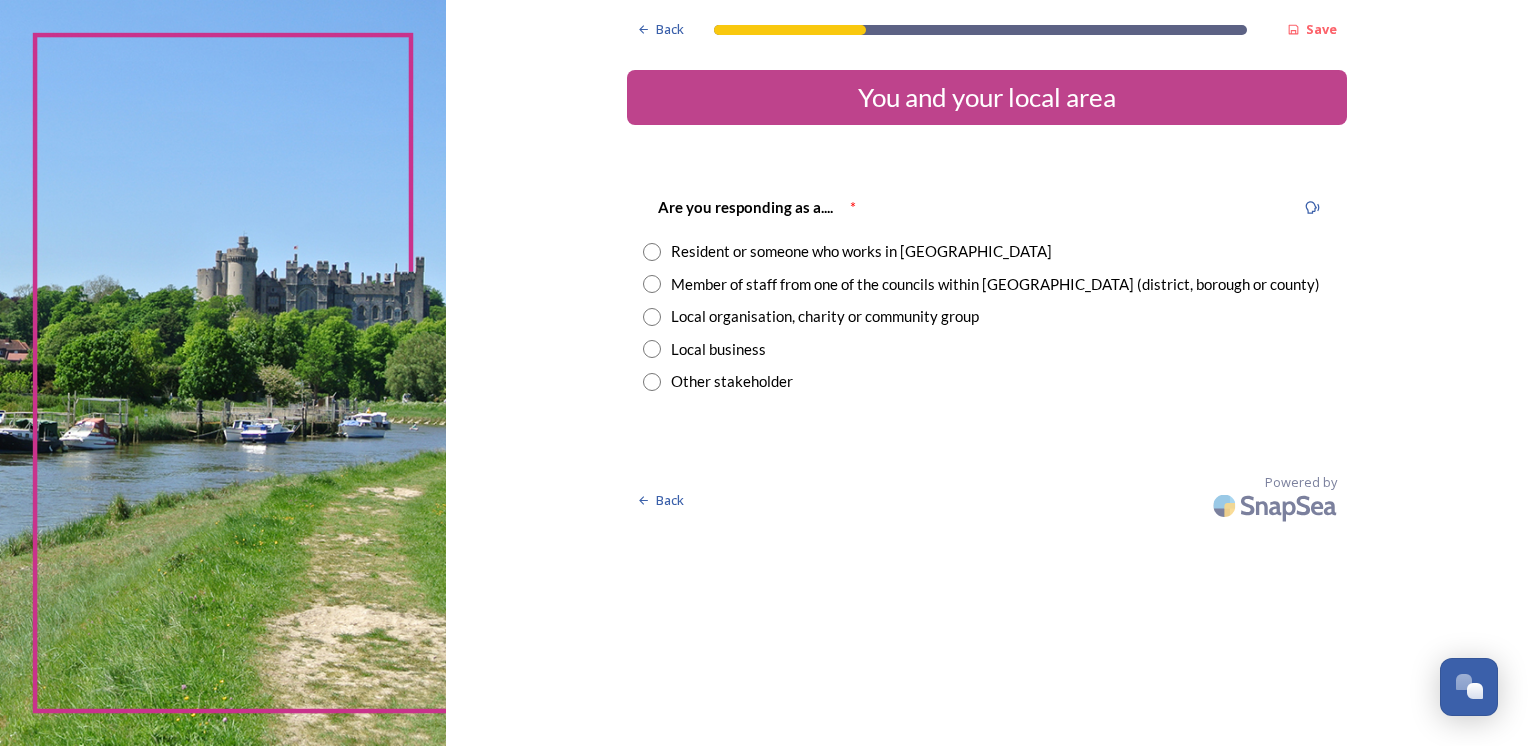 click at bounding box center (652, 284) 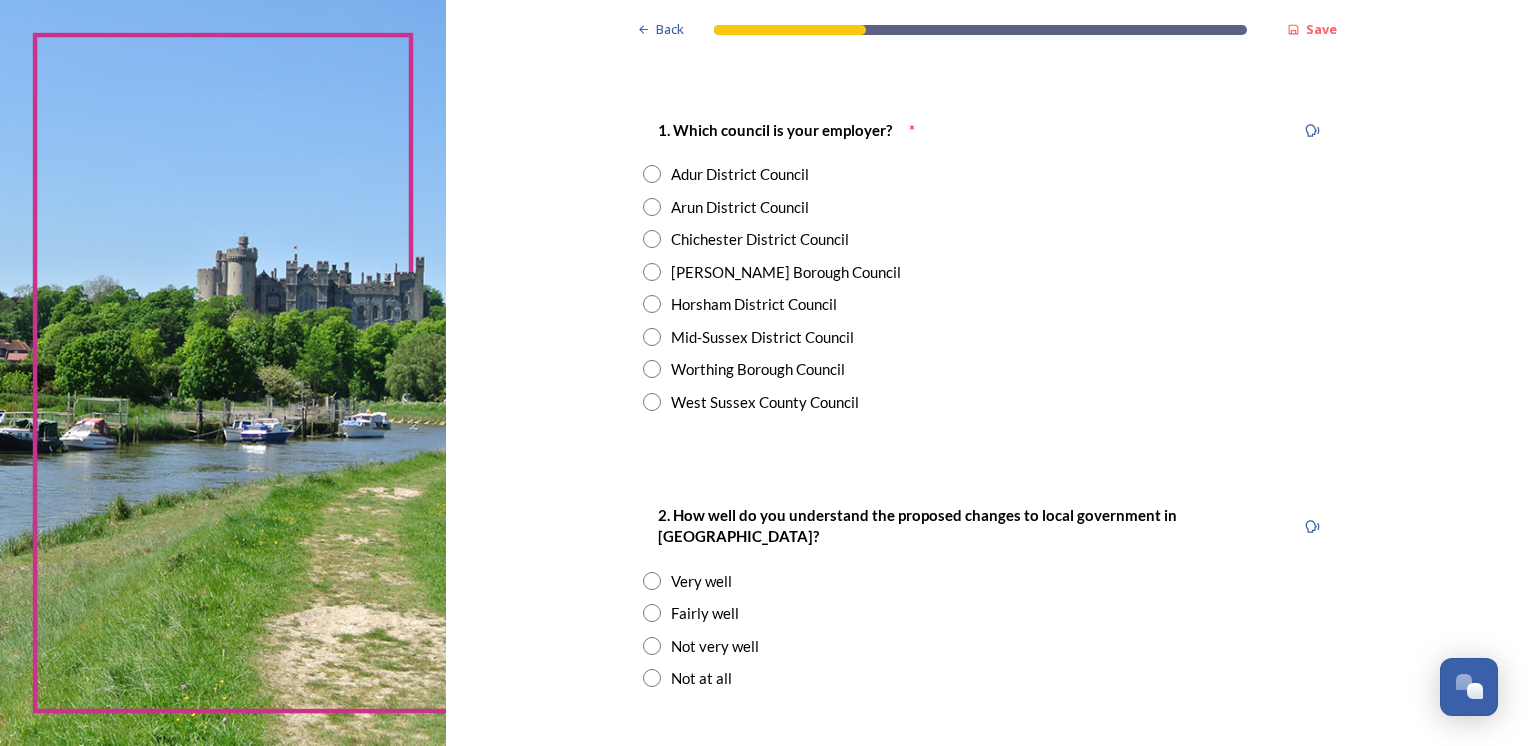 scroll, scrollTop: 400, scrollLeft: 0, axis: vertical 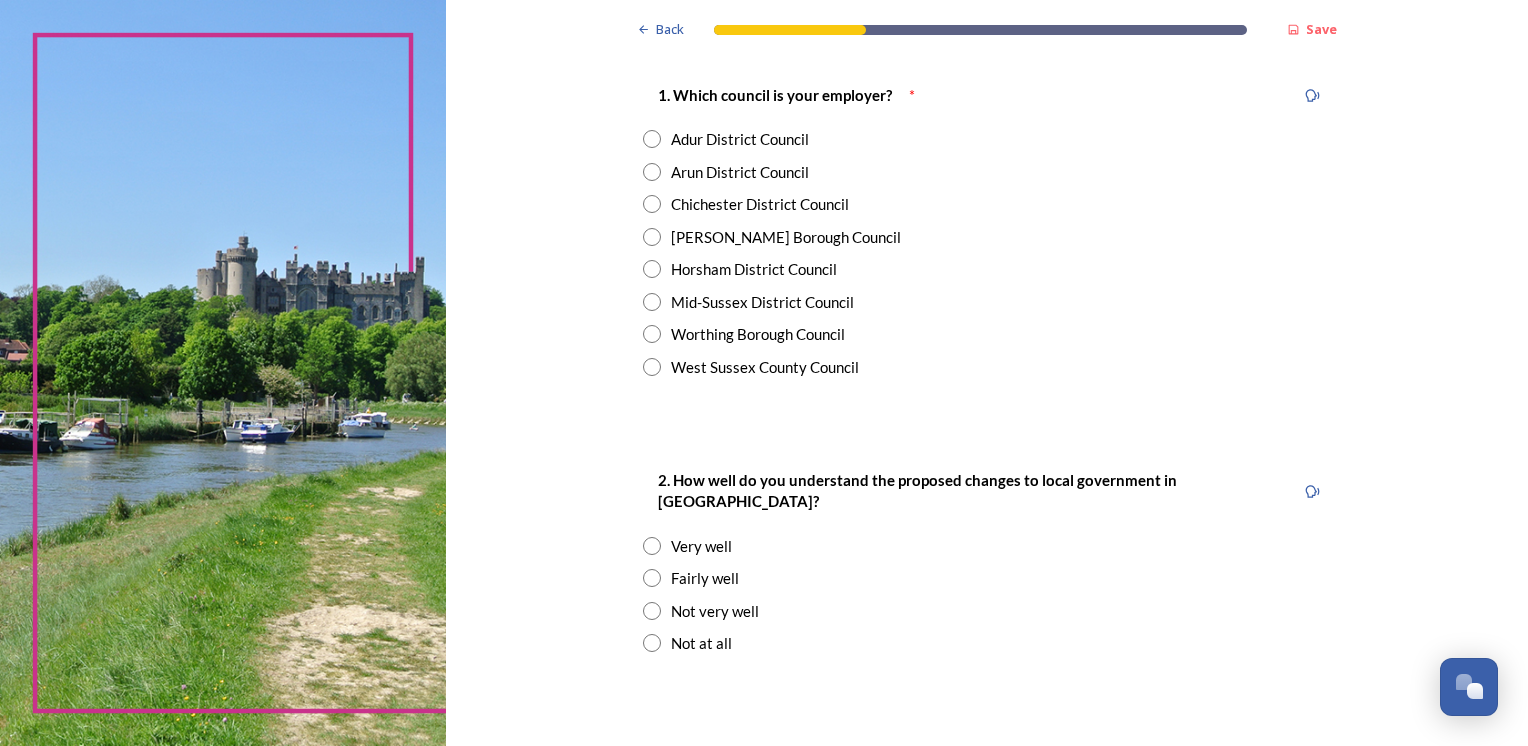 click at bounding box center (652, 367) 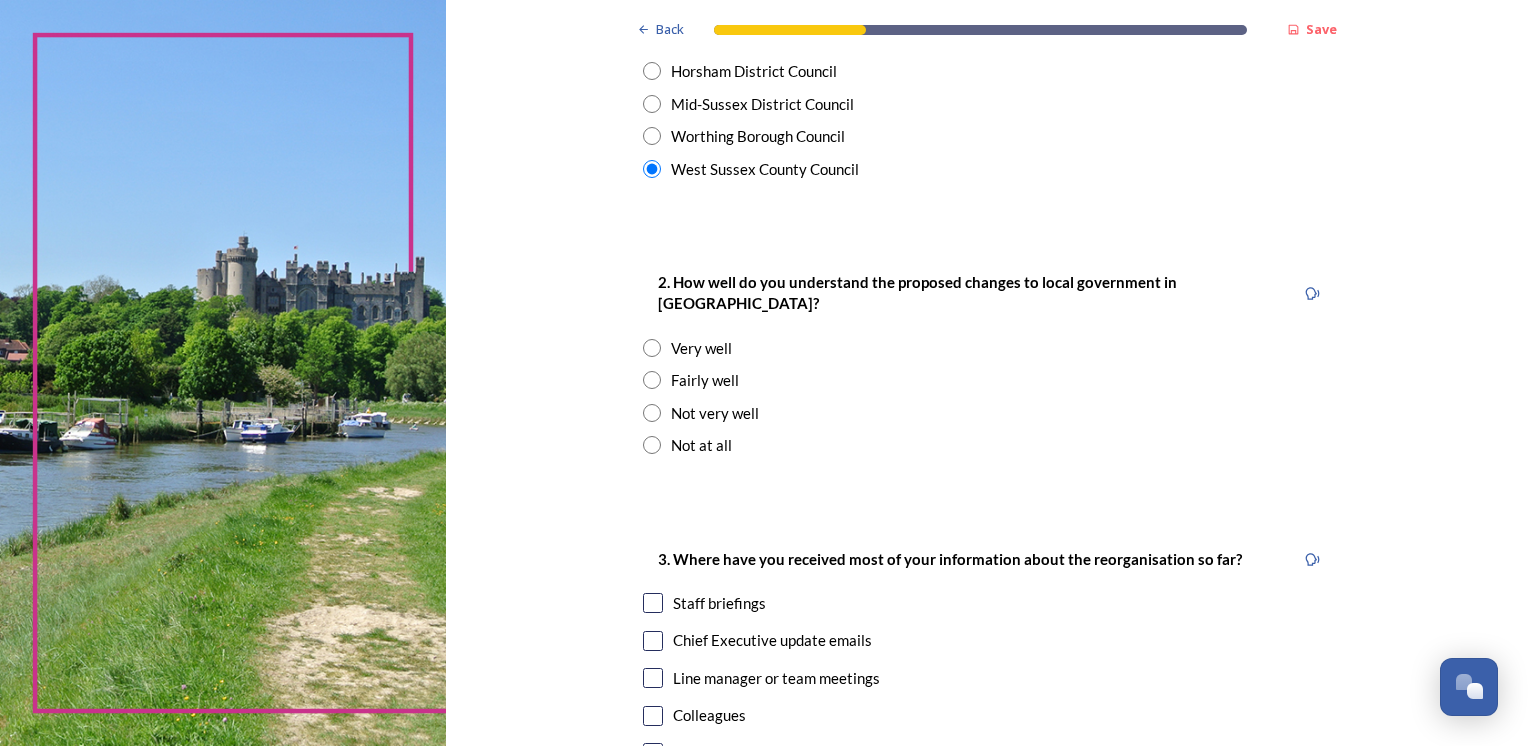scroll, scrollTop: 600, scrollLeft: 0, axis: vertical 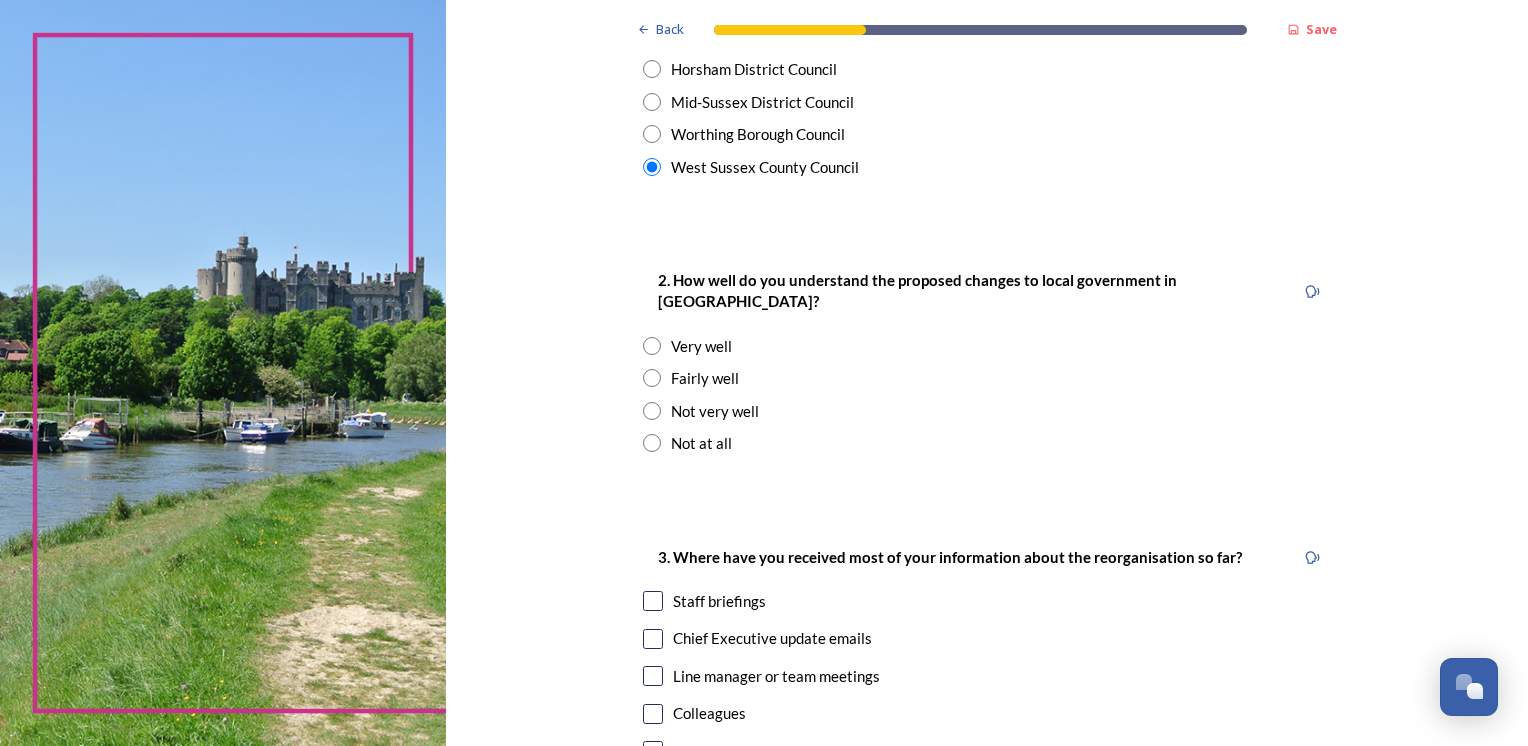 click at bounding box center [652, 411] 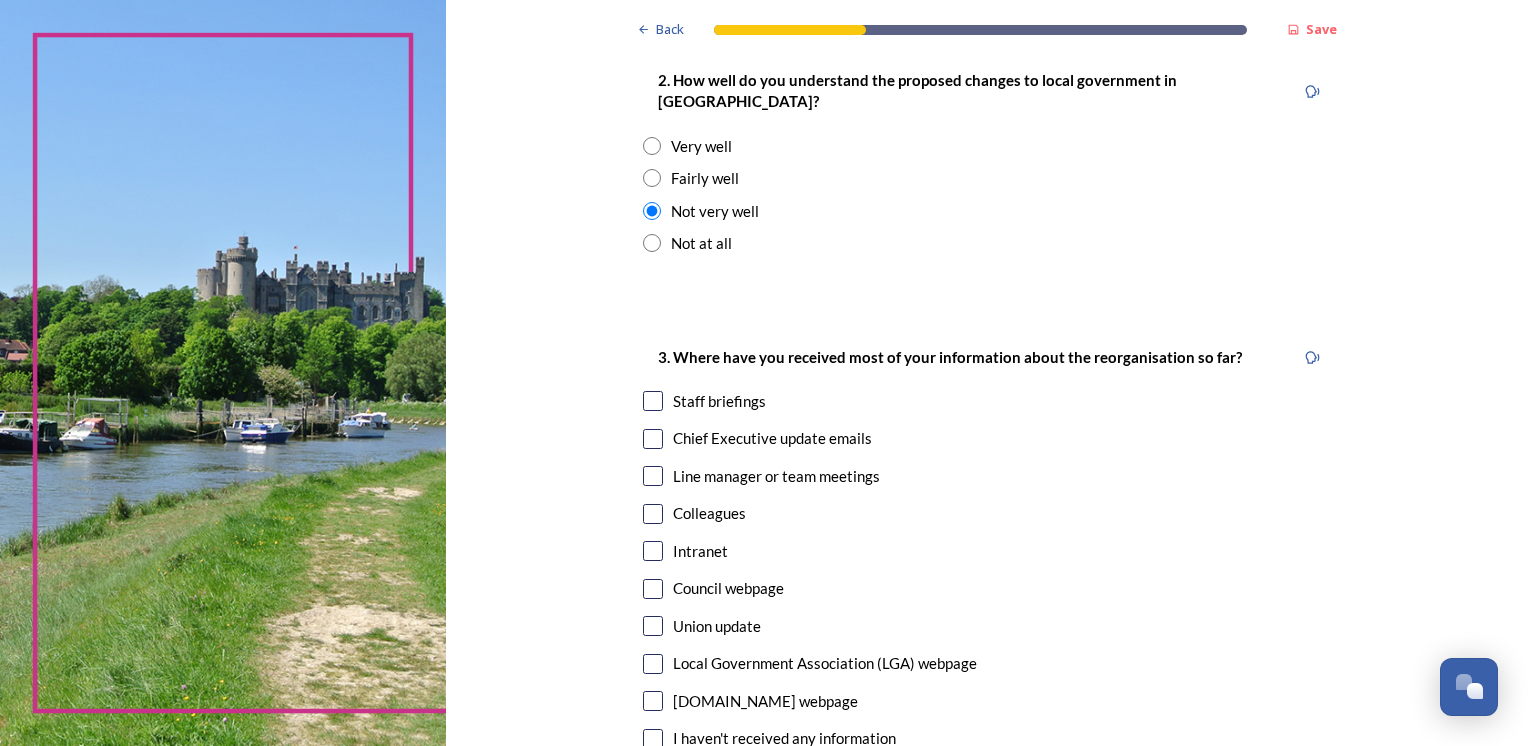 scroll, scrollTop: 900, scrollLeft: 0, axis: vertical 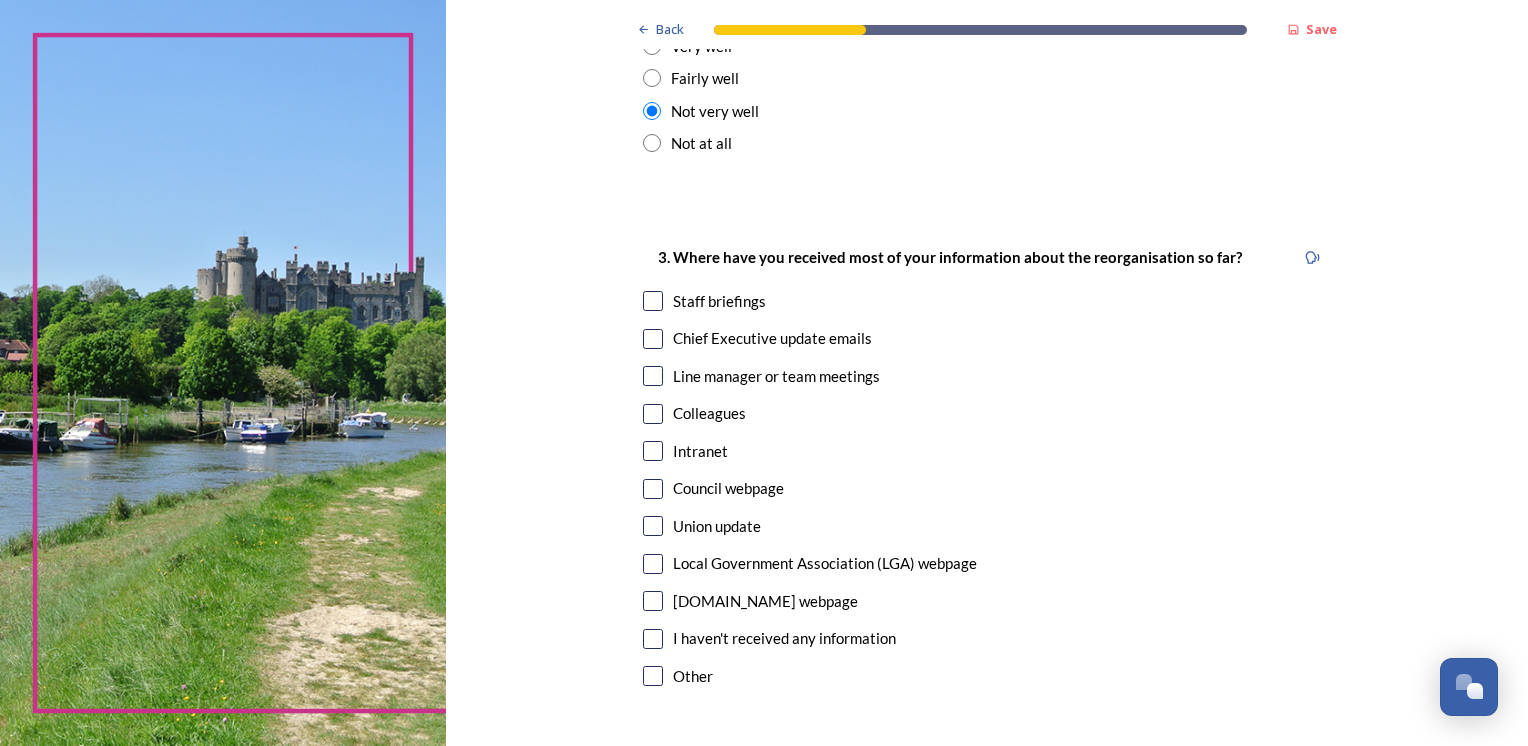 click at bounding box center [653, 339] 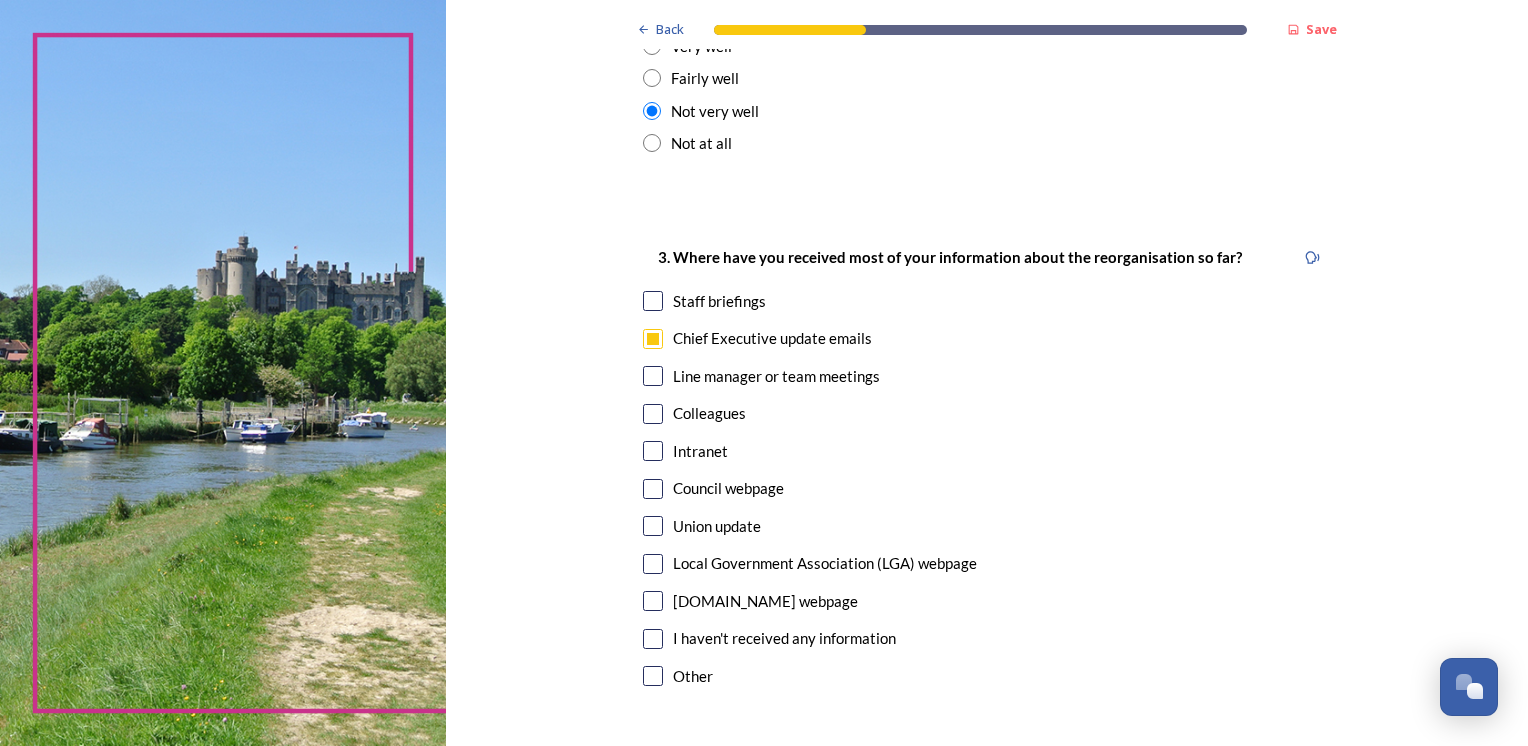 click at bounding box center (653, 301) 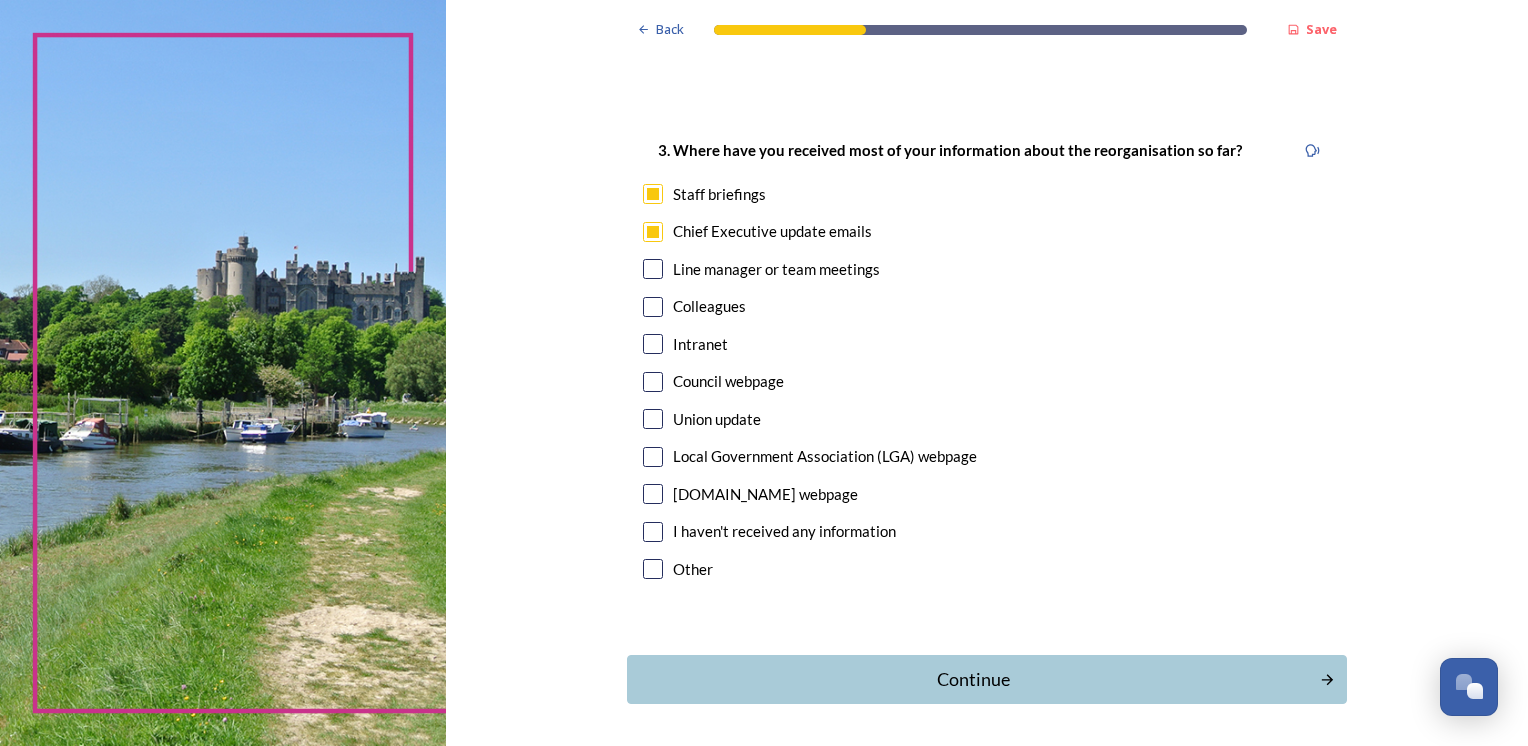 scroll, scrollTop: 1059, scrollLeft: 0, axis: vertical 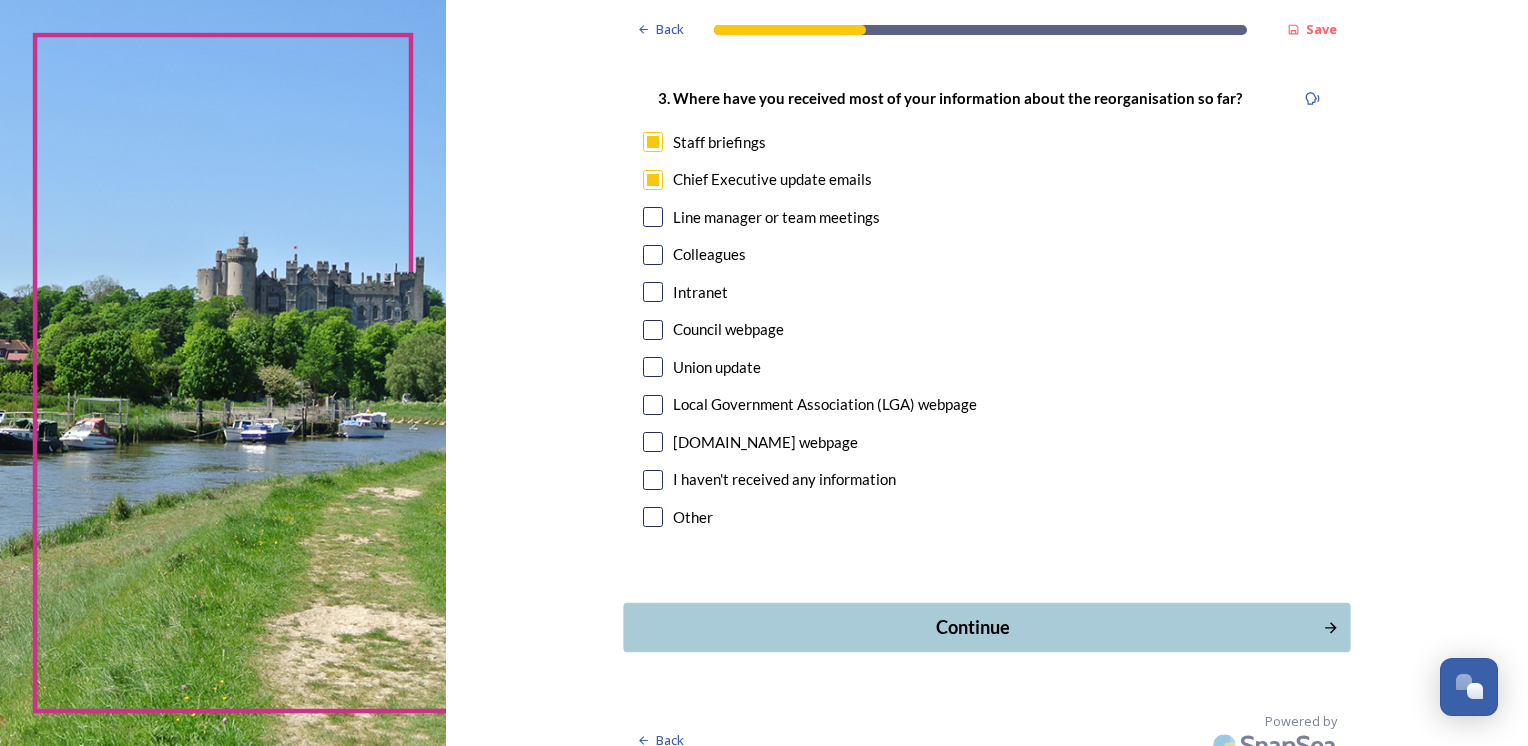click on "Continue" at bounding box center [972, 627] 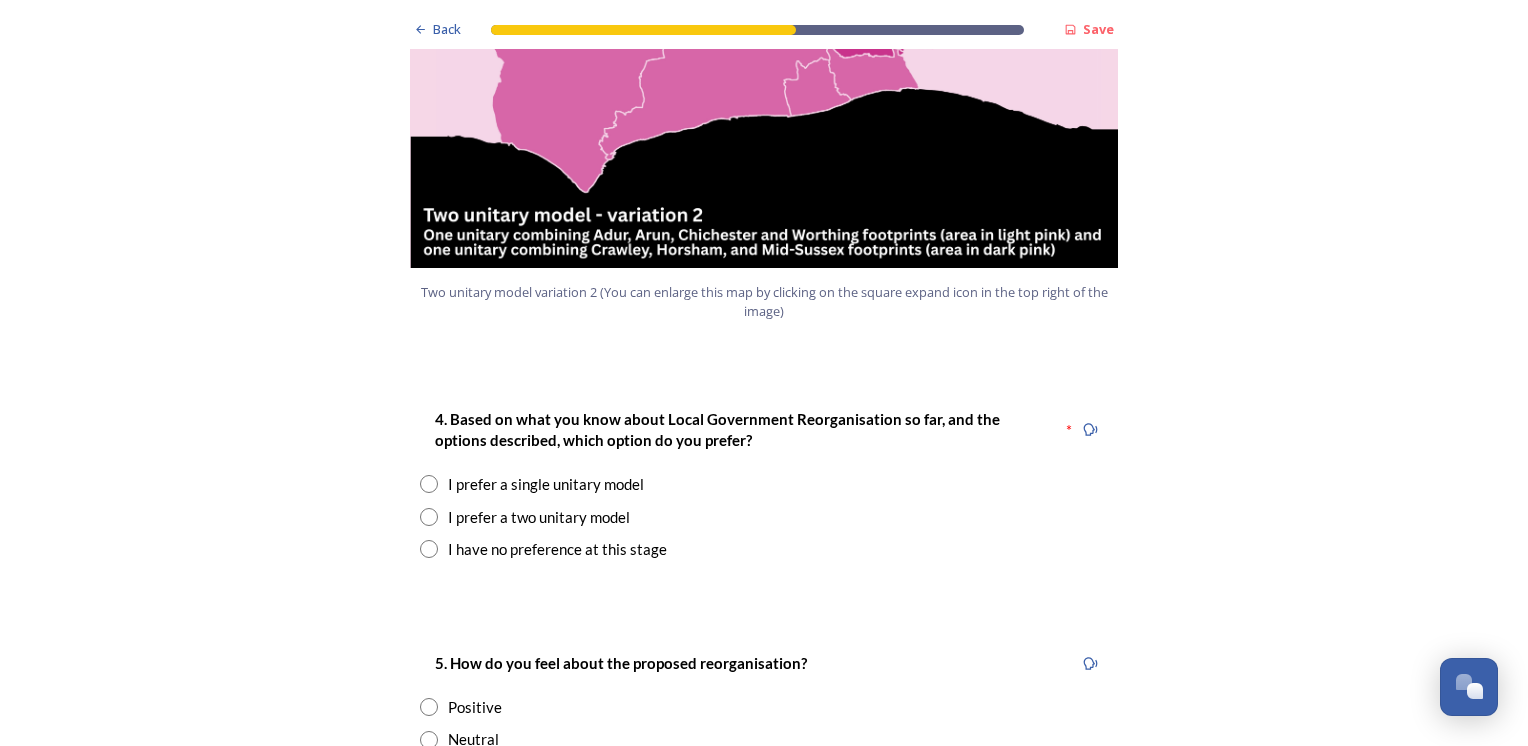 scroll, scrollTop: 2653, scrollLeft: 0, axis: vertical 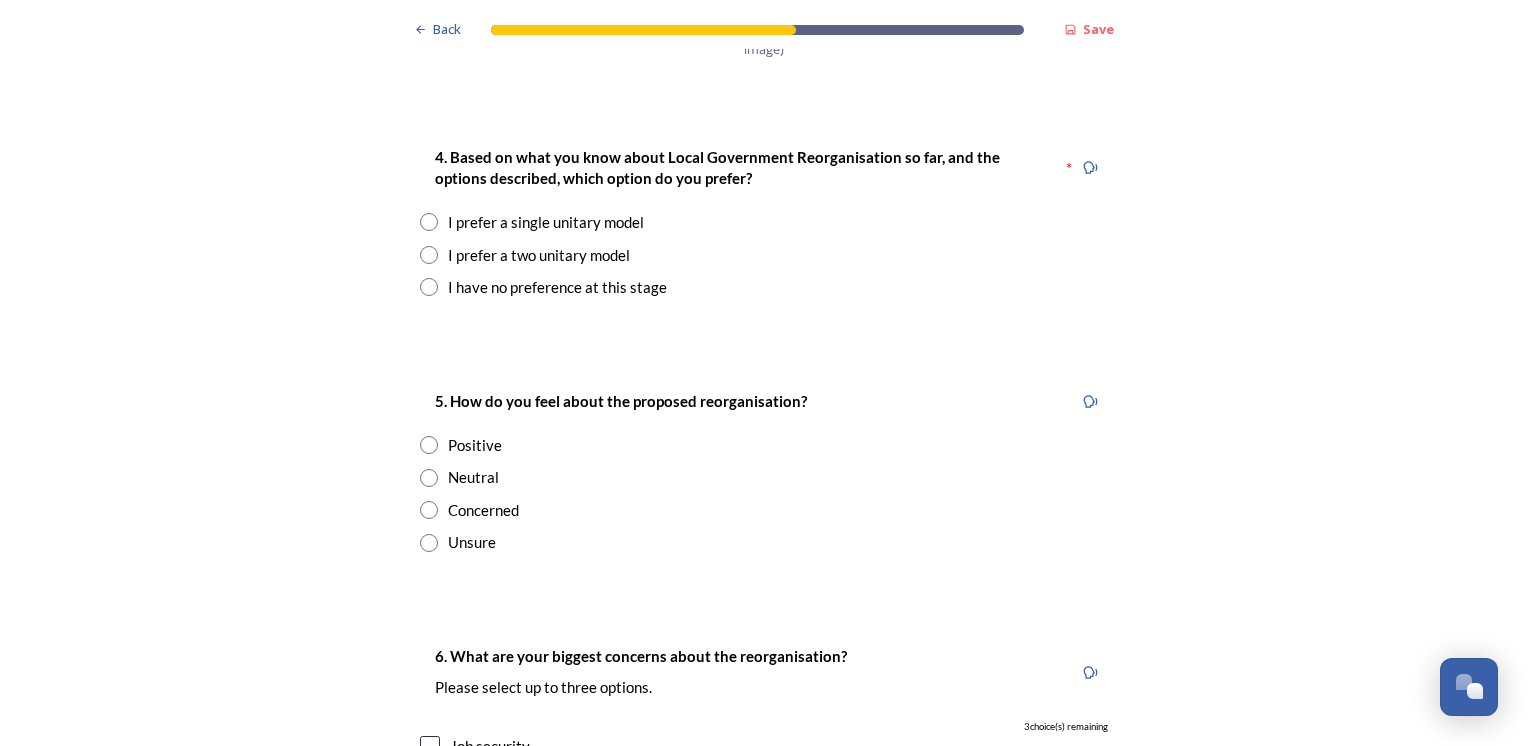 click at bounding box center (429, 287) 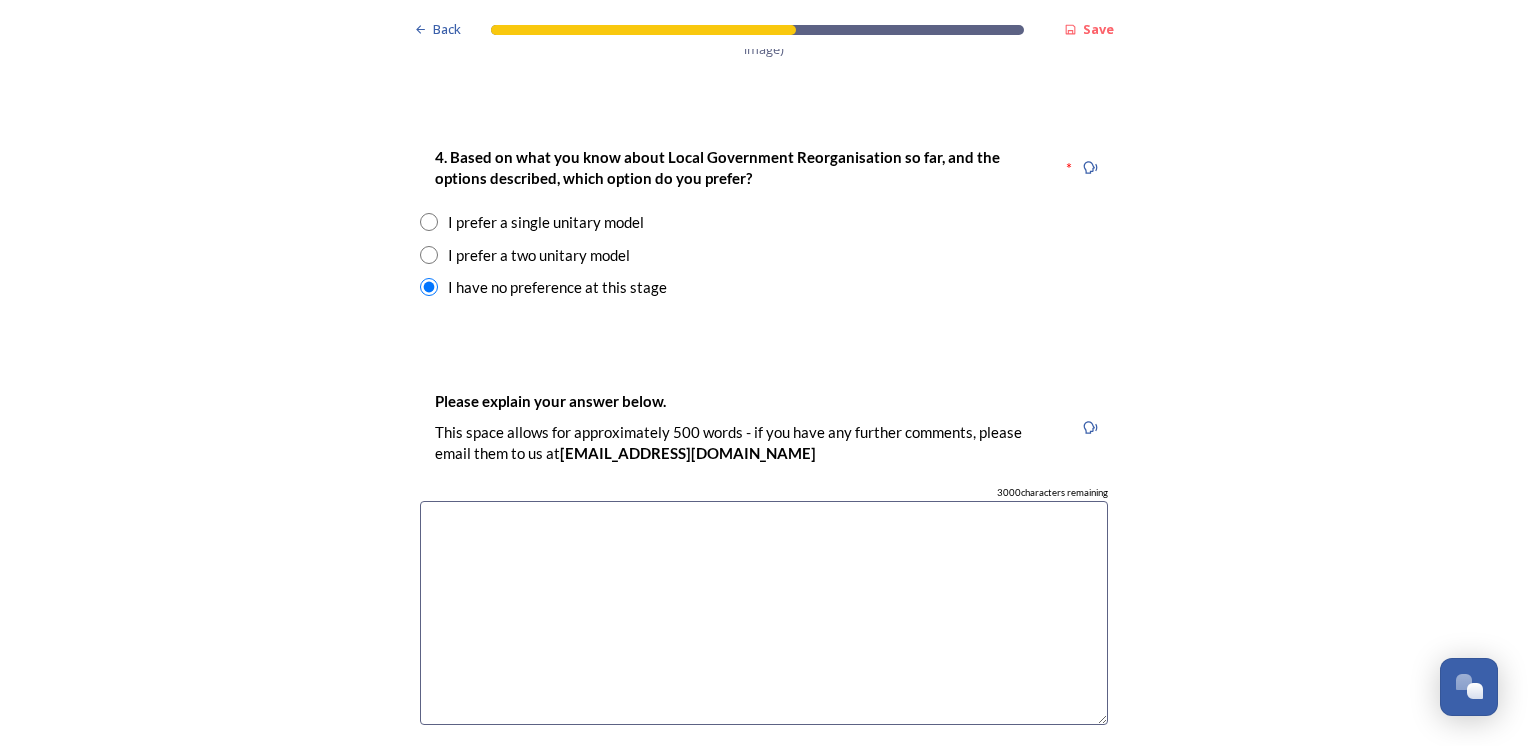 click at bounding box center (764, 613) 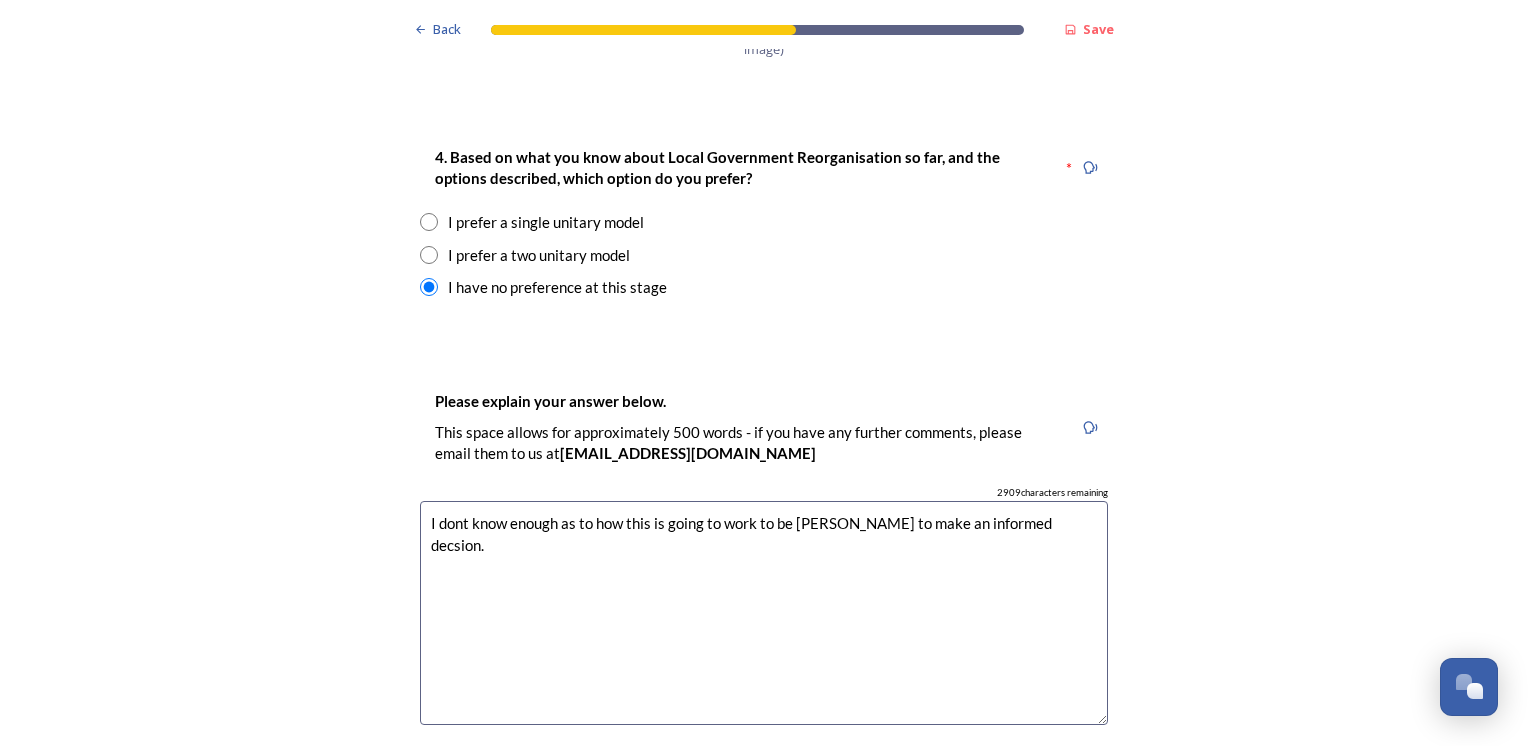 click on "I dont know enough as to how this is going to work to be abe to make an informed decsion." at bounding box center [764, 613] 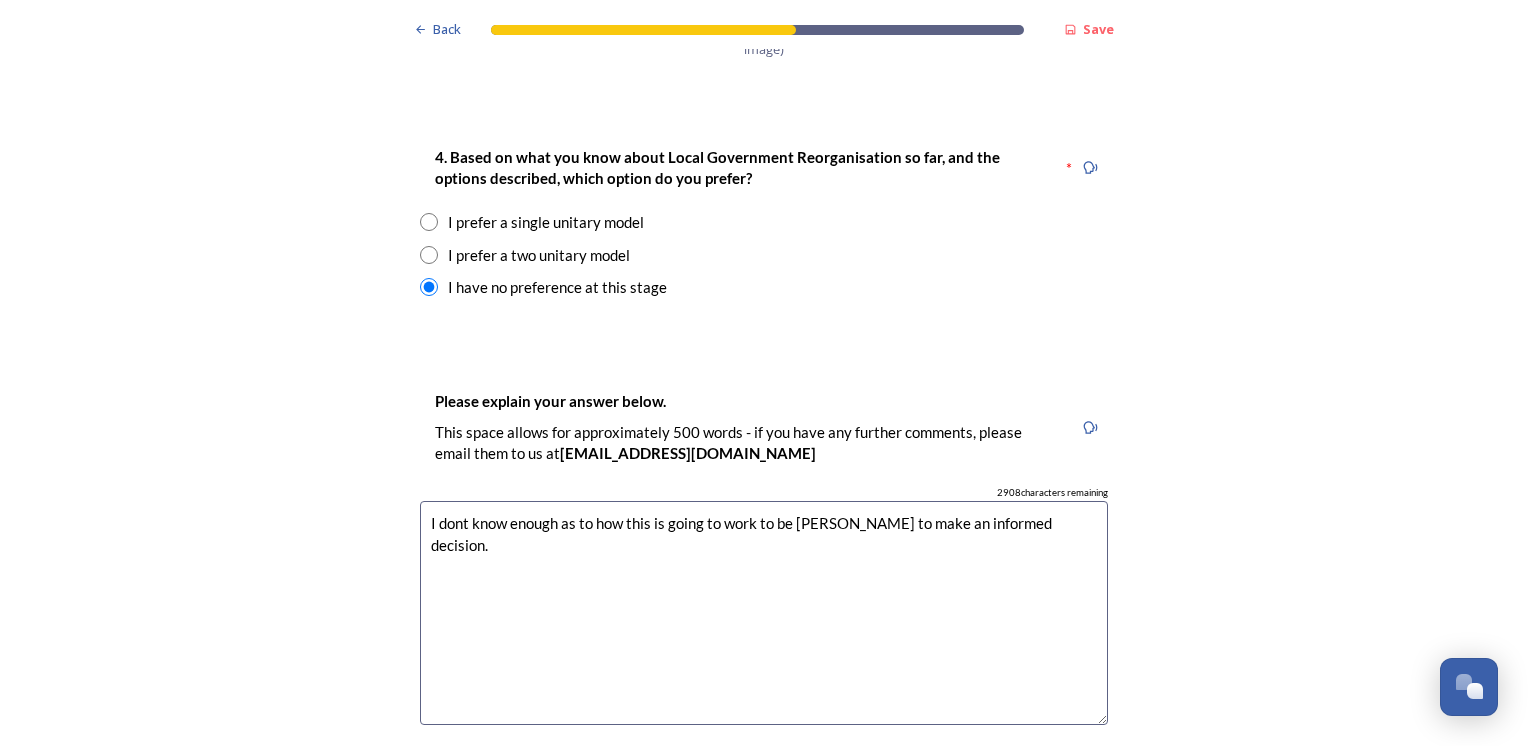 click on "I dont know enough as to how this is going to work to be abe to make an informed decision." at bounding box center [764, 613] 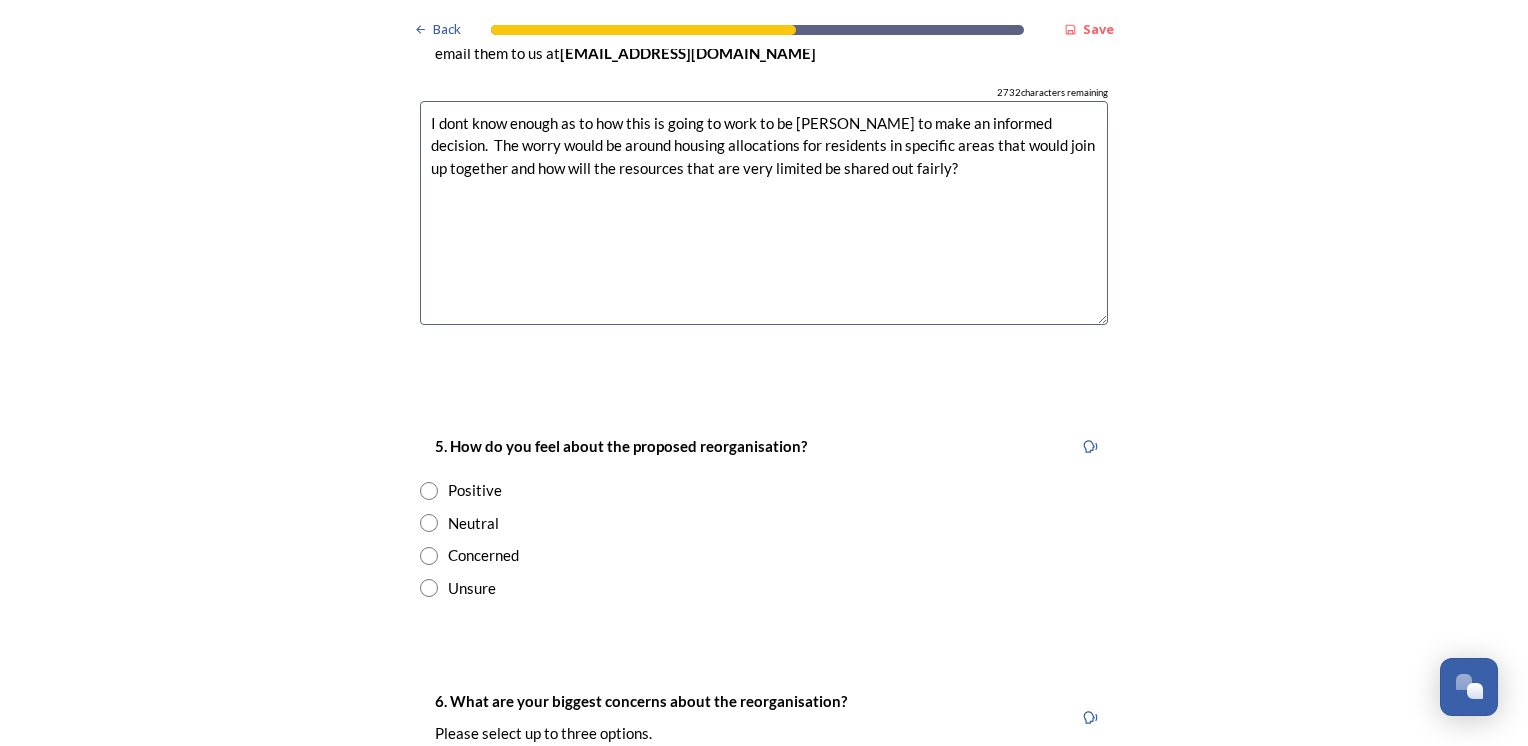 scroll, scrollTop: 3153, scrollLeft: 0, axis: vertical 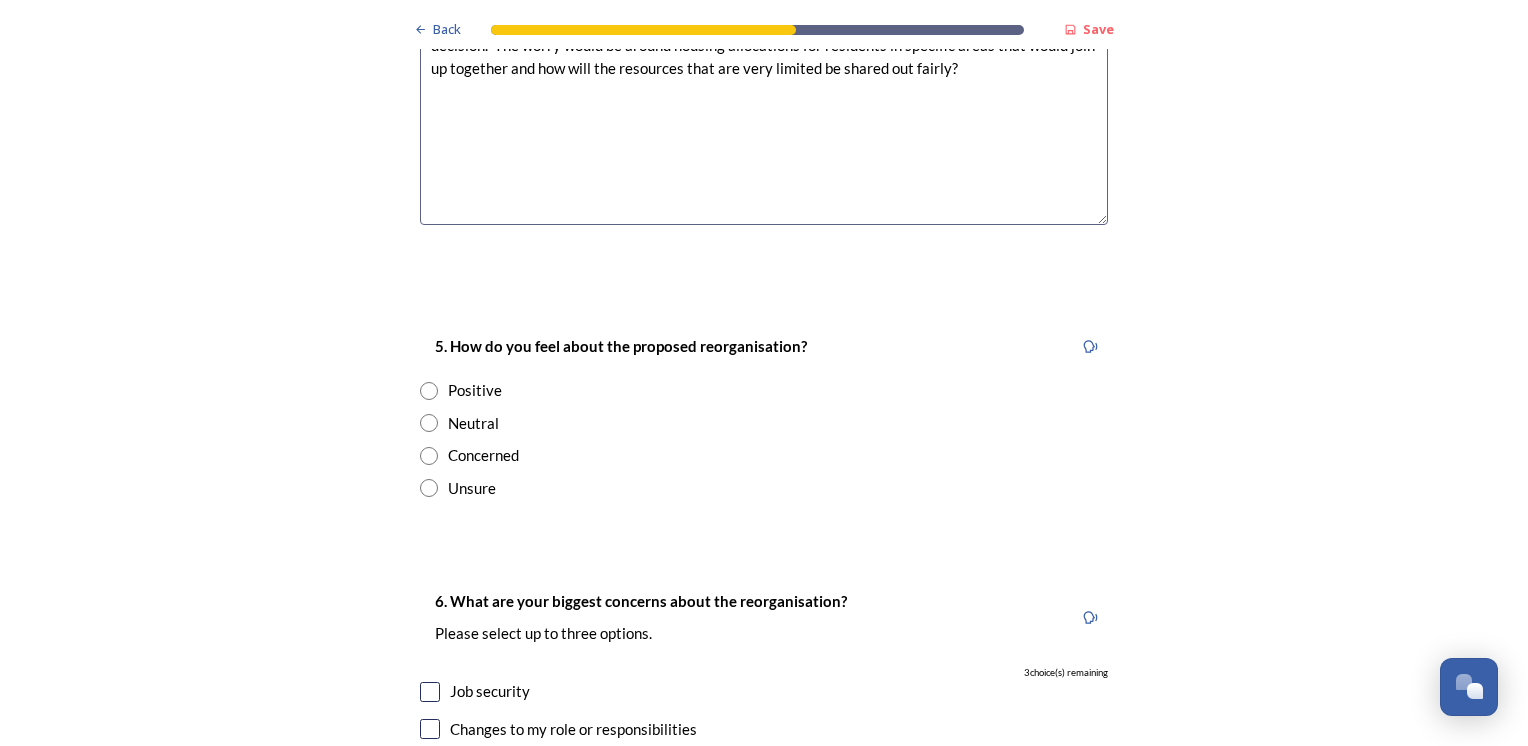 type on "I dont know enough as to how this is going to work to be abe to make an informed decision.  The worry would be around housing allocations for residents in specific areas that would join up together and how will the resources that are very limited be shared out fairly?" 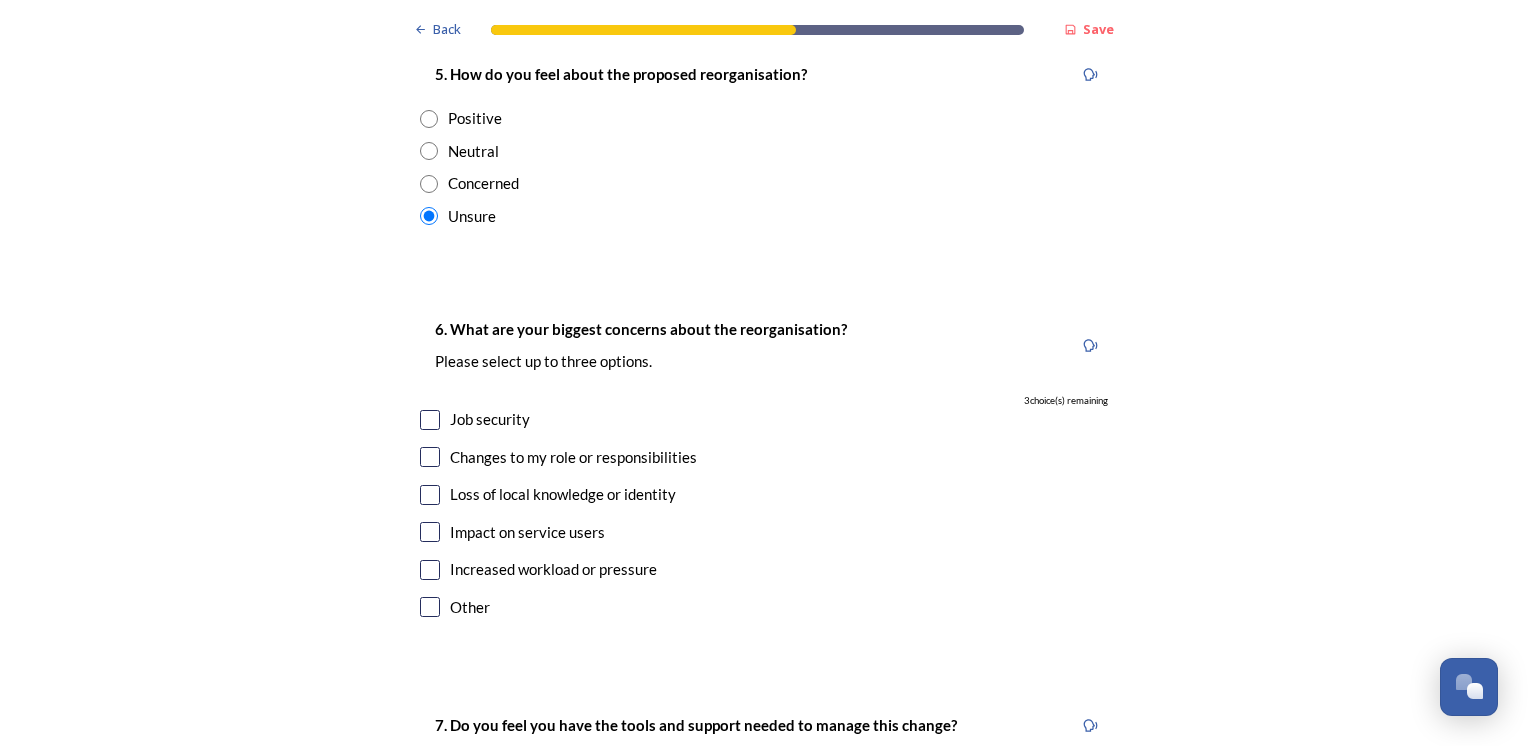 scroll, scrollTop: 3453, scrollLeft: 0, axis: vertical 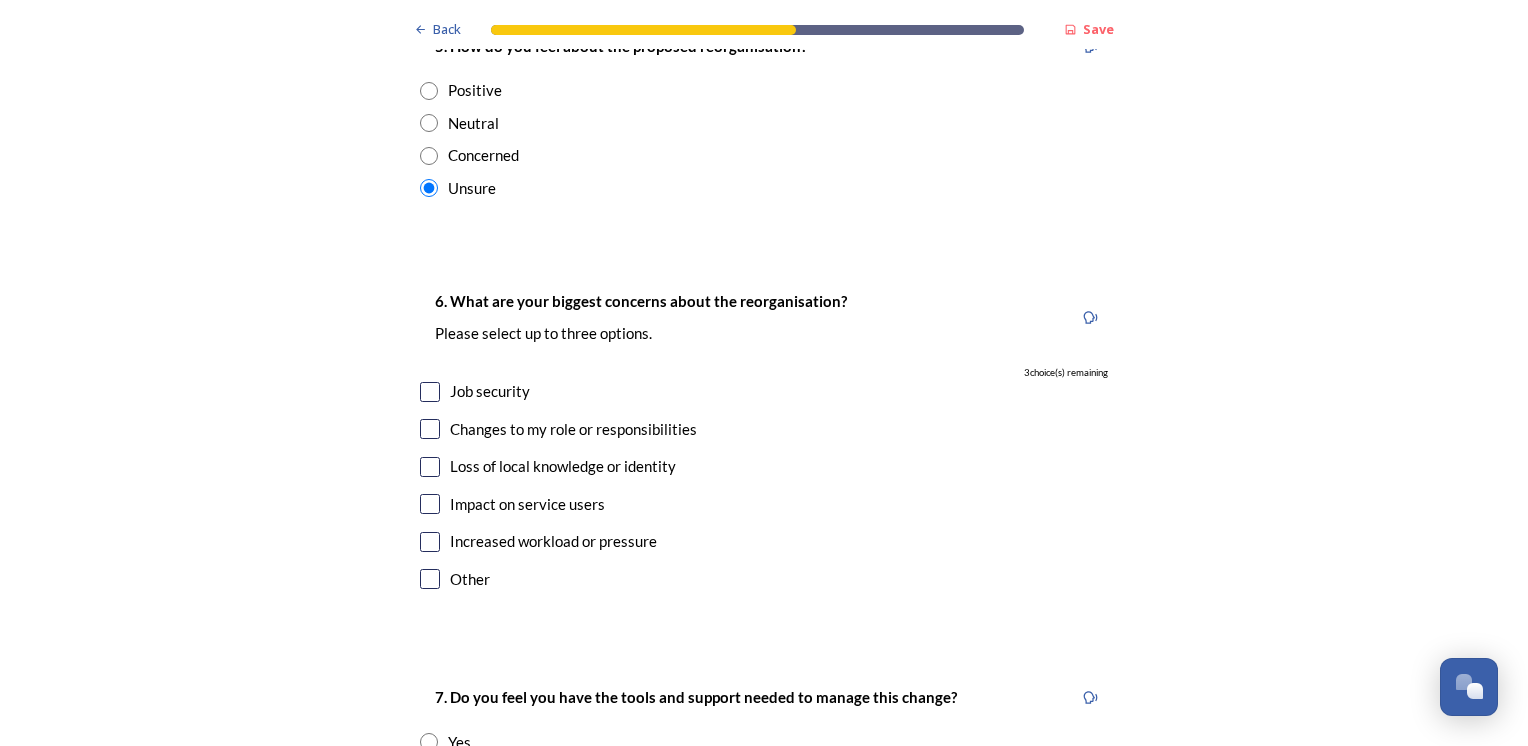 click at bounding box center [430, 504] 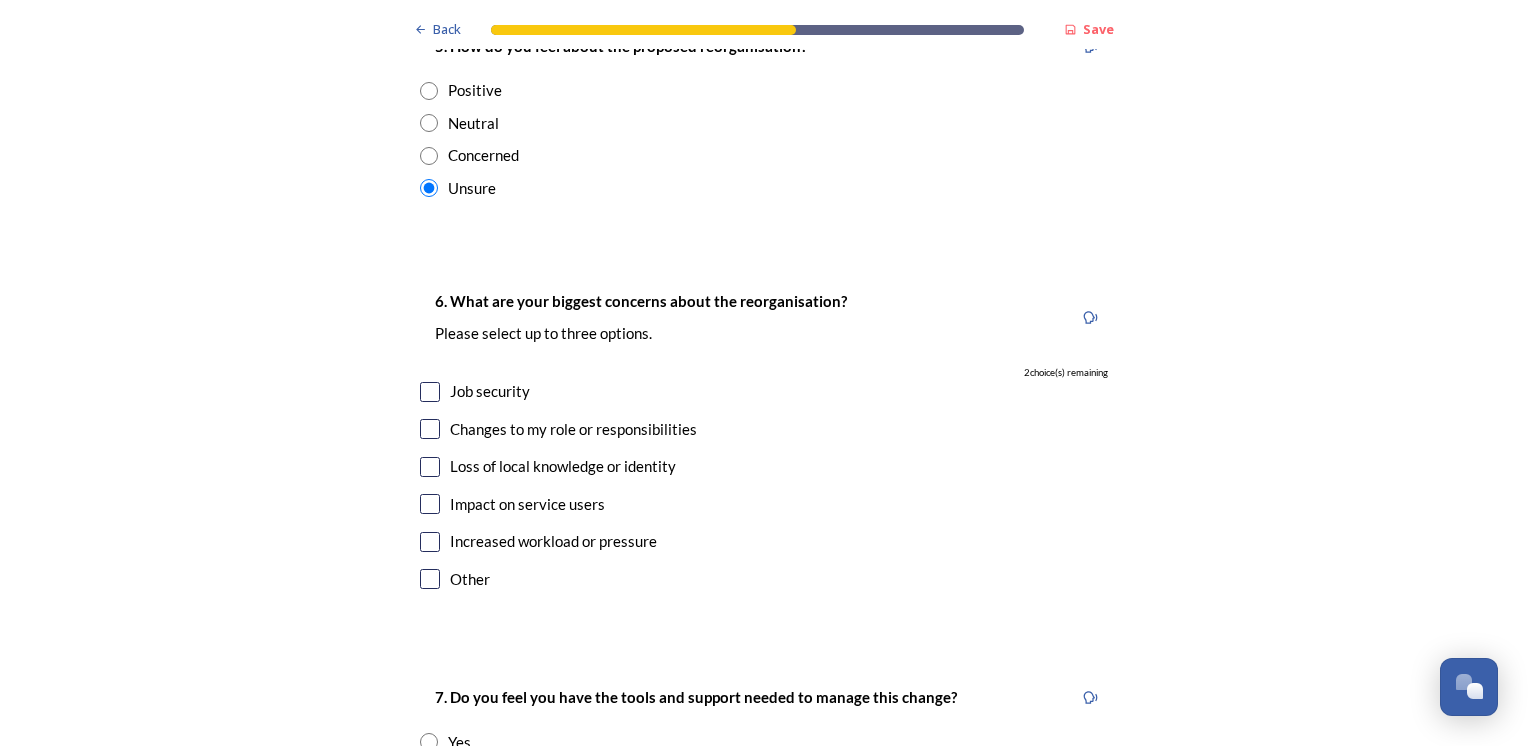 checkbox on "true" 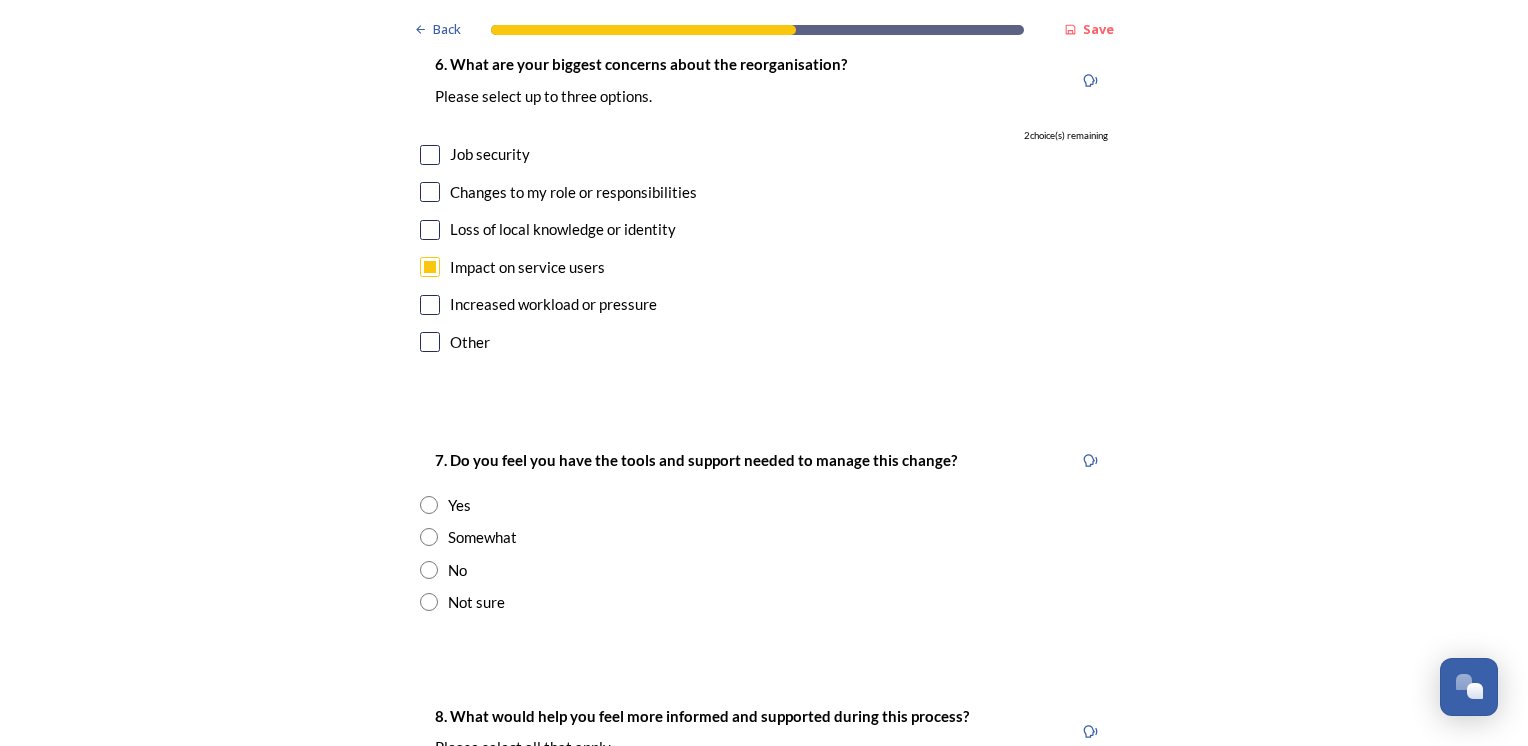 scroll, scrollTop: 3753, scrollLeft: 0, axis: vertical 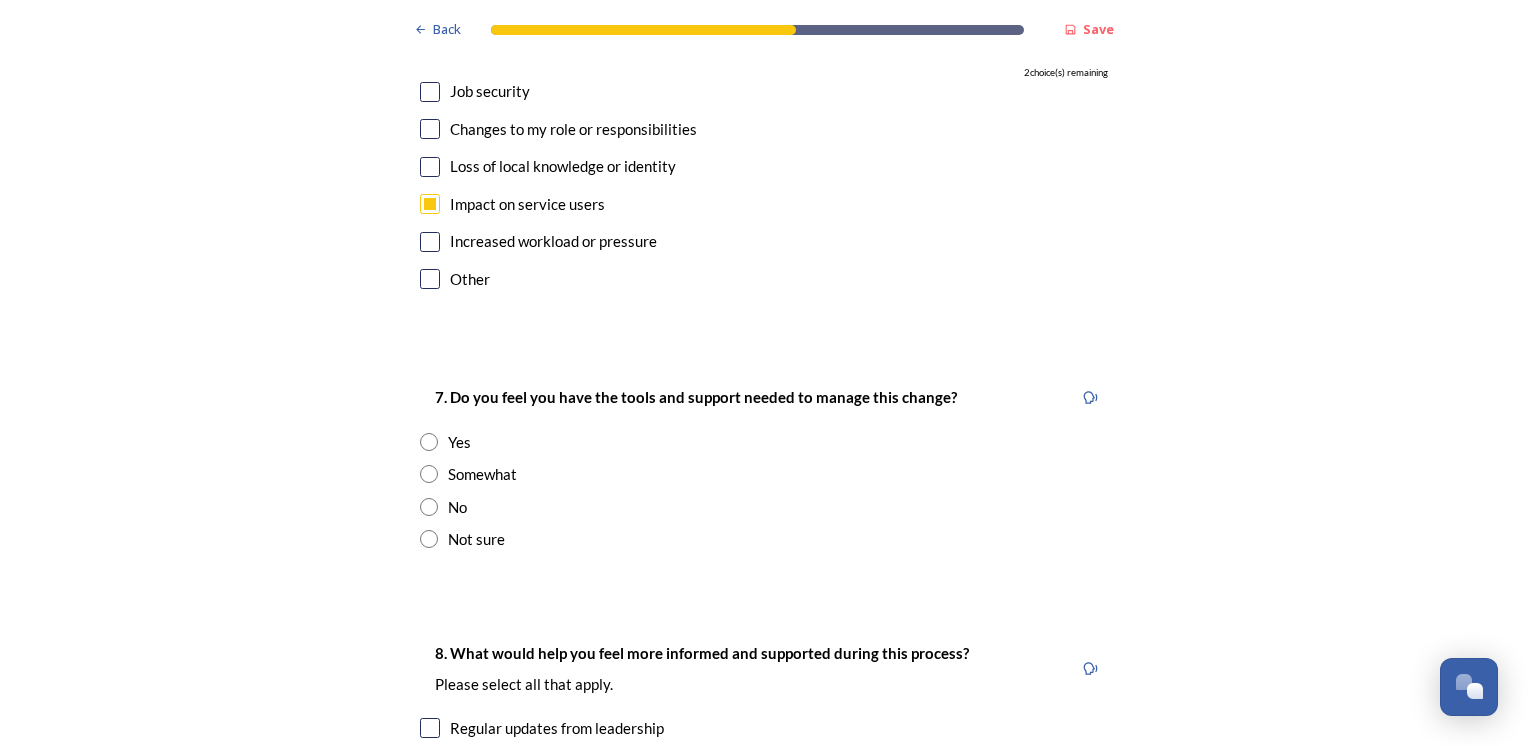 click at bounding box center [429, 507] 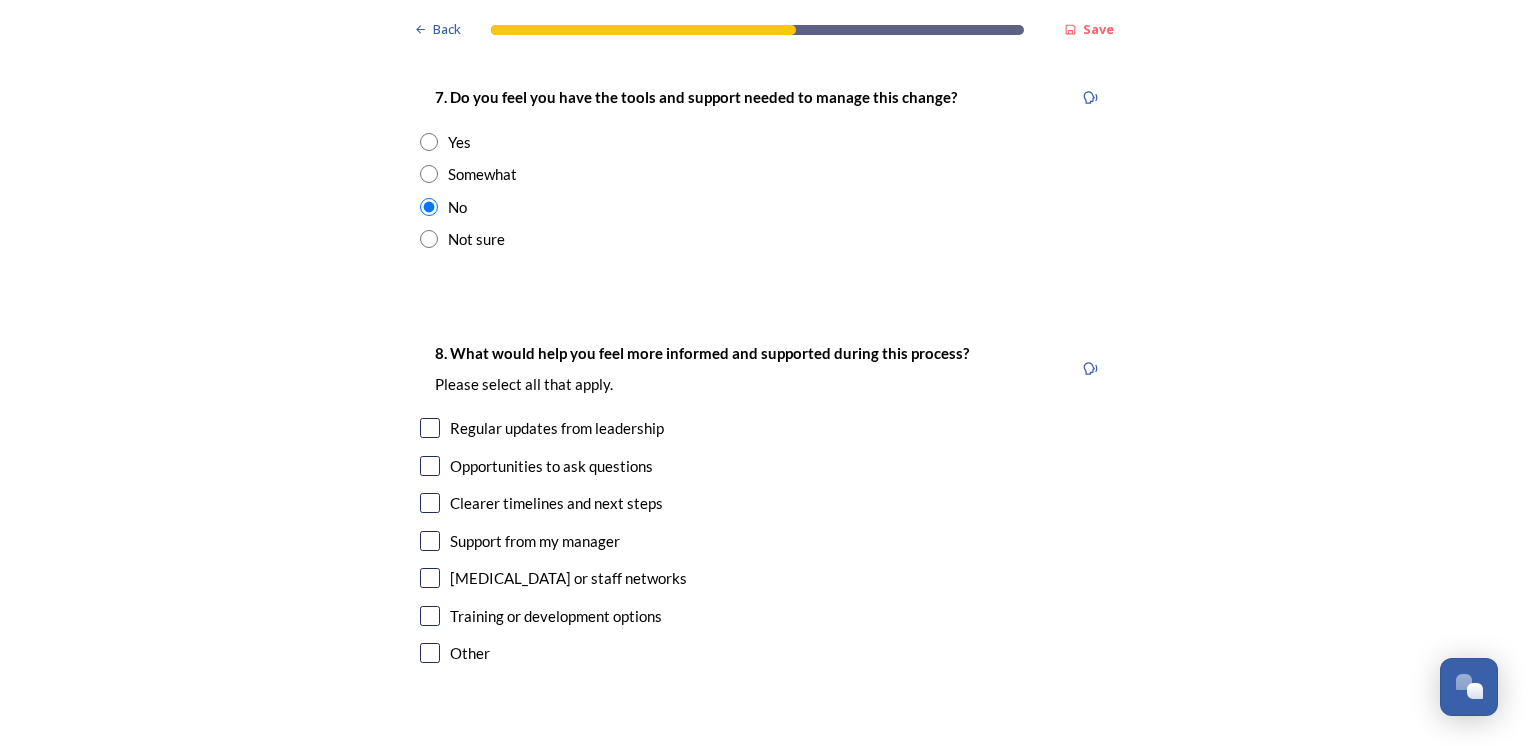 scroll, scrollTop: 4153, scrollLeft: 0, axis: vertical 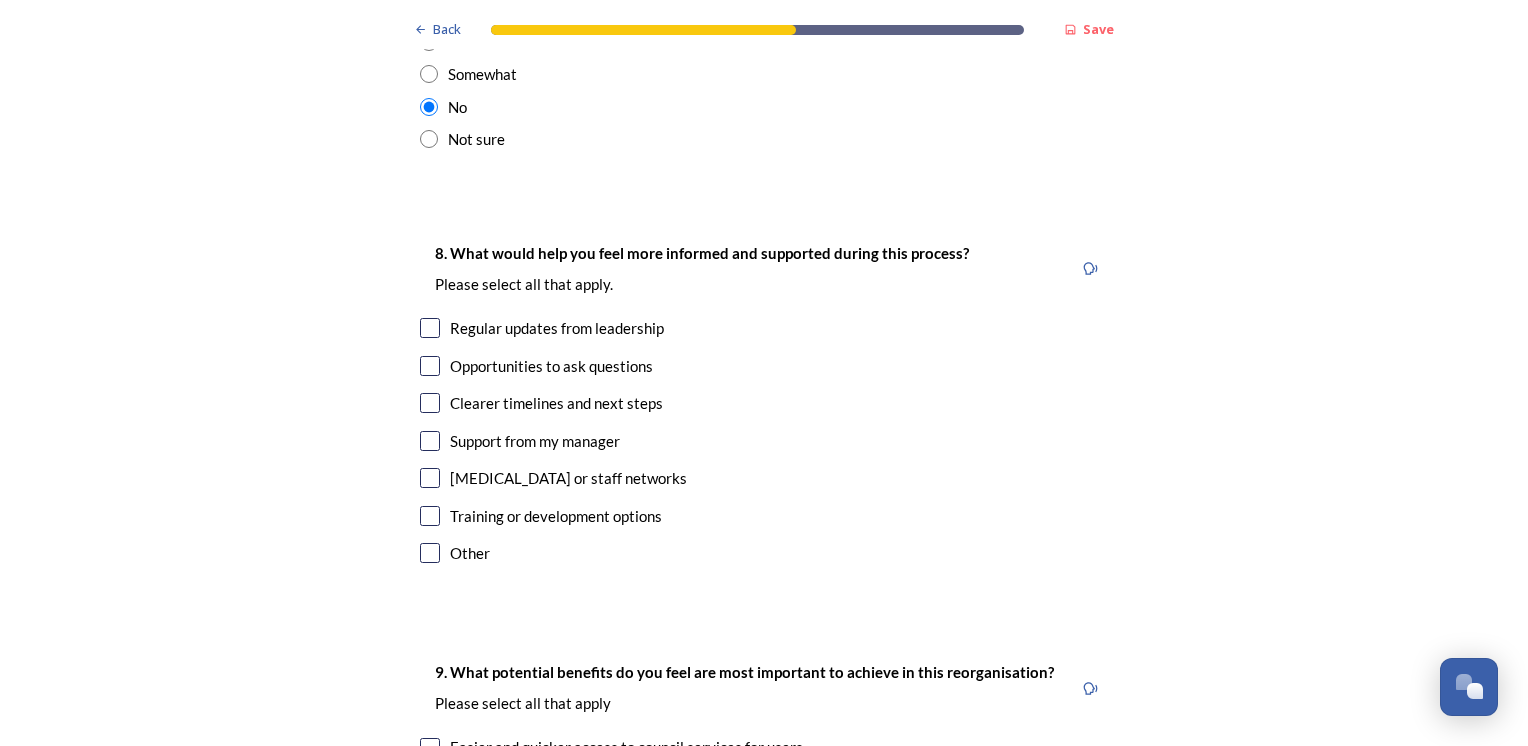 click at bounding box center [430, 403] 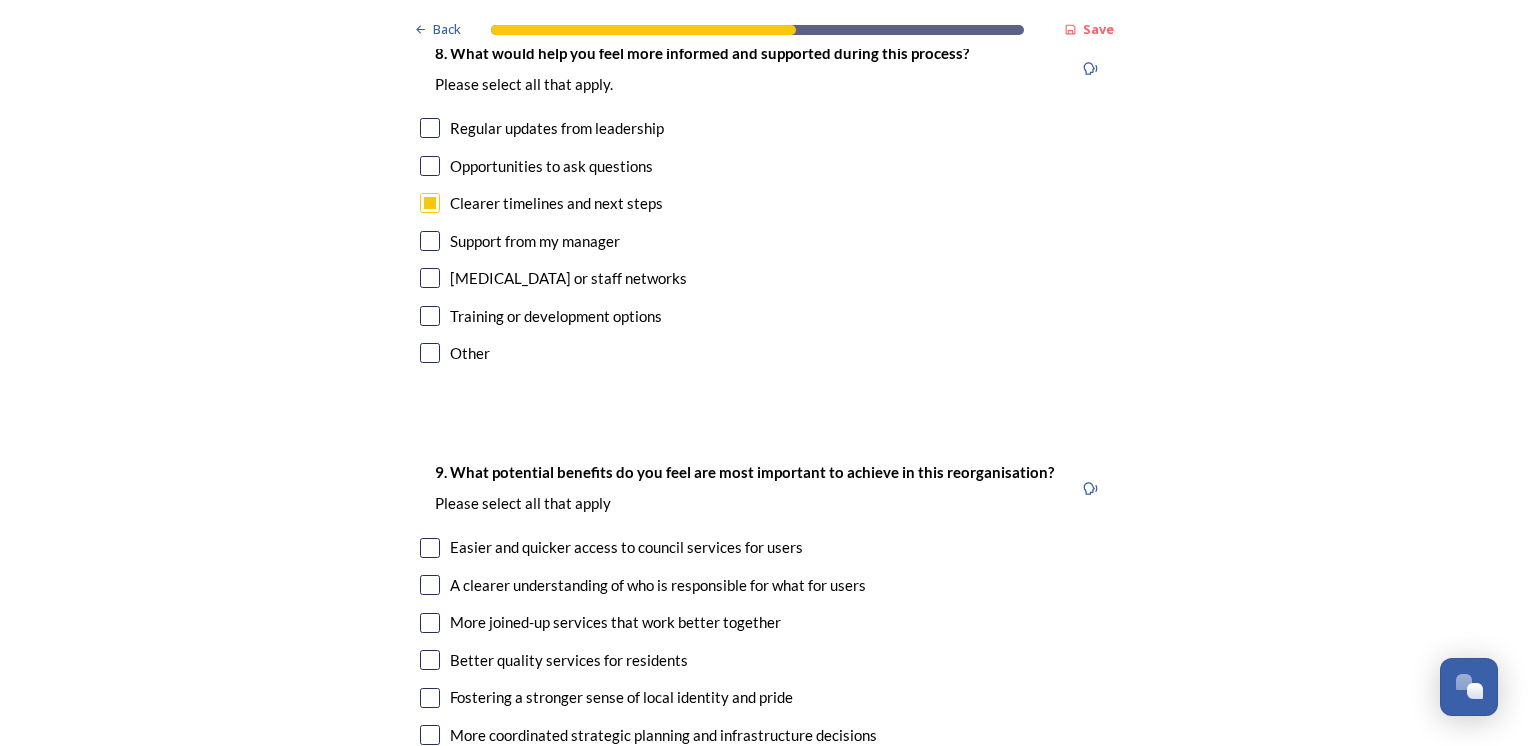 scroll, scrollTop: 4553, scrollLeft: 0, axis: vertical 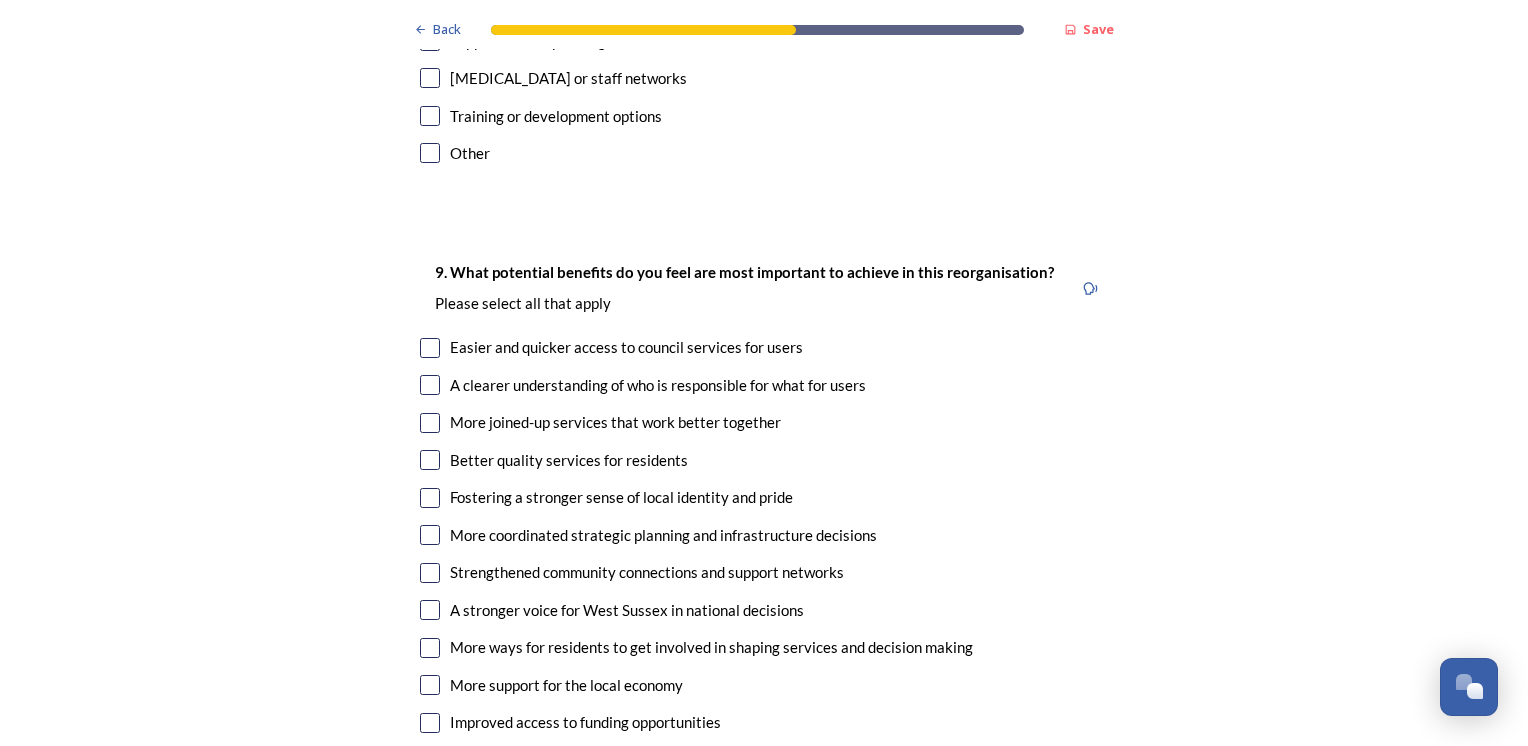 click at bounding box center [430, 348] 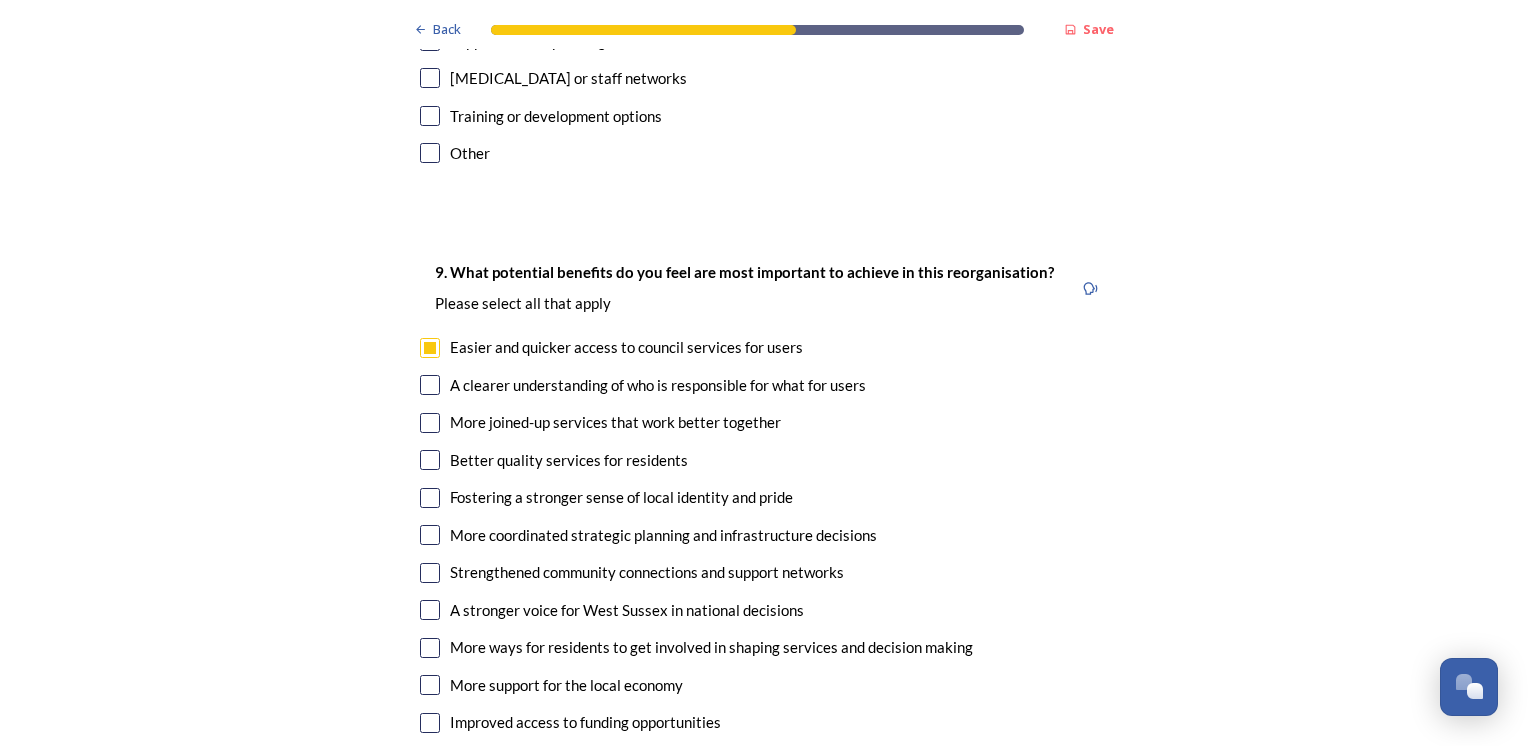 click at bounding box center (430, 385) 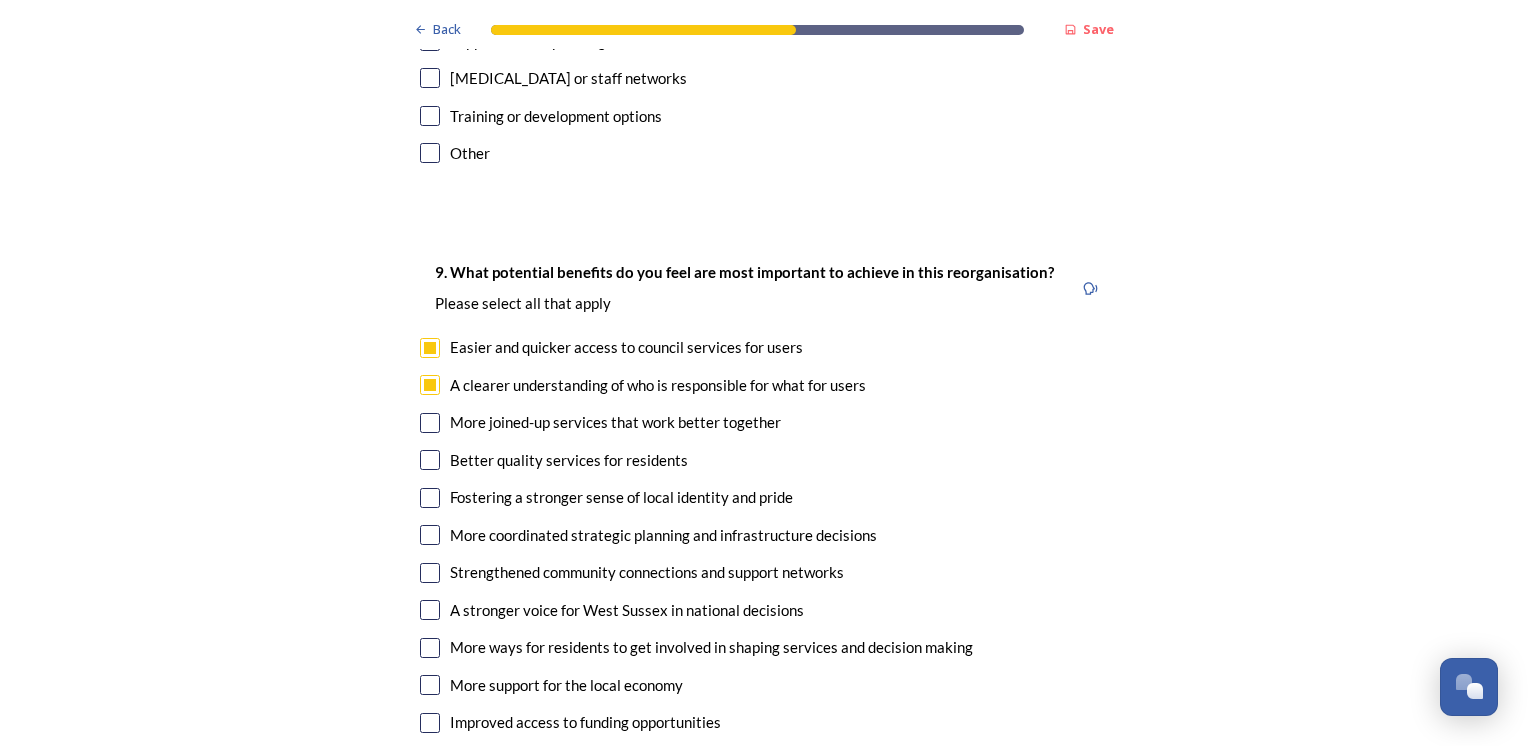 click at bounding box center (430, 423) 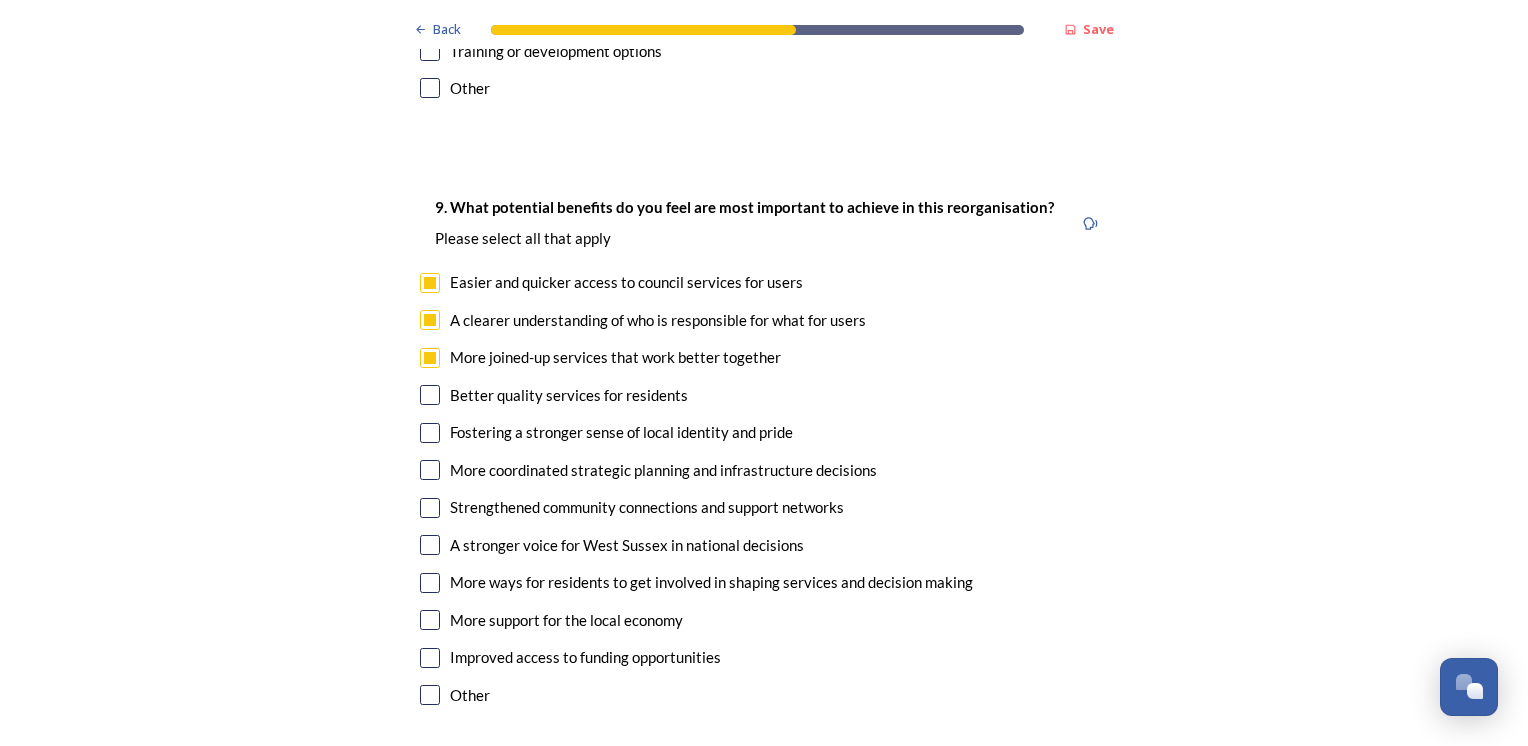 scroll, scrollTop: 4653, scrollLeft: 0, axis: vertical 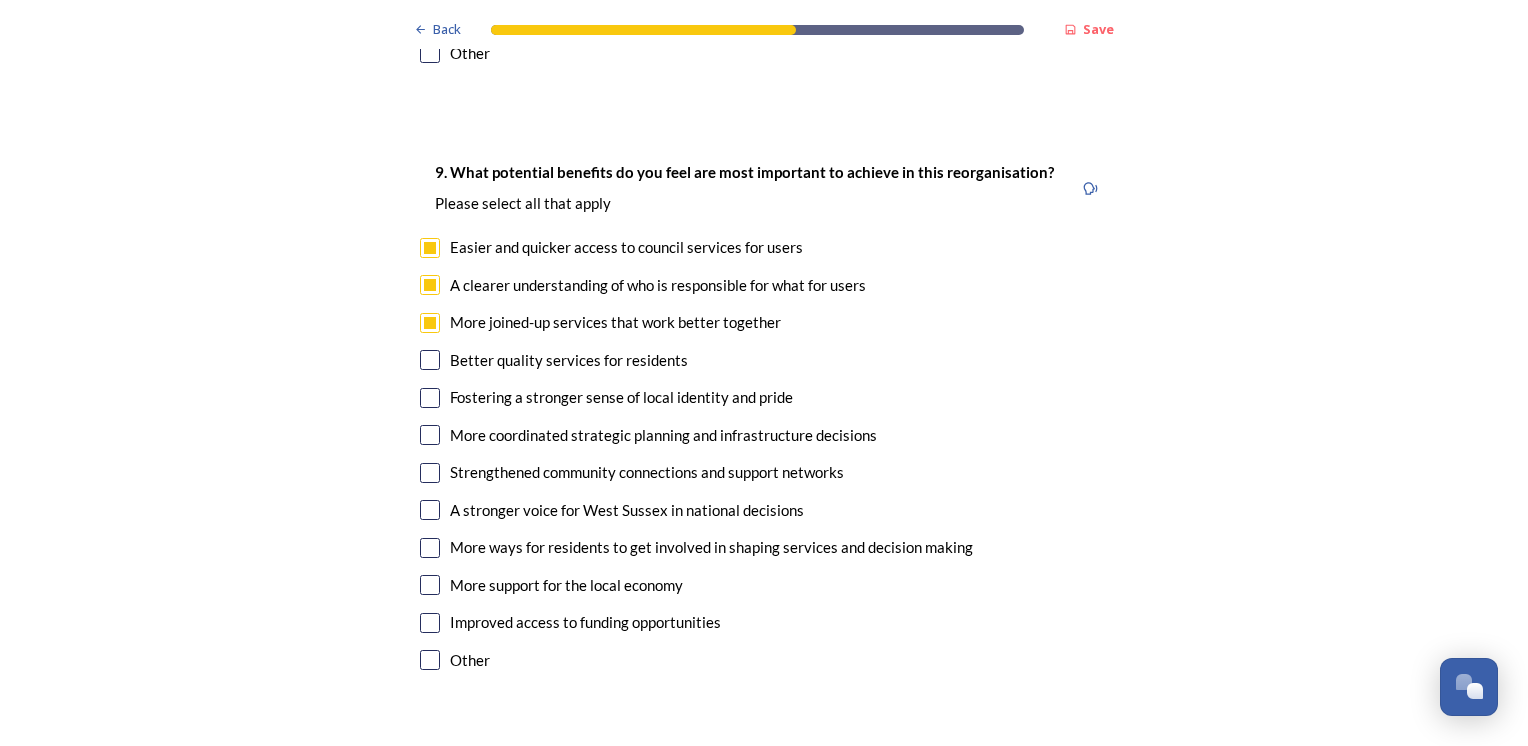 click at bounding box center [430, 360] 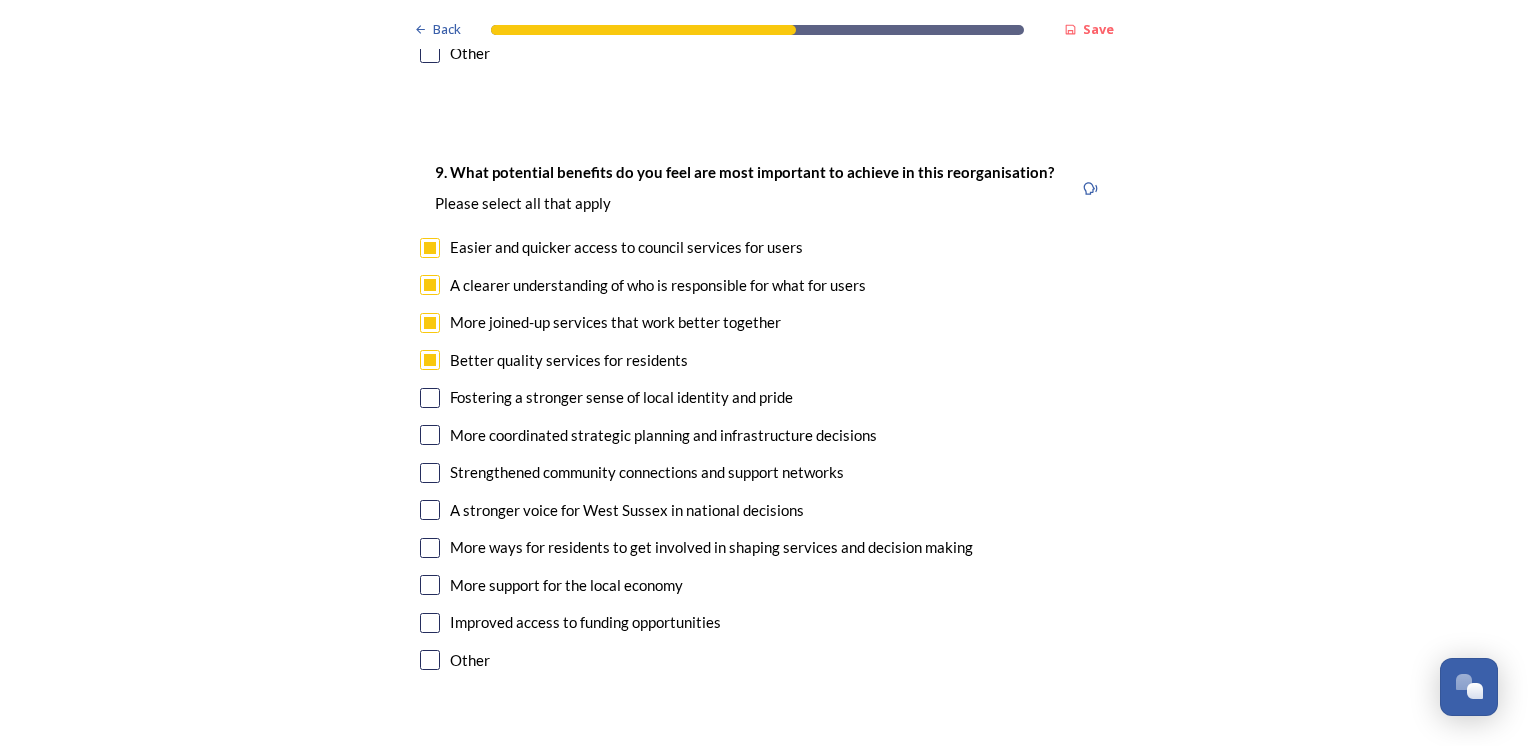 click at bounding box center (430, 398) 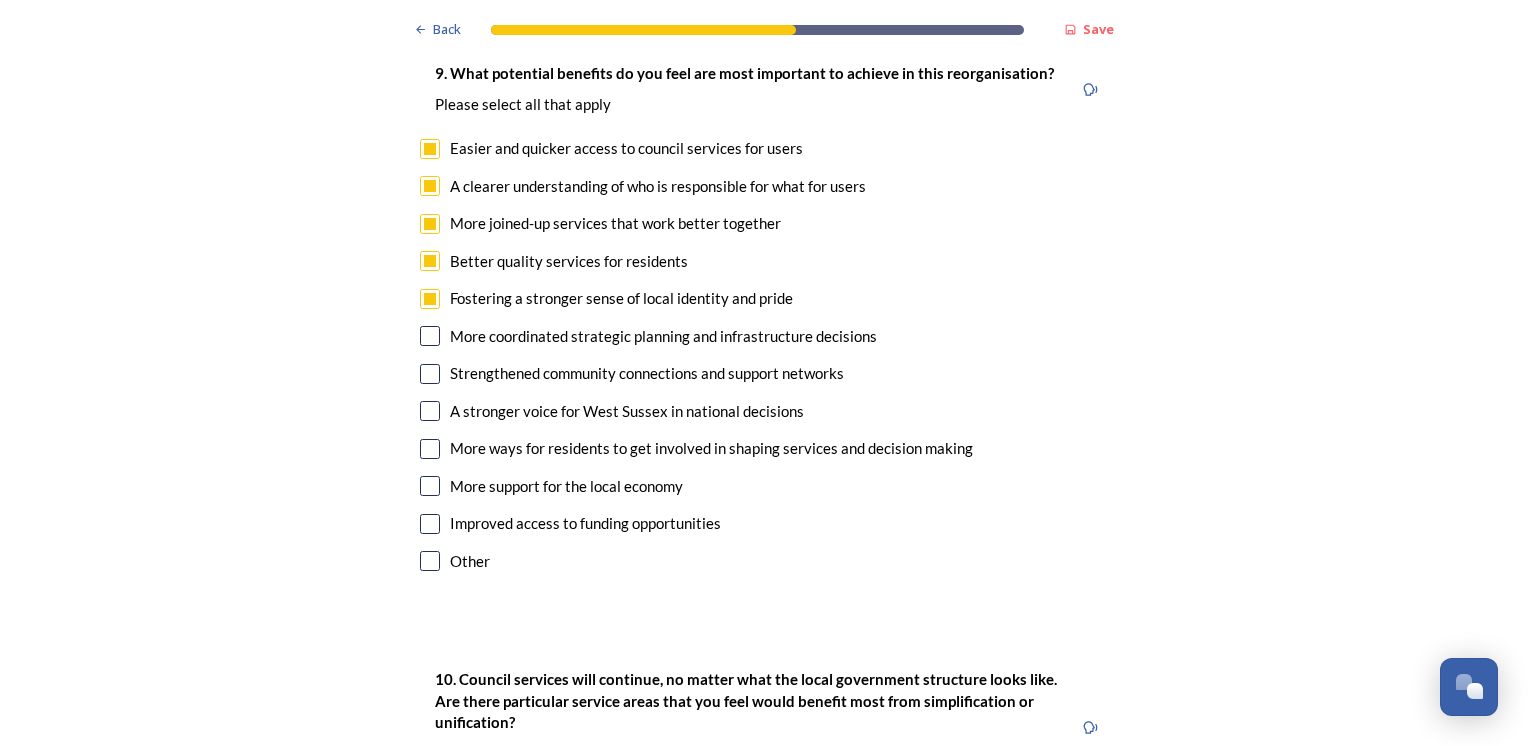 scroll, scrollTop: 4753, scrollLeft: 0, axis: vertical 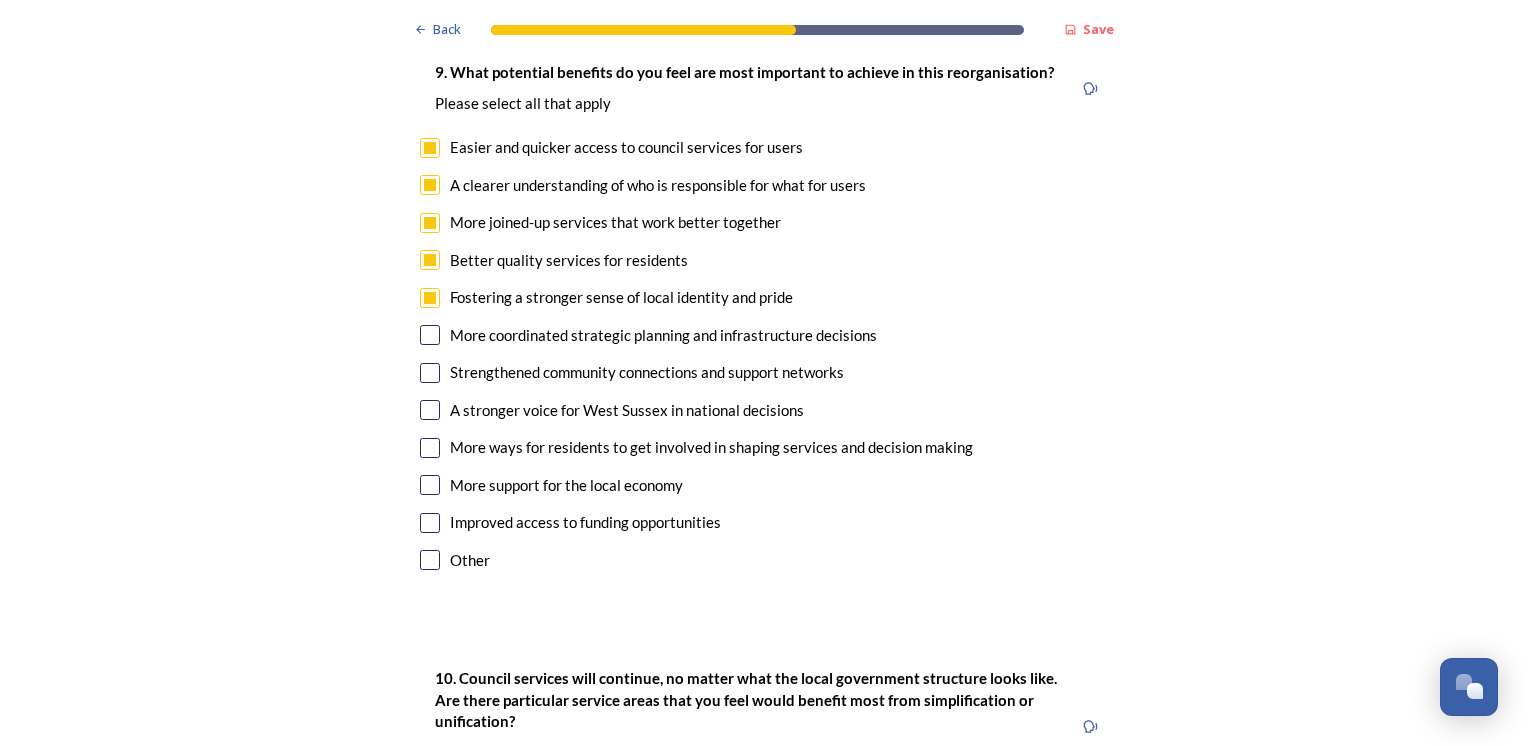 click at bounding box center [430, 448] 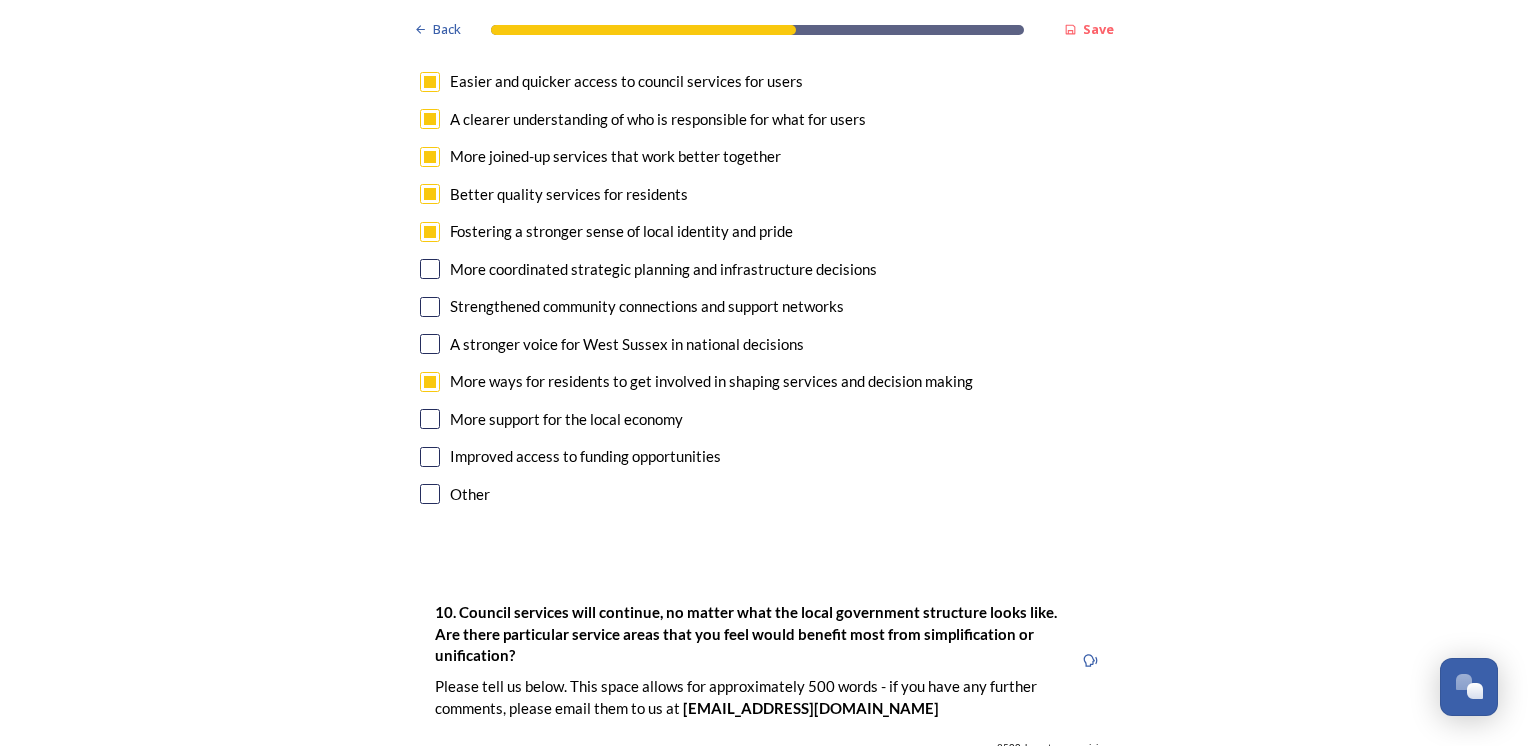 scroll, scrollTop: 4853, scrollLeft: 0, axis: vertical 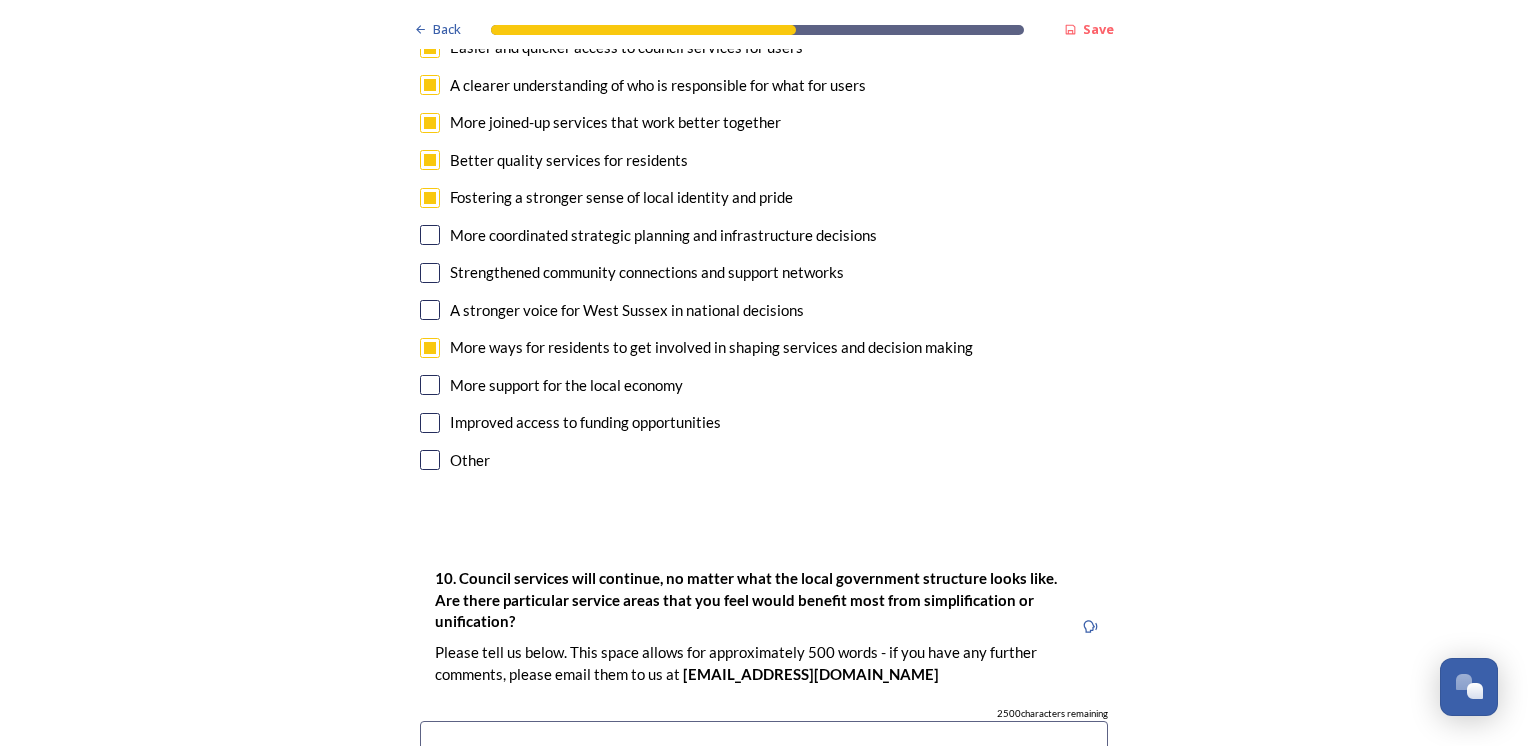 click at bounding box center (430, 385) 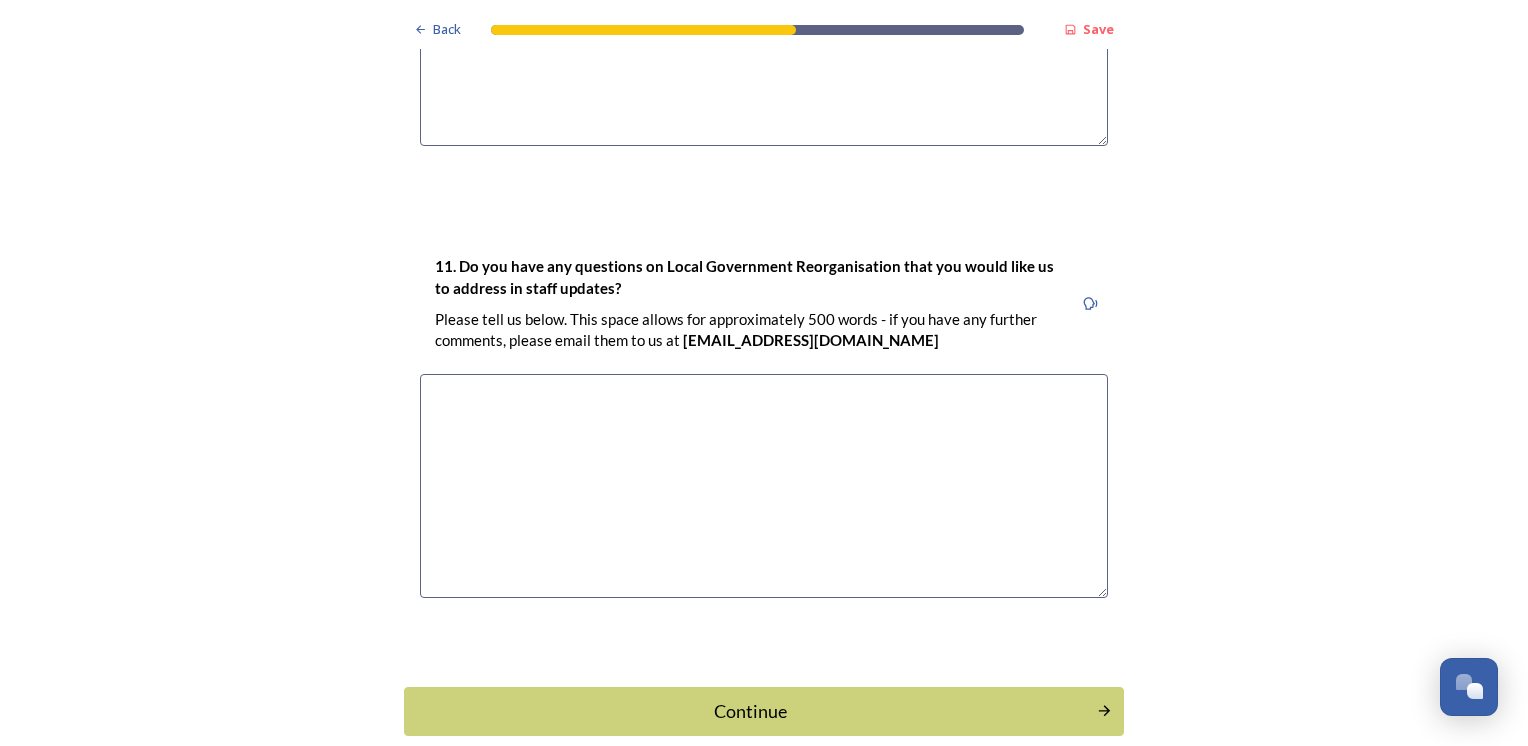 scroll, scrollTop: 5698, scrollLeft: 0, axis: vertical 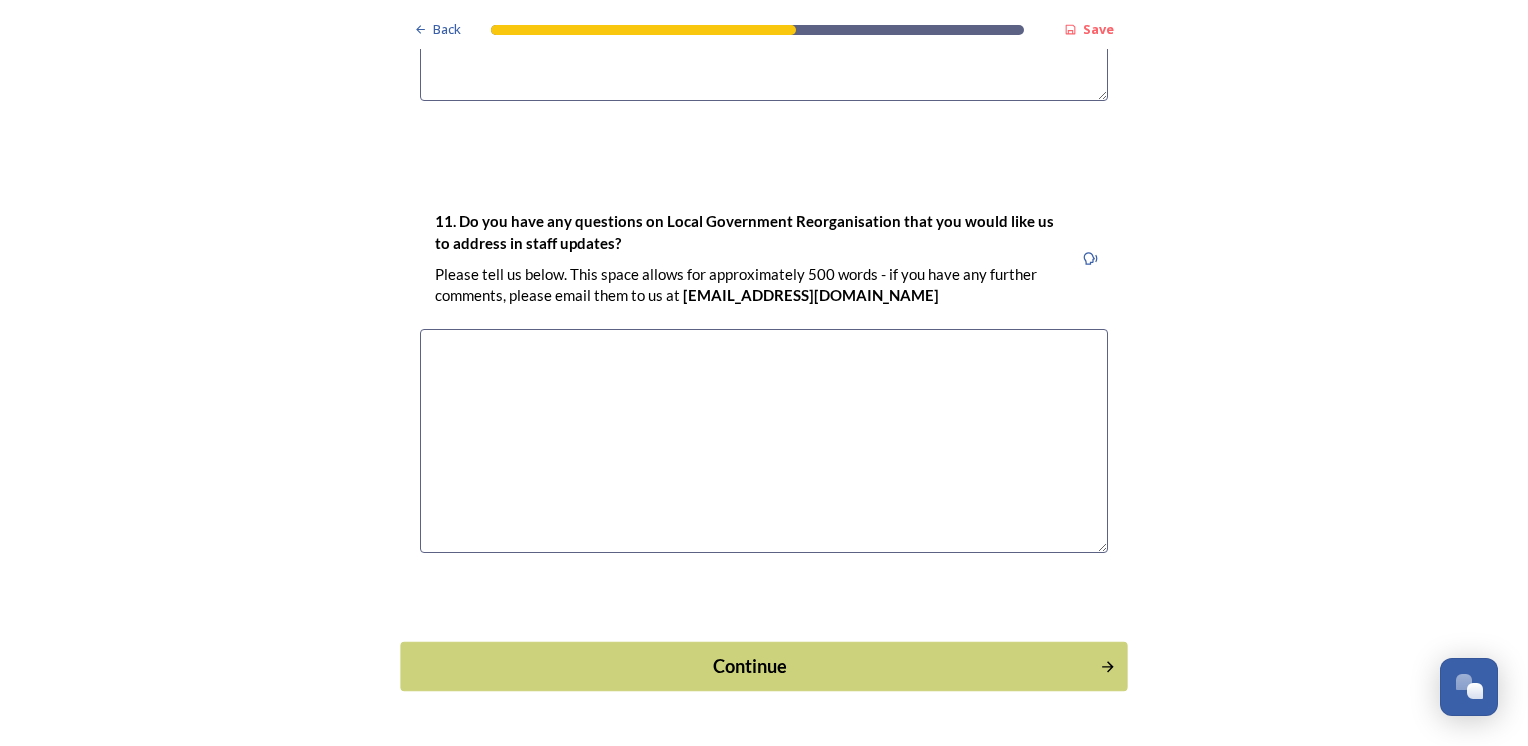 click on "Continue" at bounding box center (750, 666) 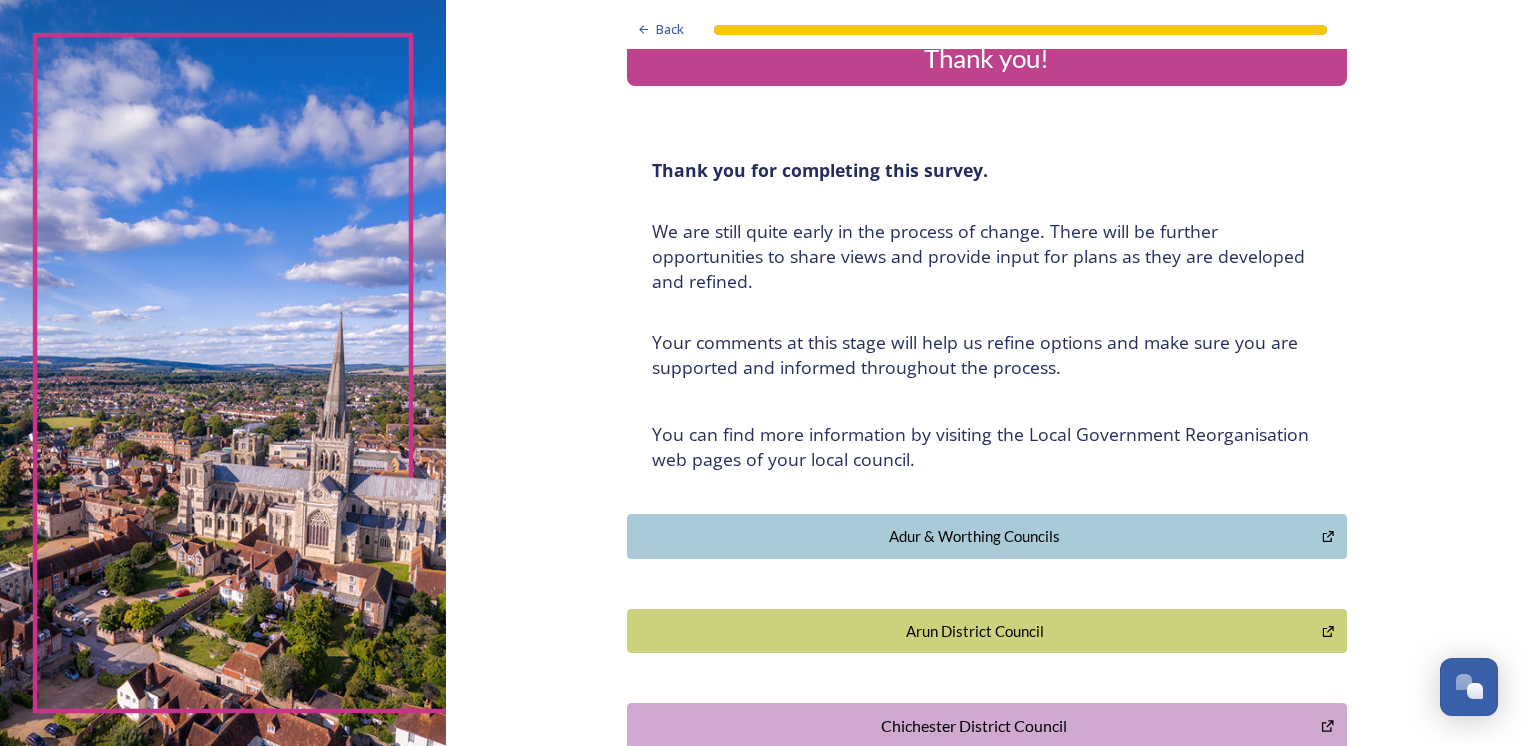 scroll, scrollTop: 239, scrollLeft: 0, axis: vertical 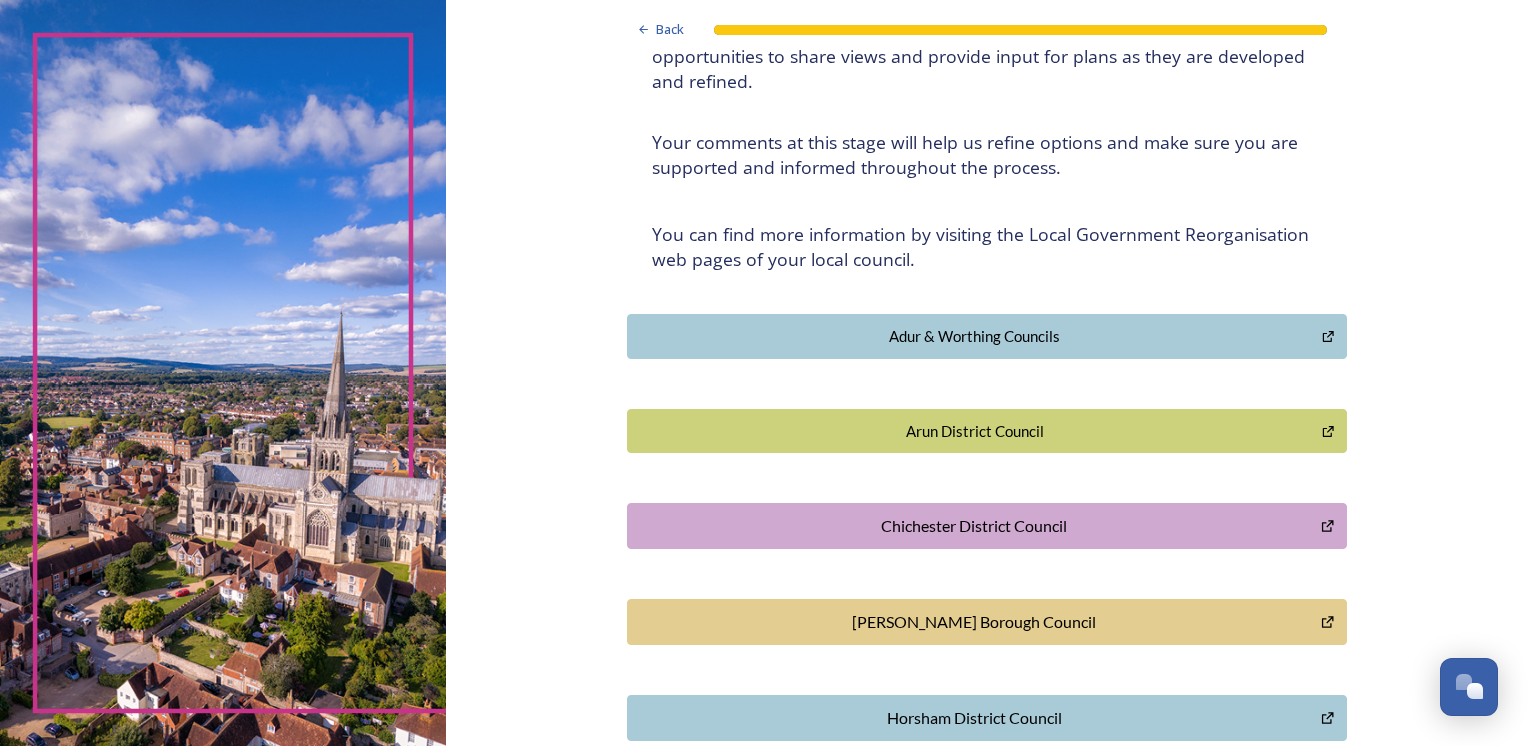 click on "Arun District Council" at bounding box center (975, 431) 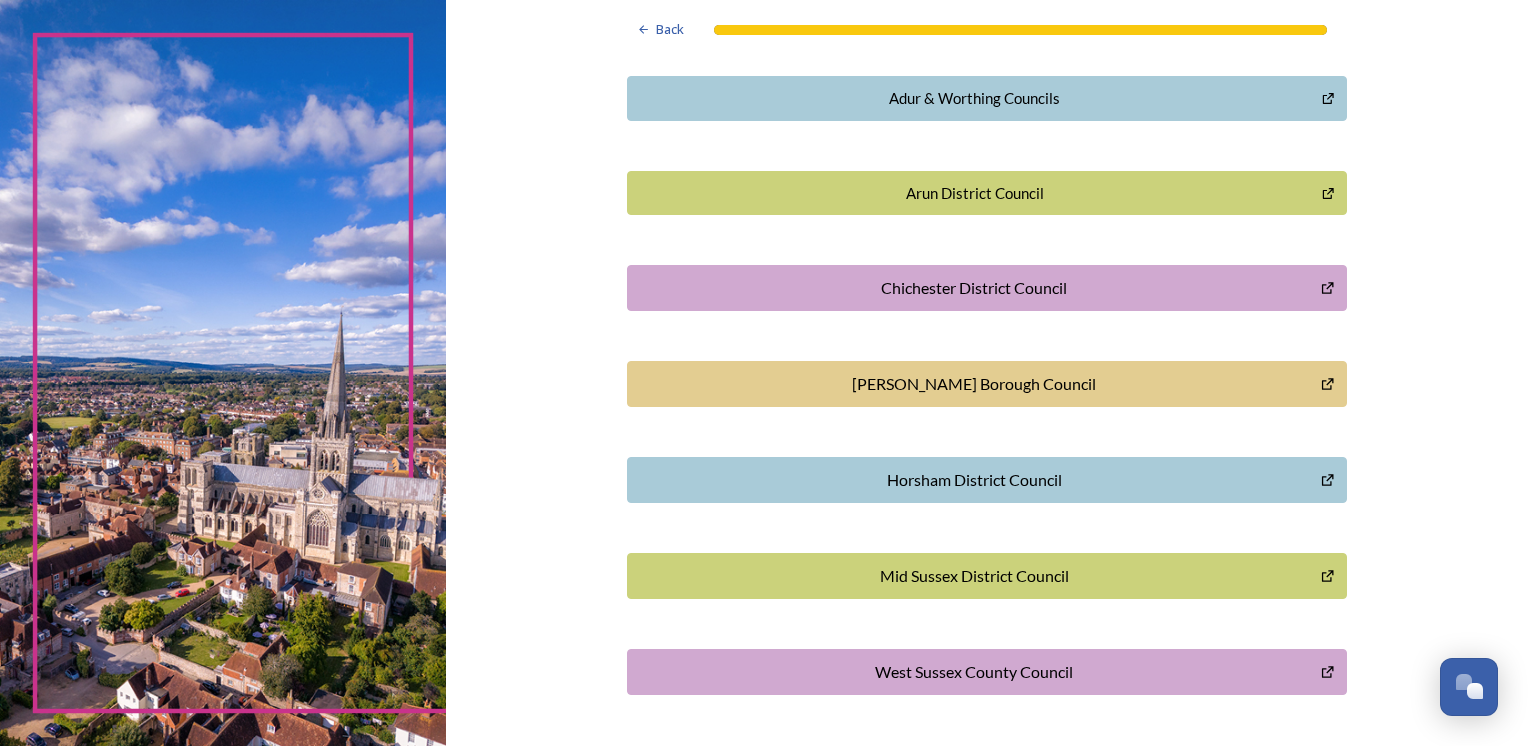 scroll, scrollTop: 539, scrollLeft: 0, axis: vertical 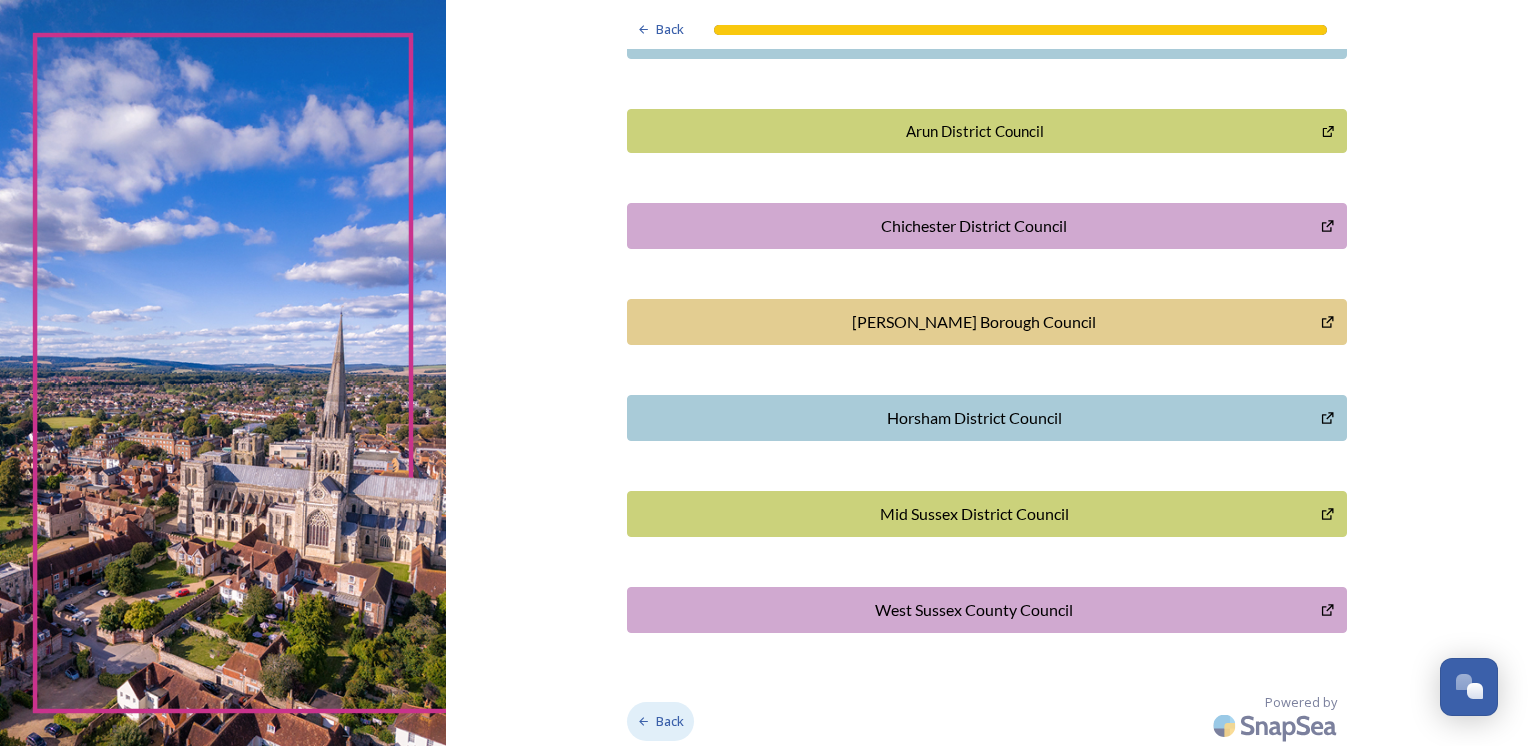 click on "Back" at bounding box center (670, 721) 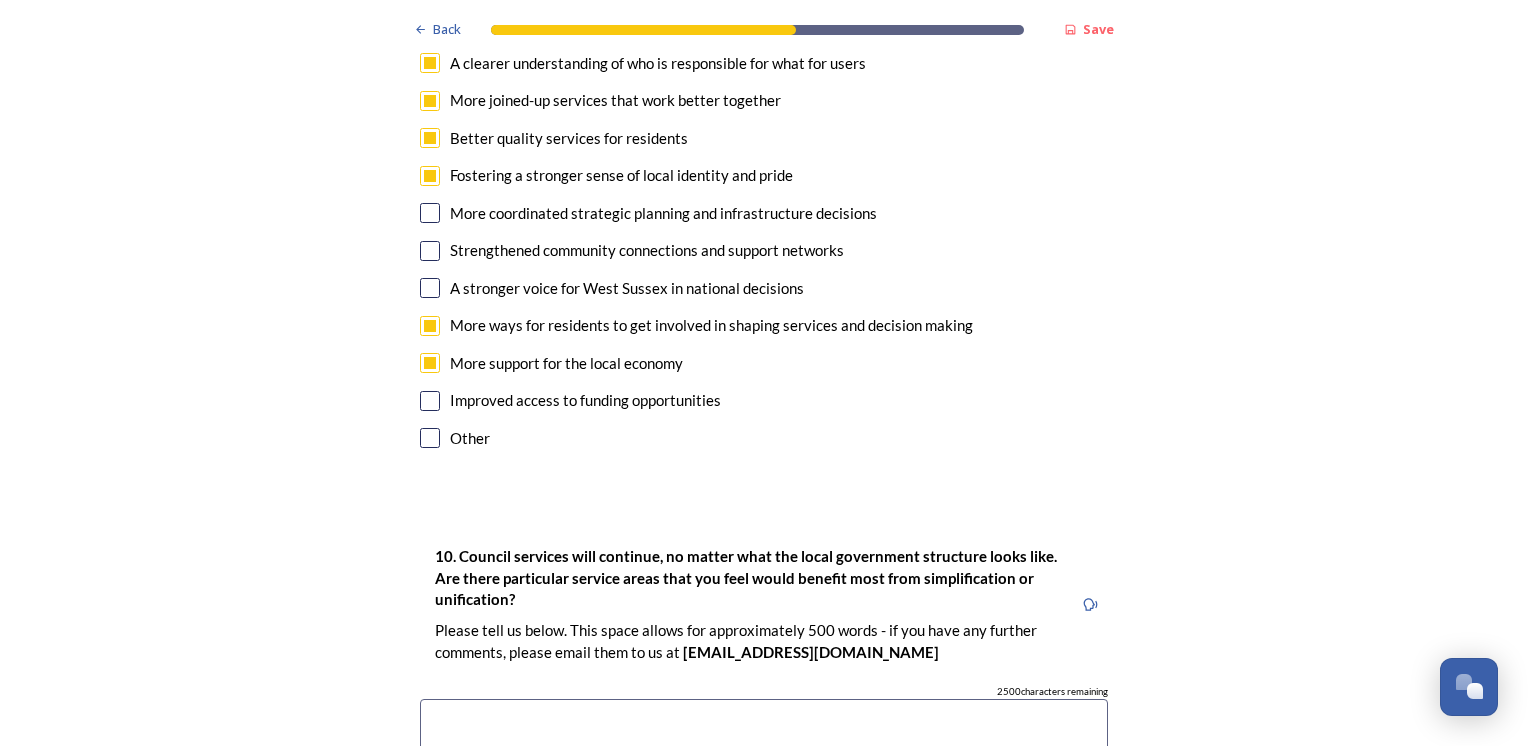scroll, scrollTop: 4798, scrollLeft: 0, axis: vertical 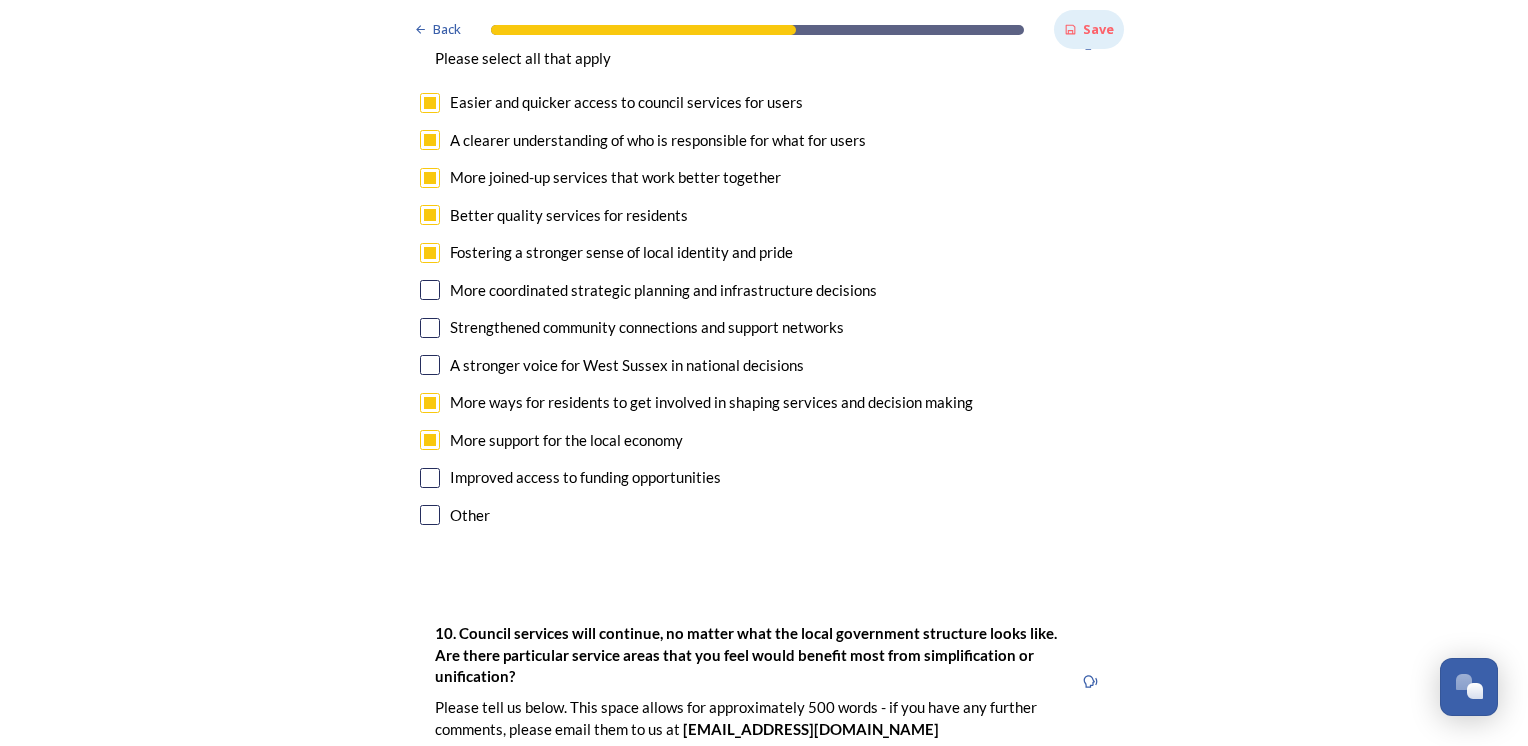 click on "Save" at bounding box center (1098, 29) 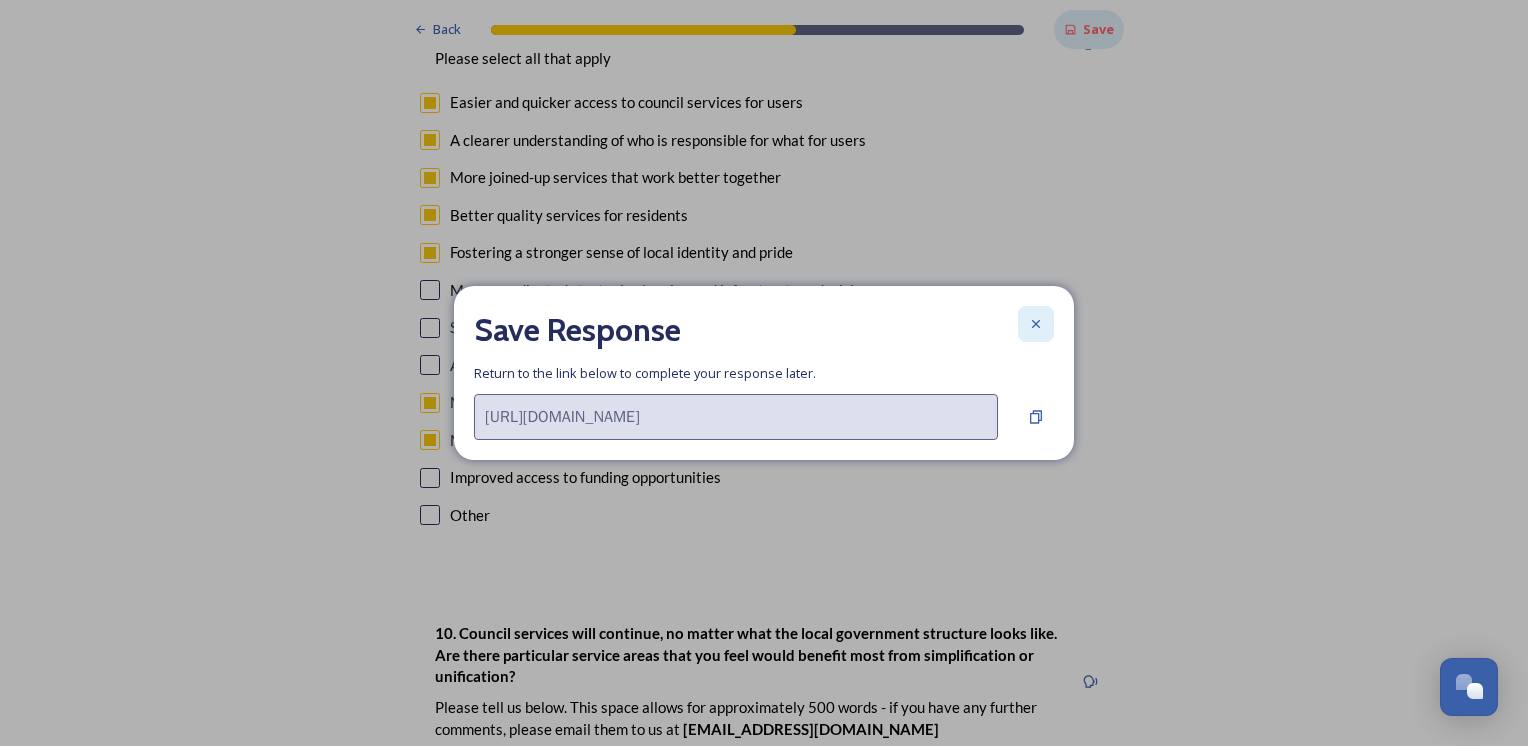 click at bounding box center [1036, 324] 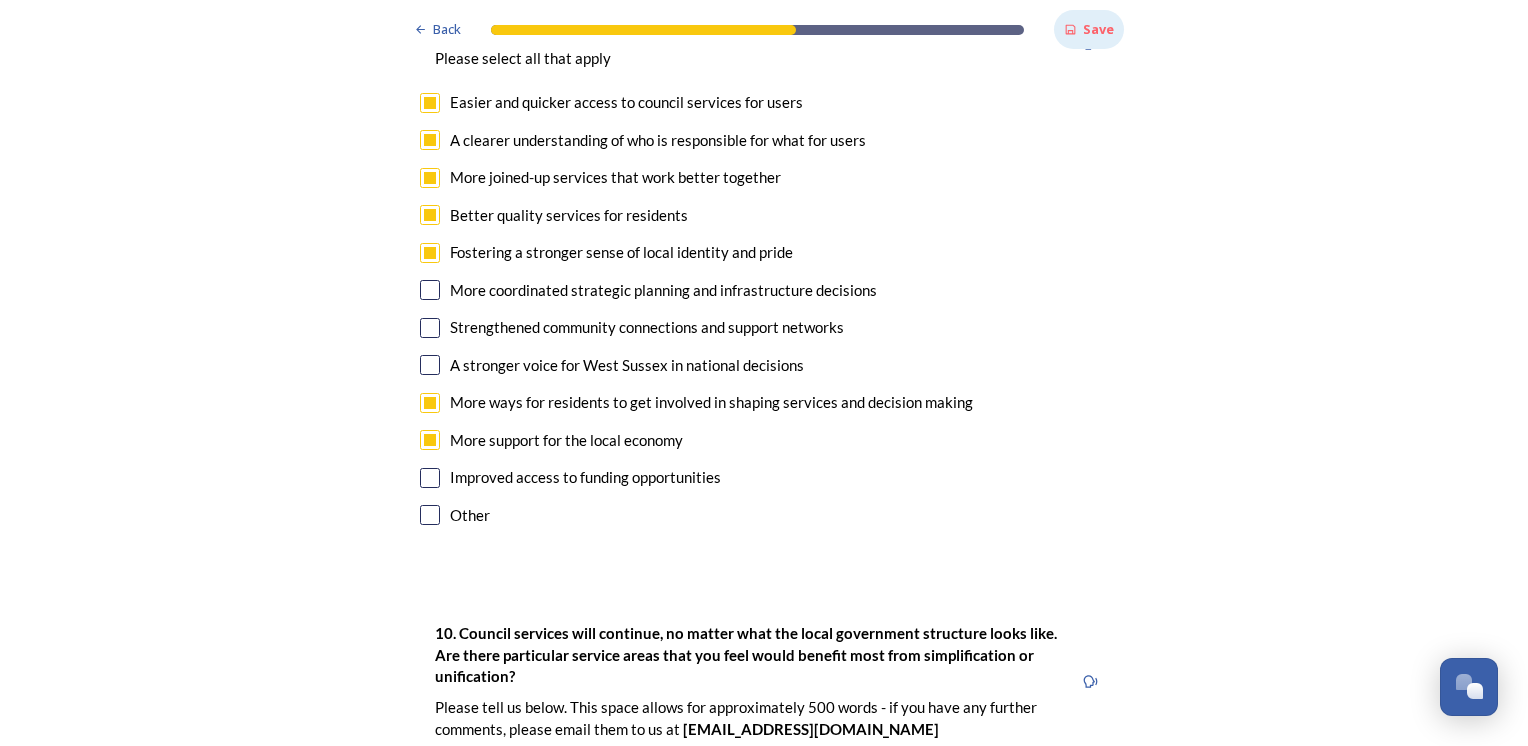 scroll, scrollTop: 4398, scrollLeft: 0, axis: vertical 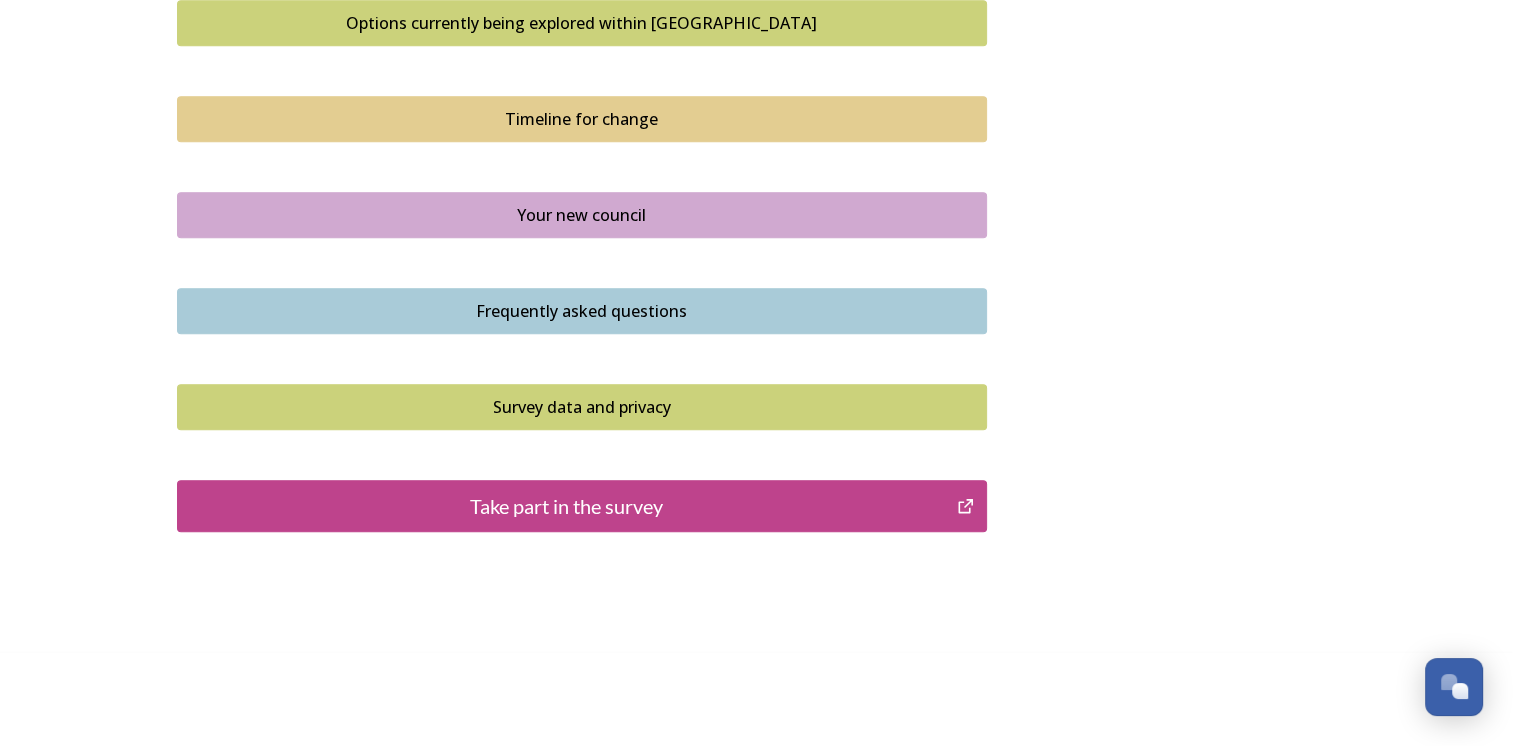 click on "Take part in the survey" at bounding box center [567, 506] 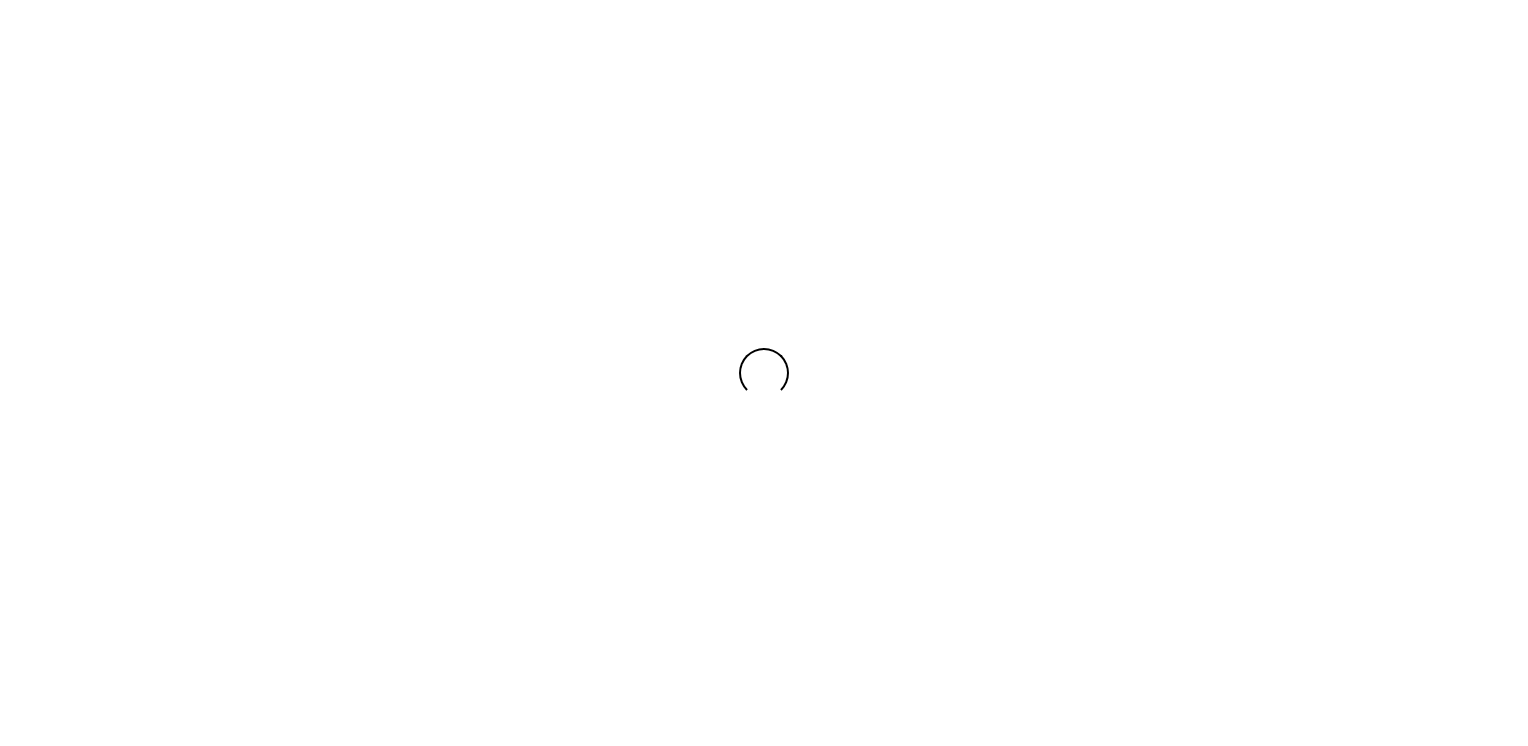 scroll, scrollTop: 0, scrollLeft: 0, axis: both 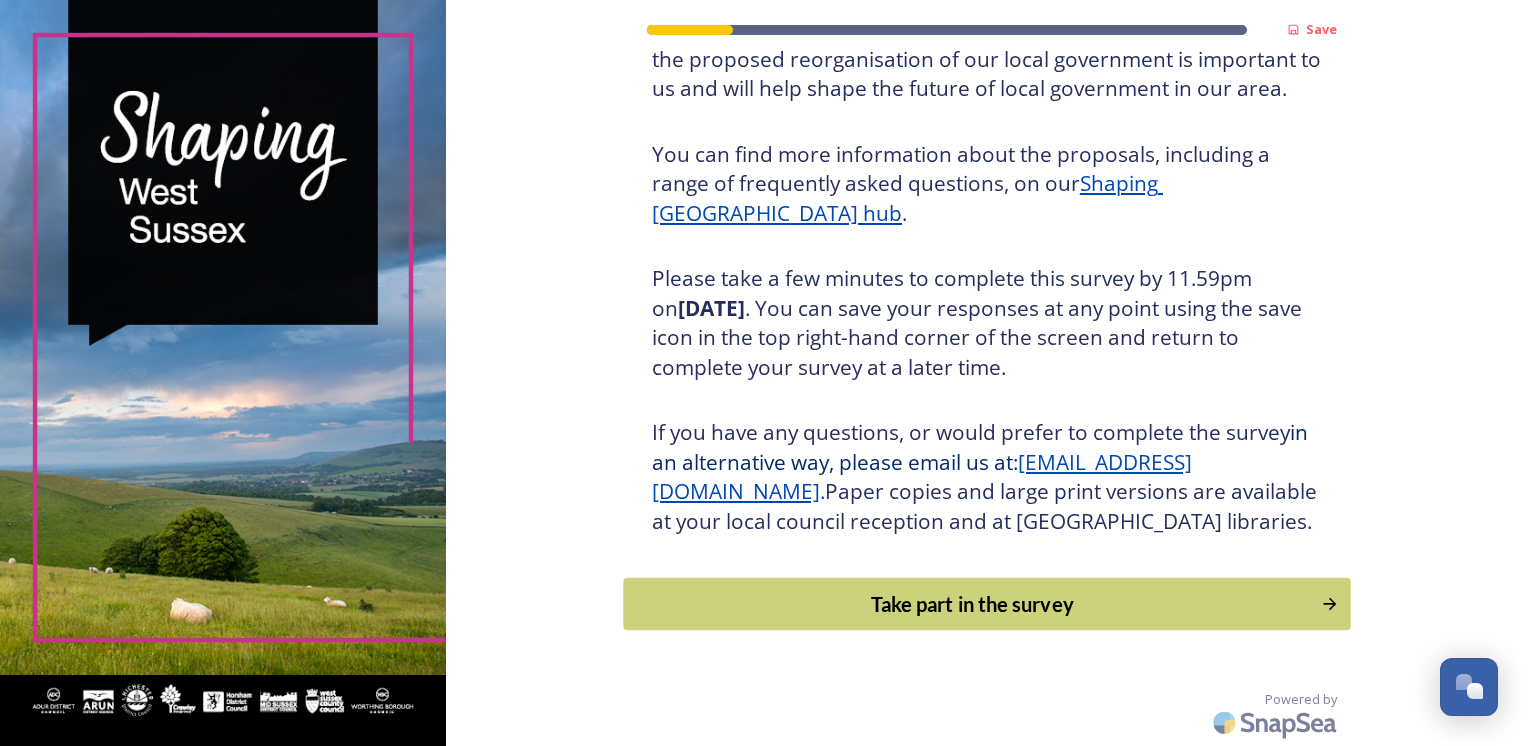 click on "Take part in the survey" at bounding box center (972, 604) 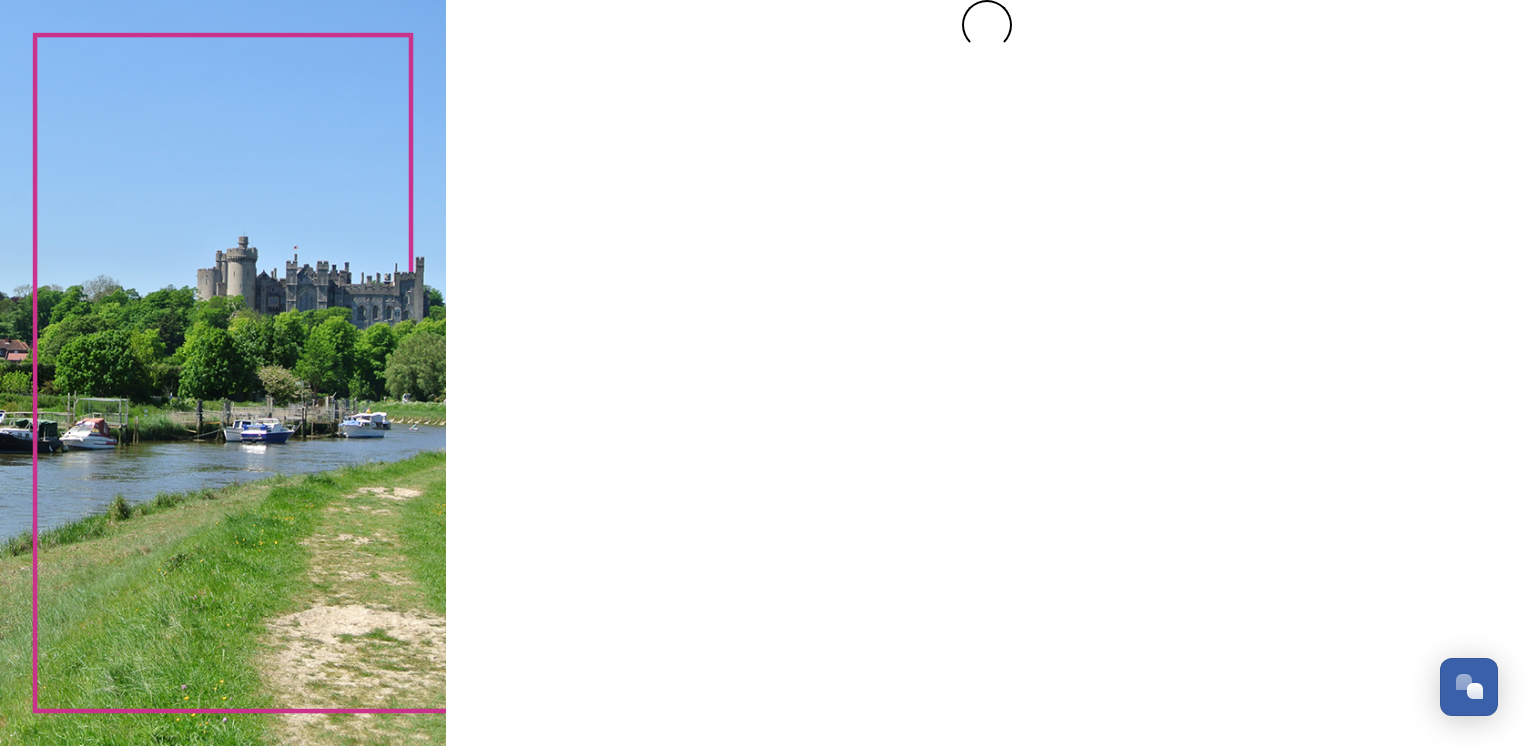 scroll, scrollTop: 0, scrollLeft: 0, axis: both 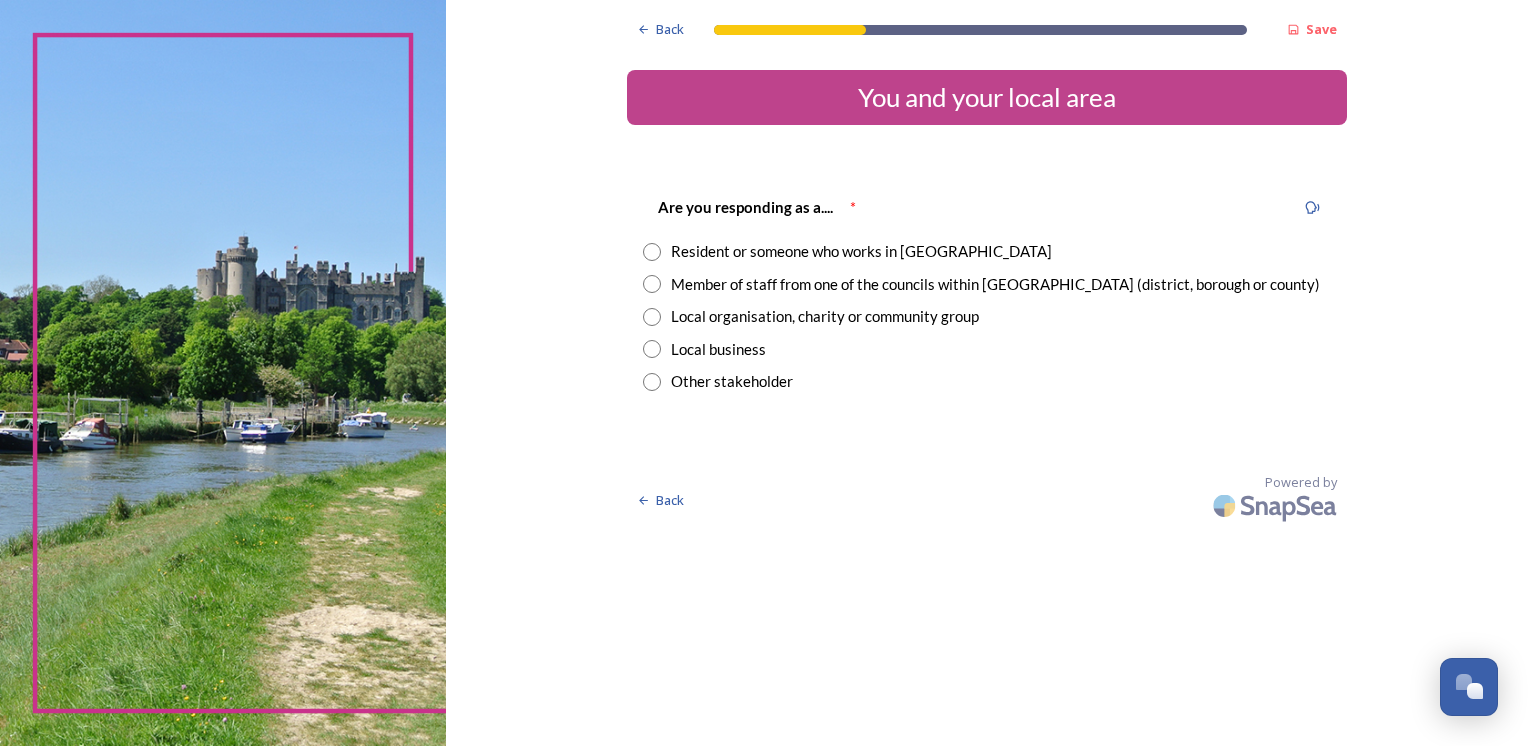 click at bounding box center [652, 252] 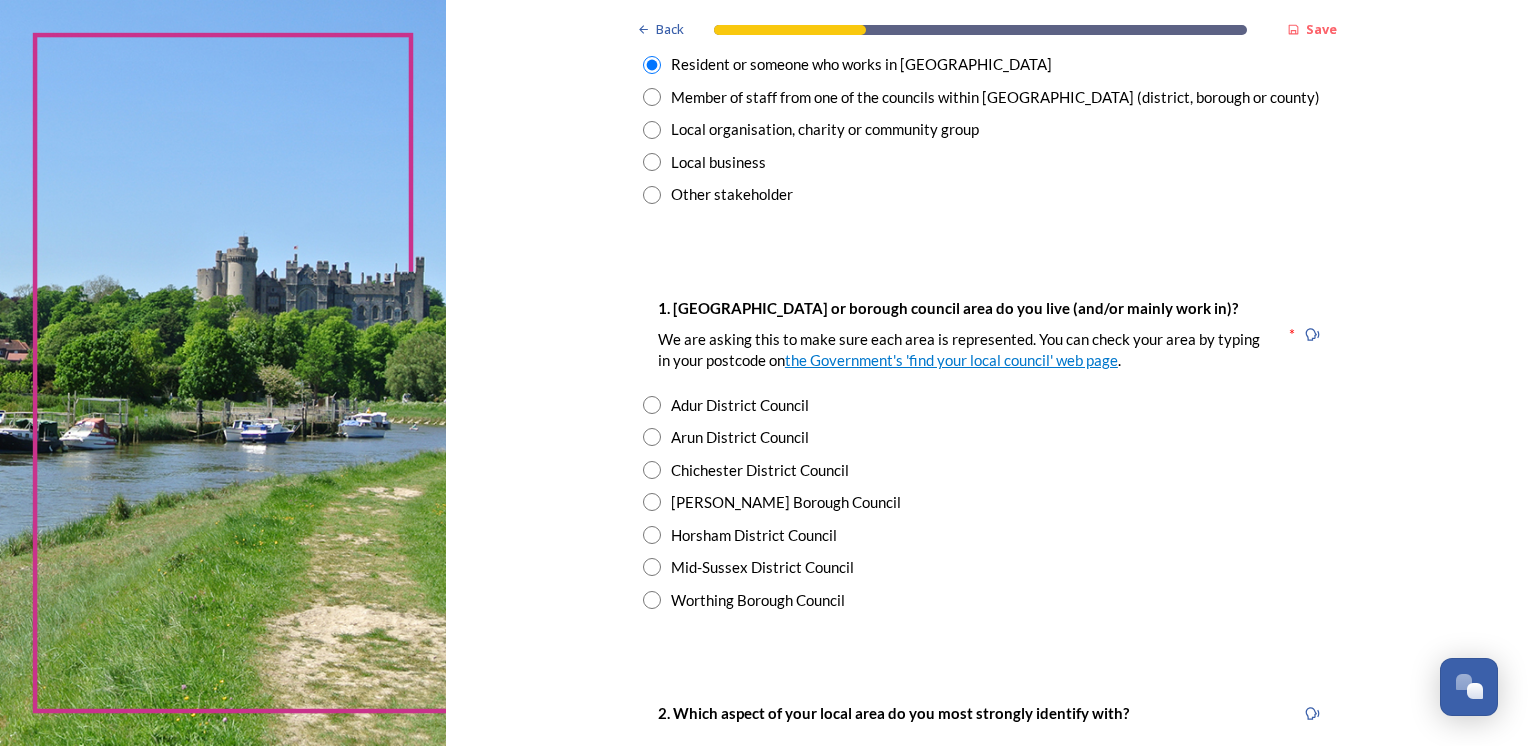 scroll, scrollTop: 300, scrollLeft: 0, axis: vertical 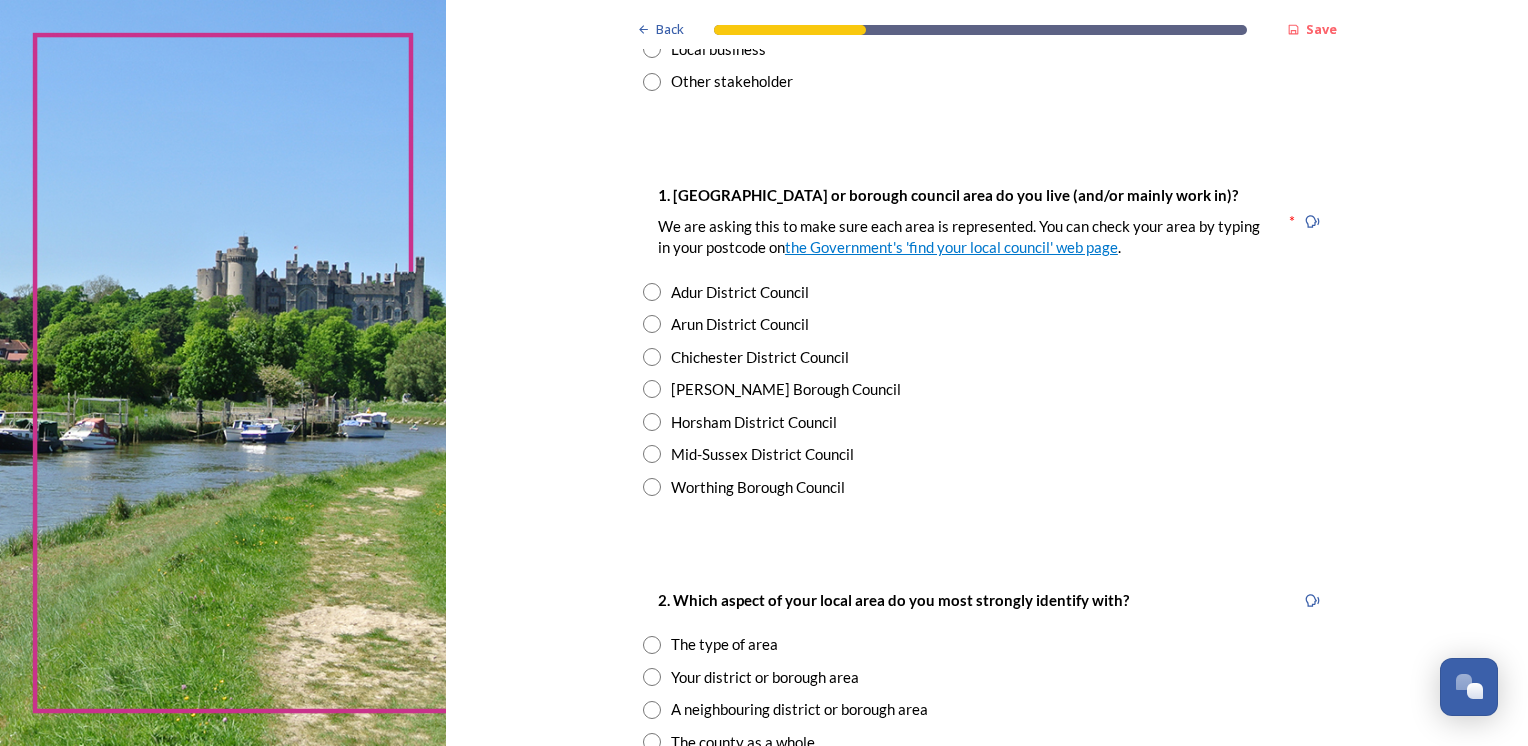 click at bounding box center (652, 324) 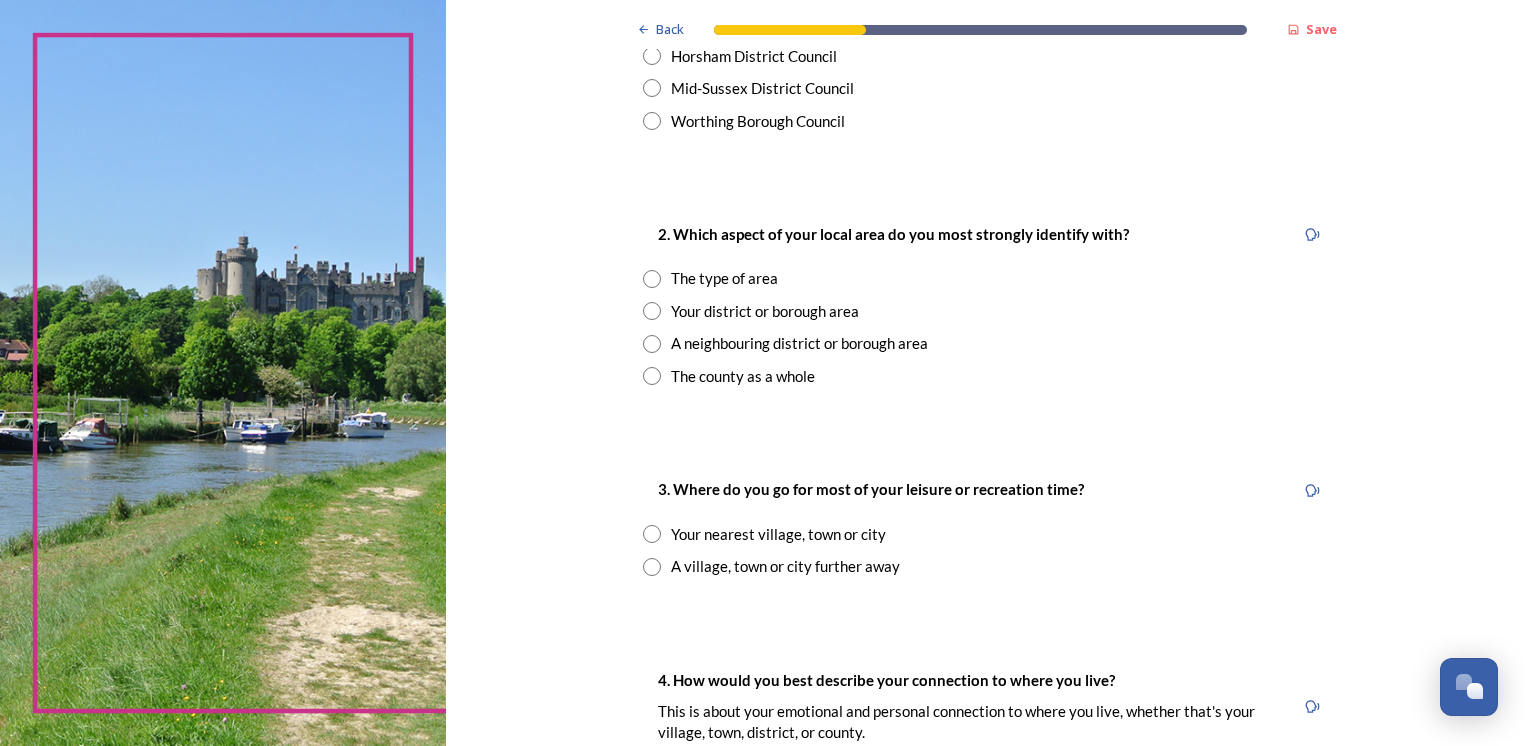 scroll, scrollTop: 700, scrollLeft: 0, axis: vertical 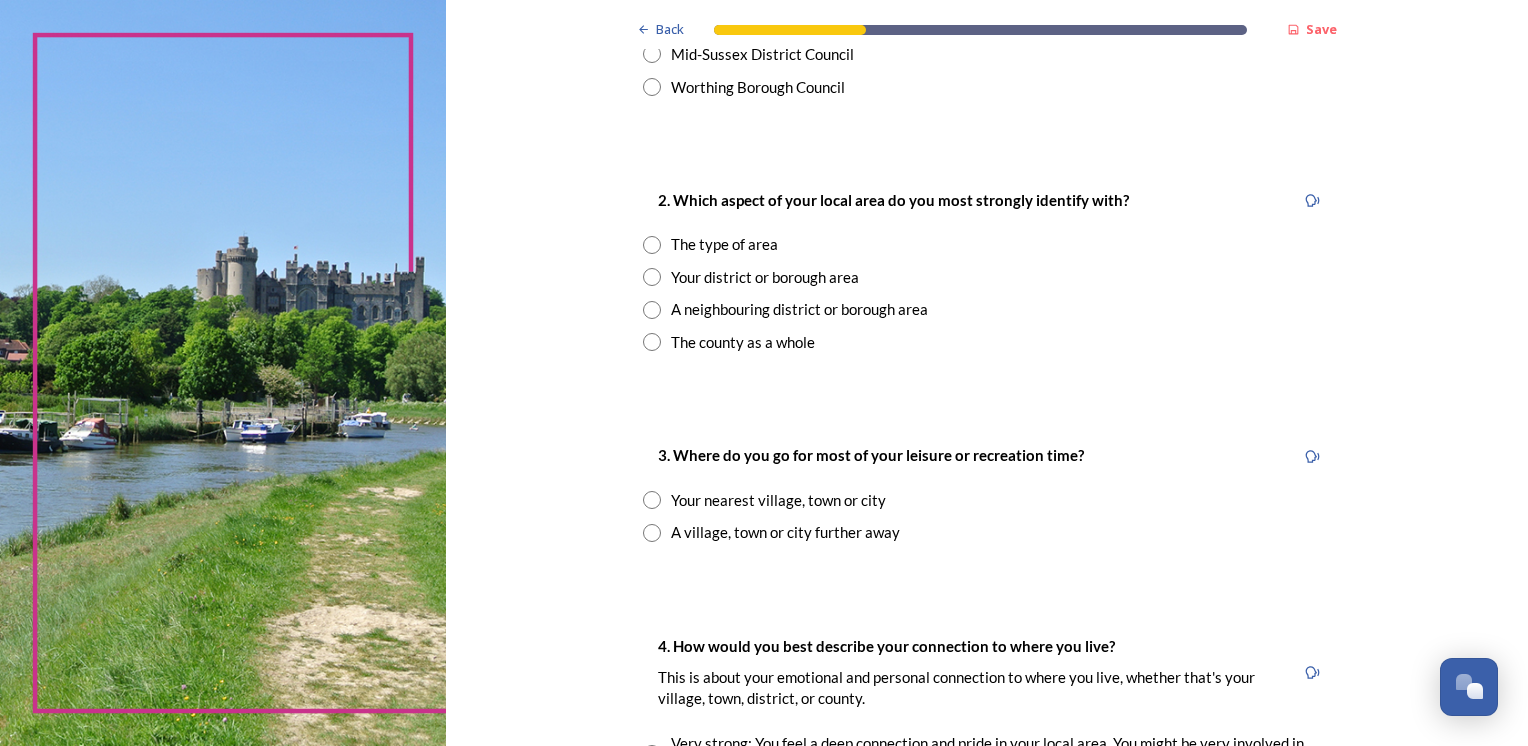 click at bounding box center (652, 500) 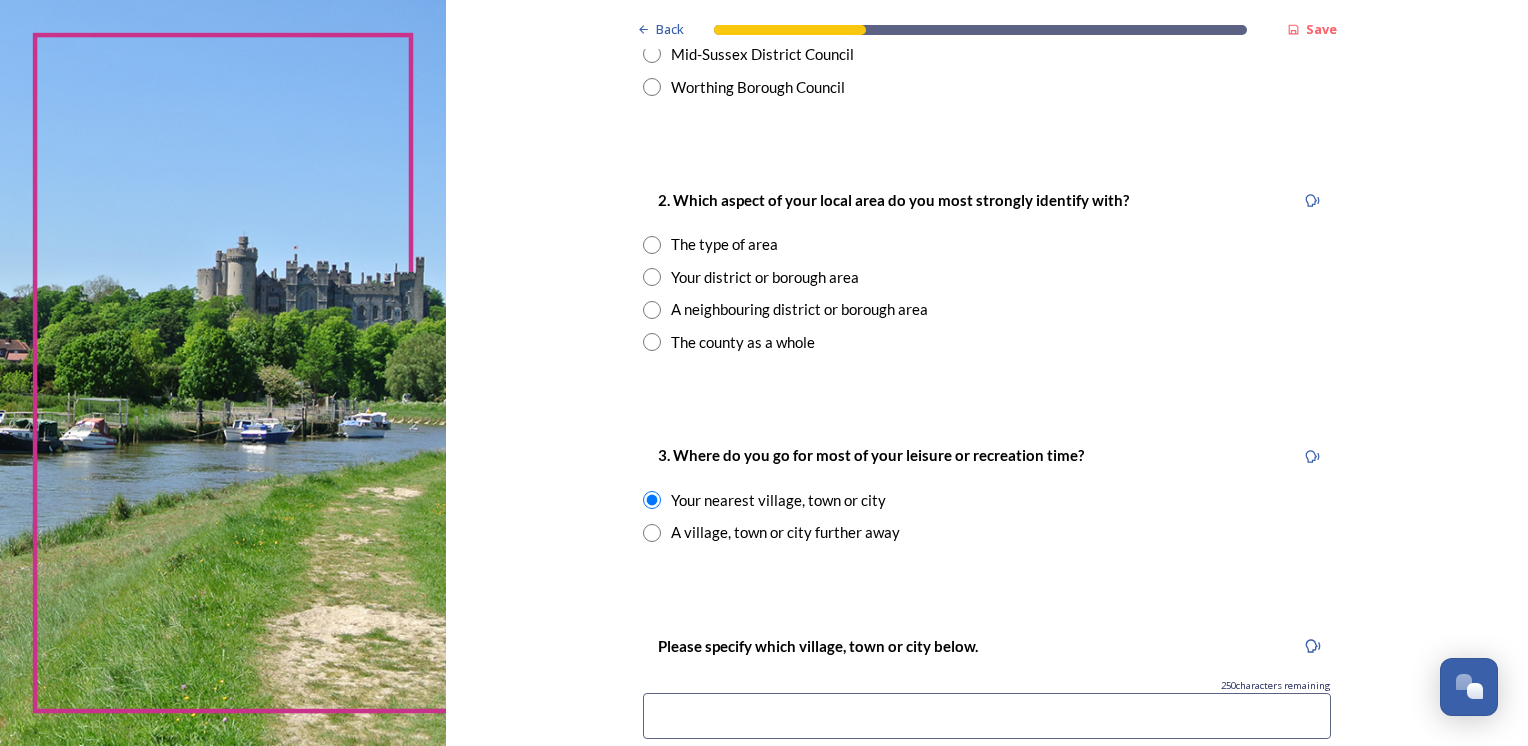click at bounding box center (652, 277) 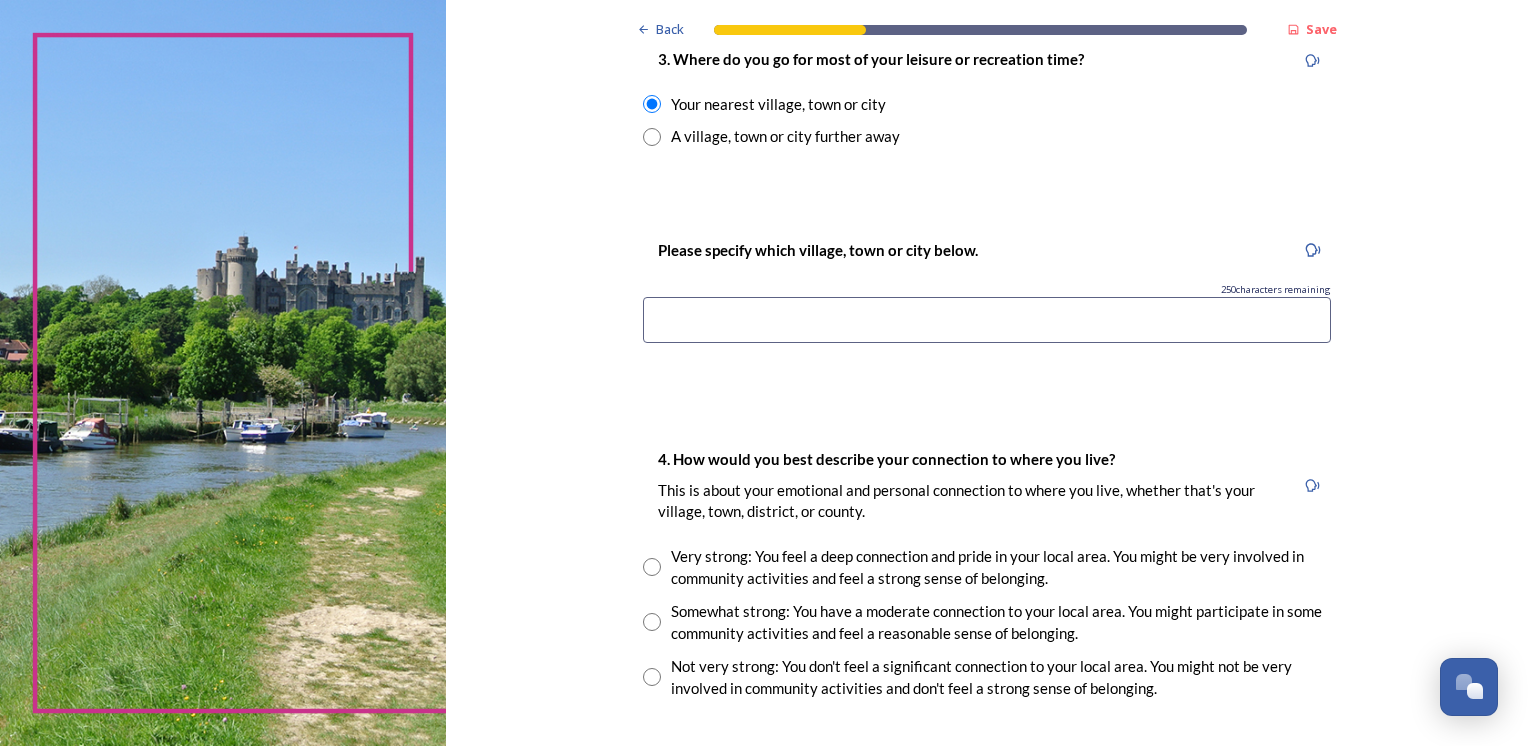 scroll, scrollTop: 1100, scrollLeft: 0, axis: vertical 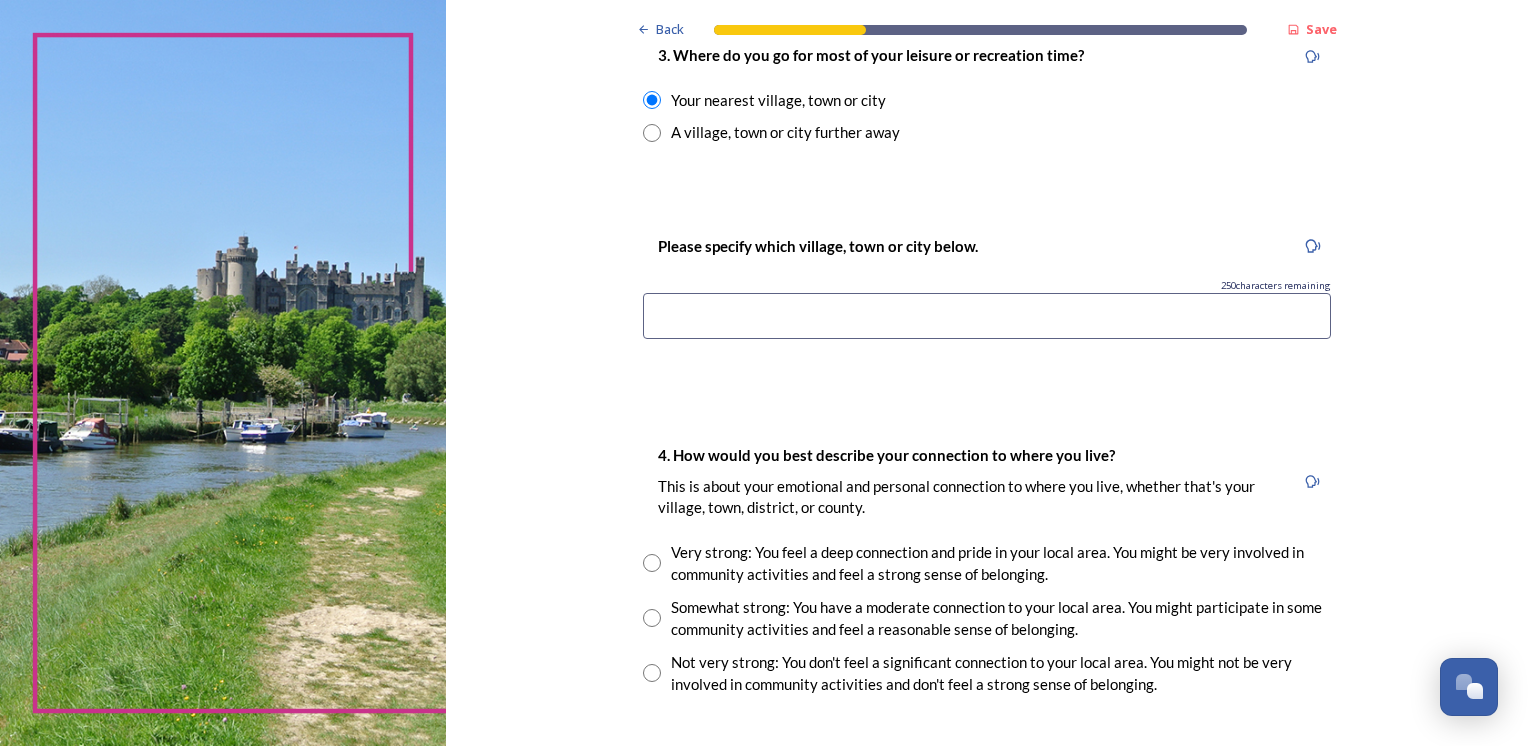 click at bounding box center [987, 316] 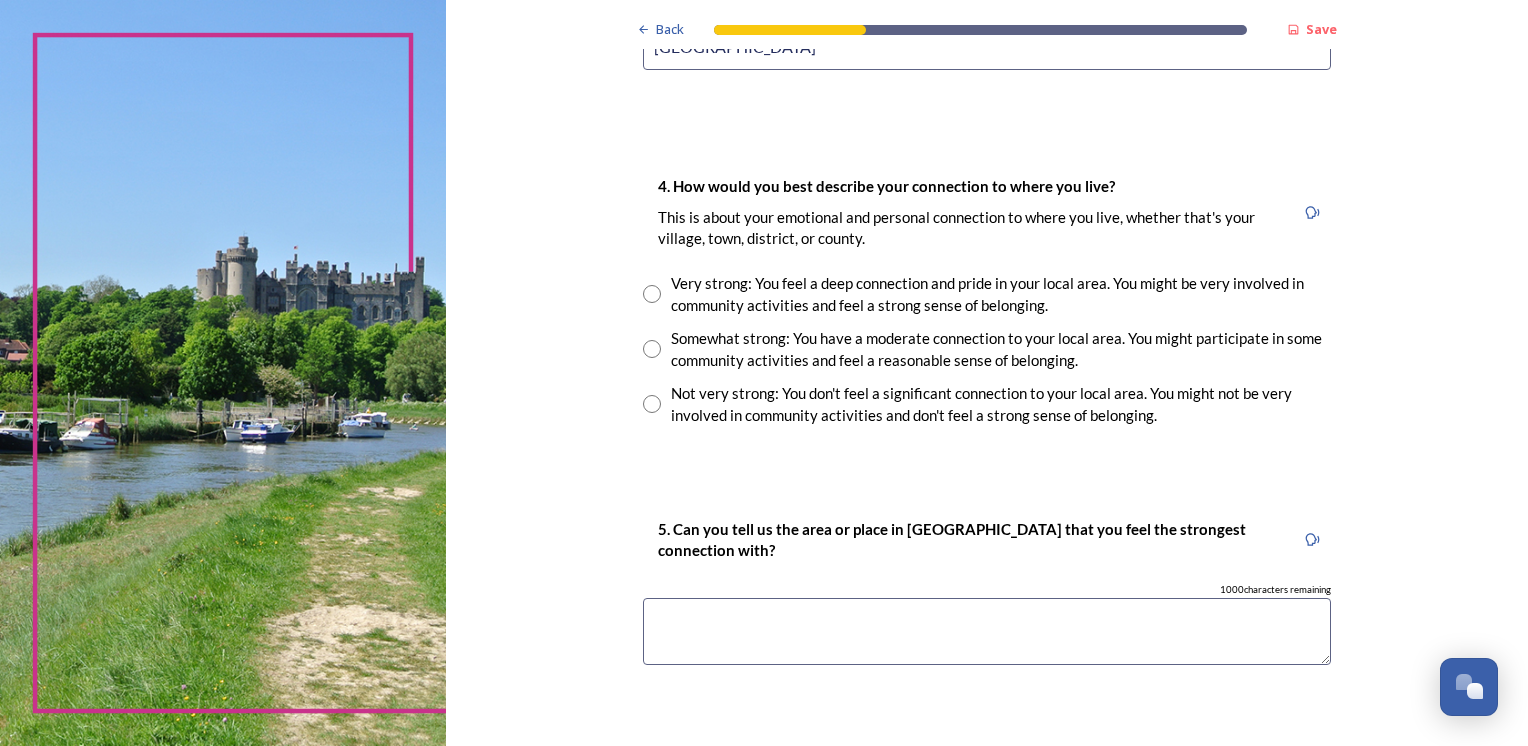 scroll, scrollTop: 1400, scrollLeft: 0, axis: vertical 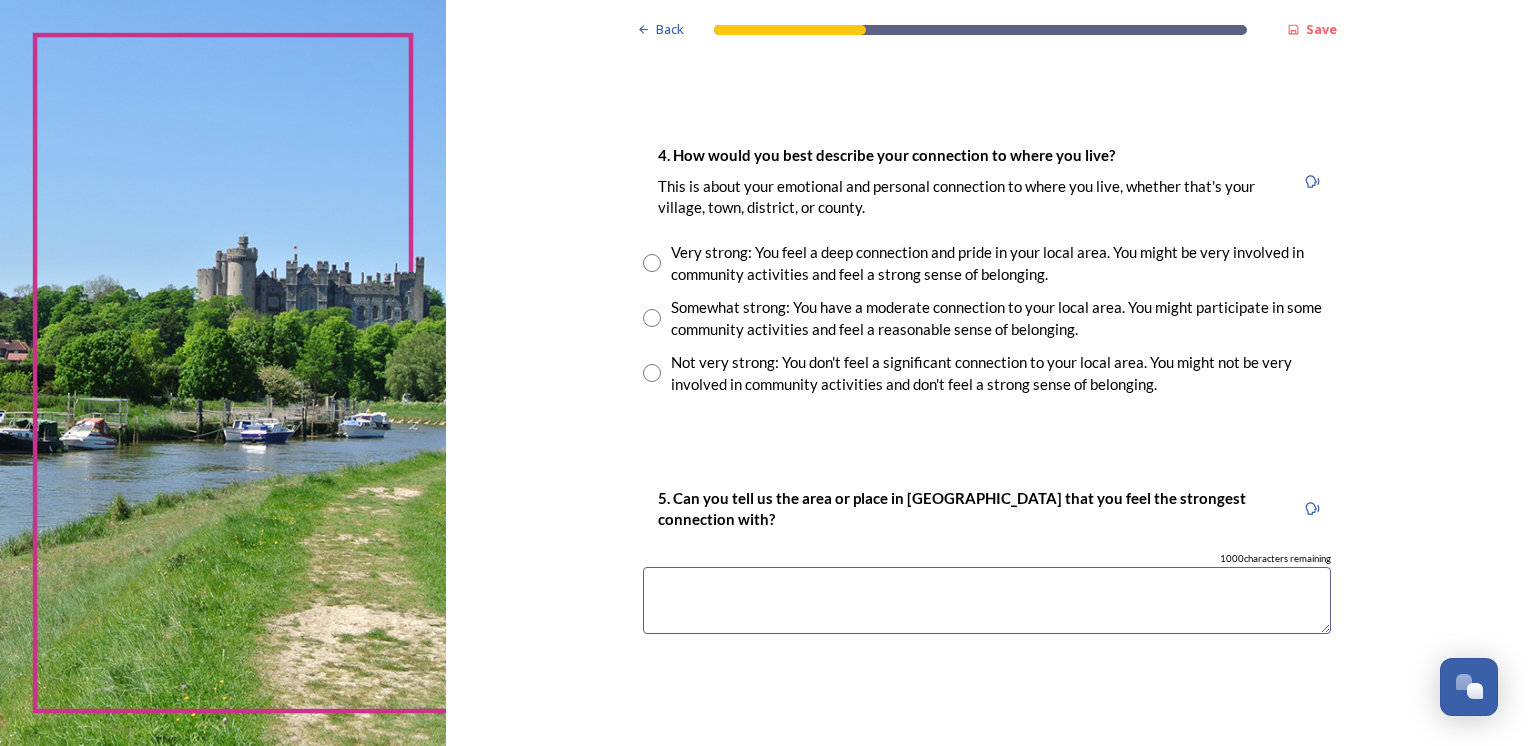 type on "Littlehampton" 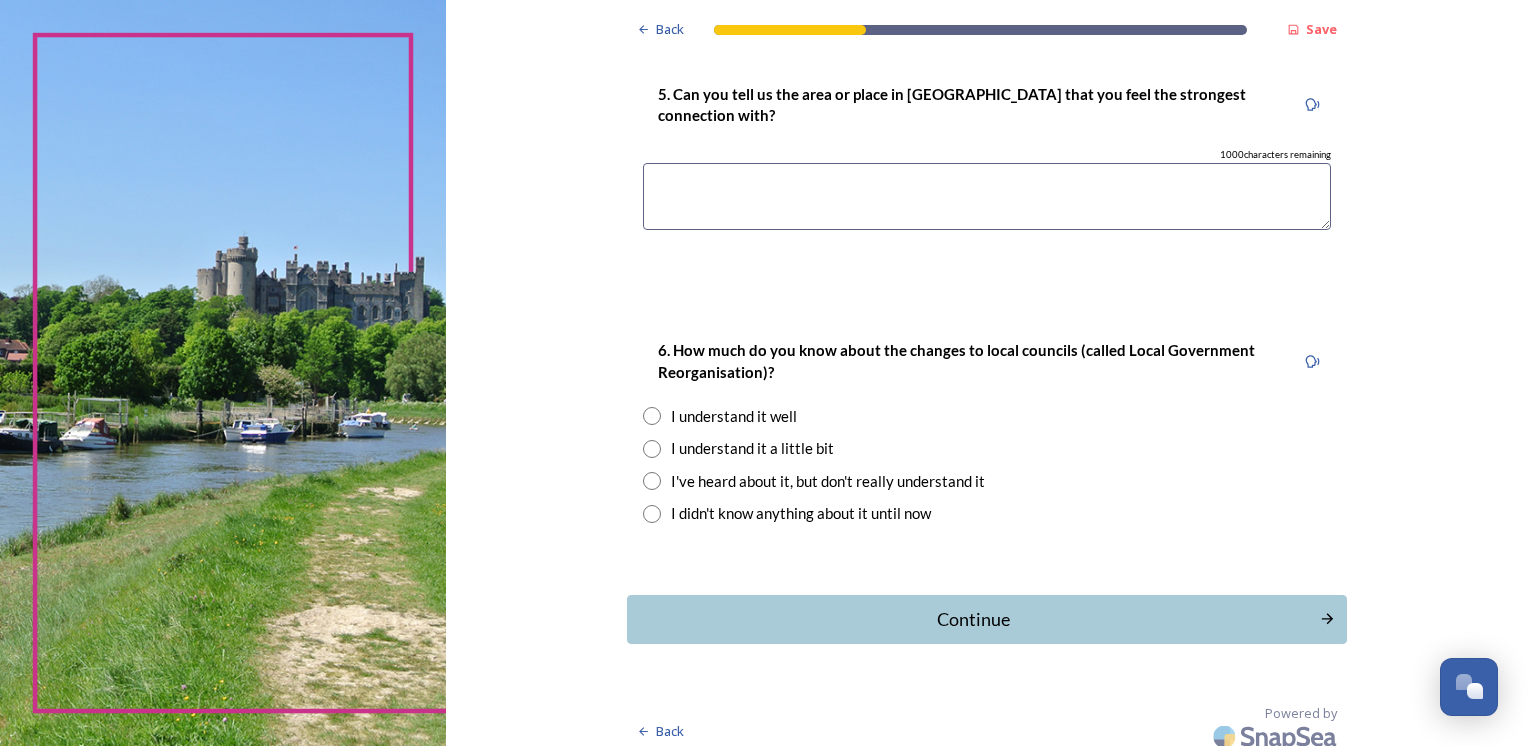 scroll, scrollTop: 1816, scrollLeft: 0, axis: vertical 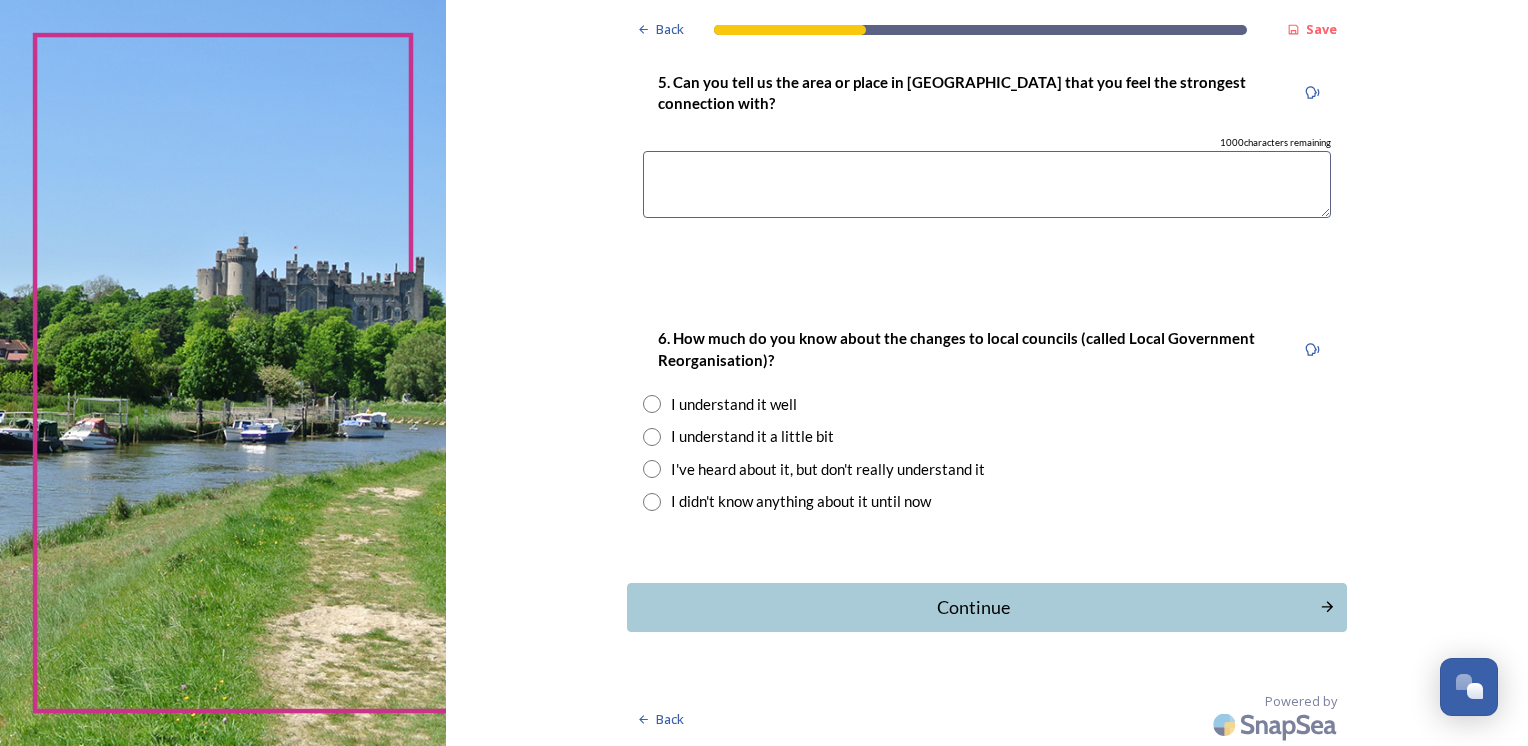 click at bounding box center [652, 469] 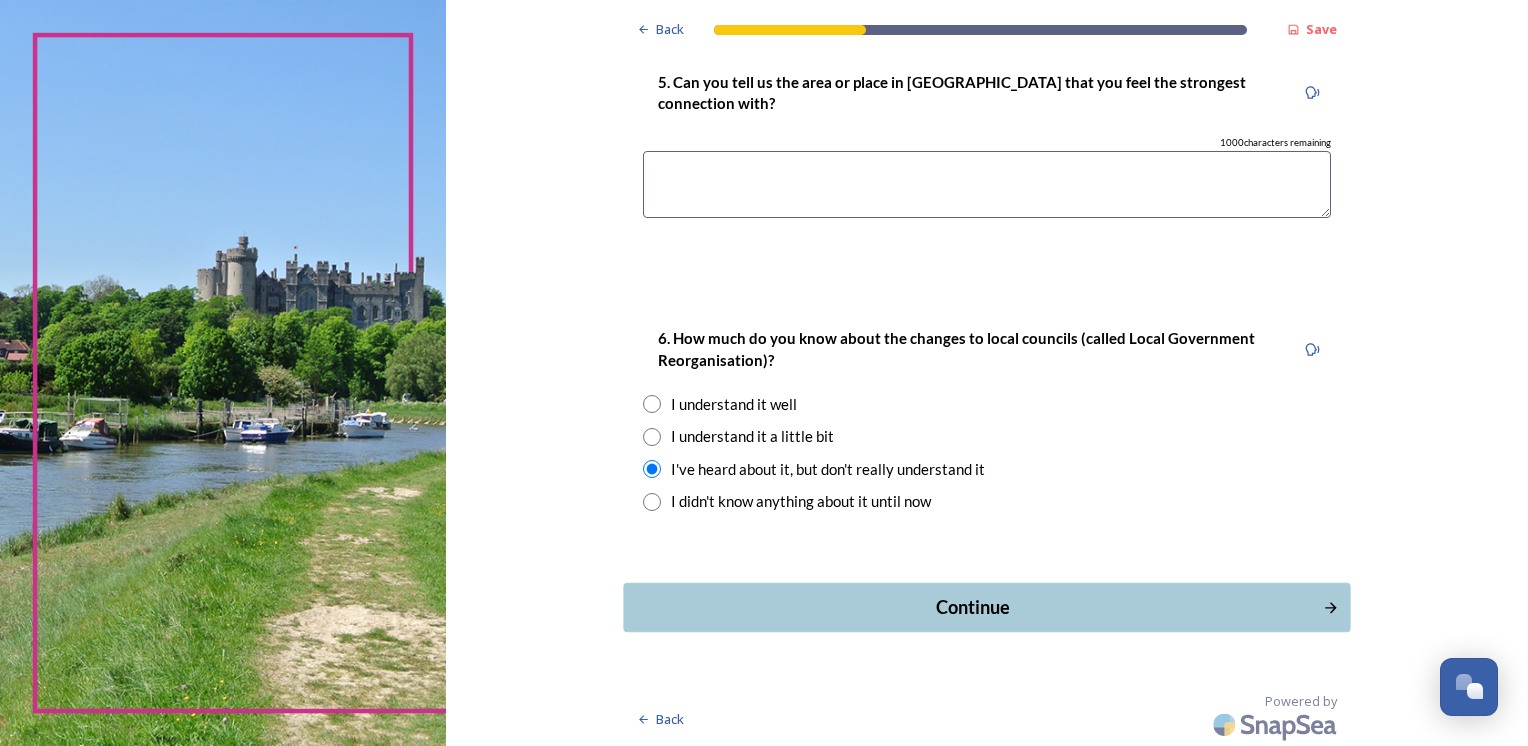 click on "Continue" at bounding box center [972, 607] 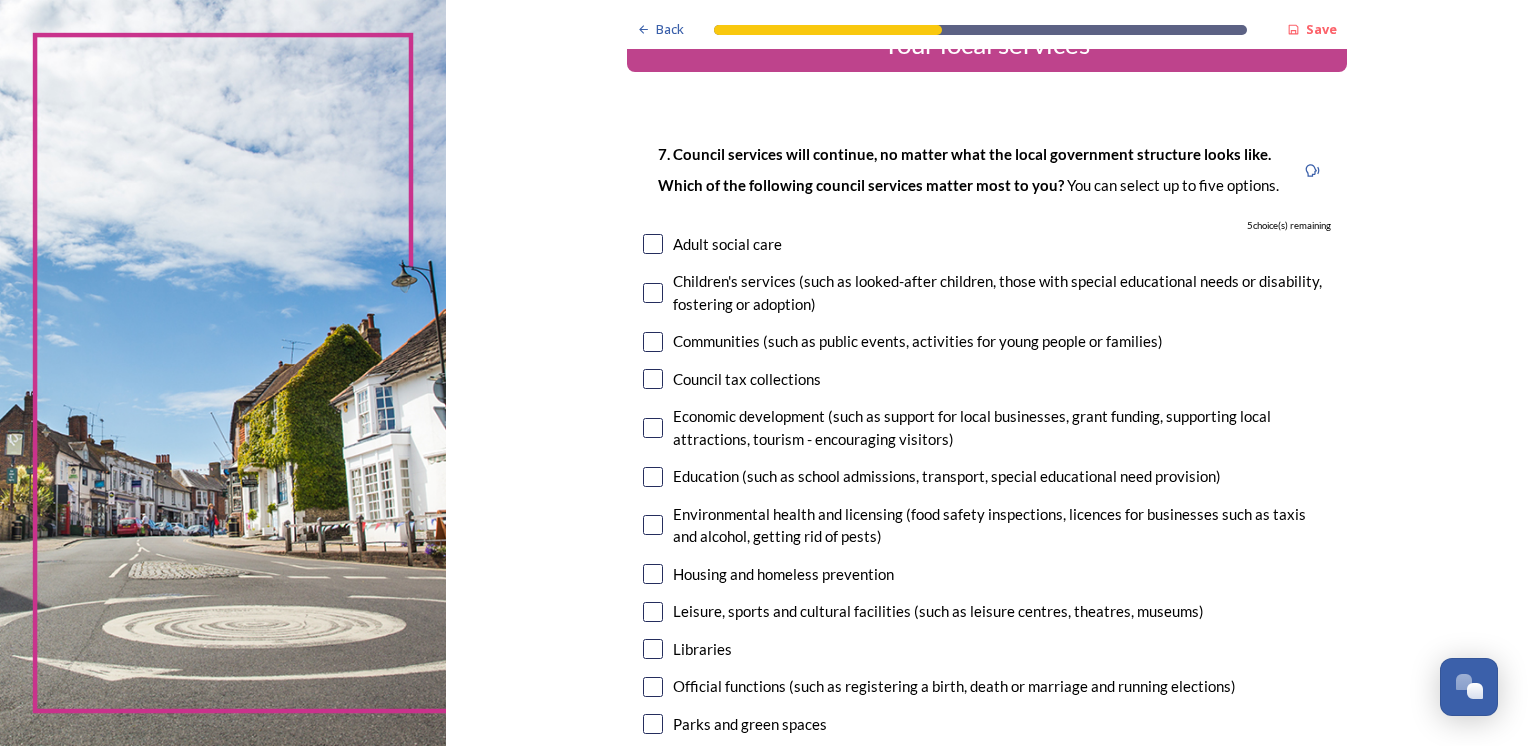scroll, scrollTop: 100, scrollLeft: 0, axis: vertical 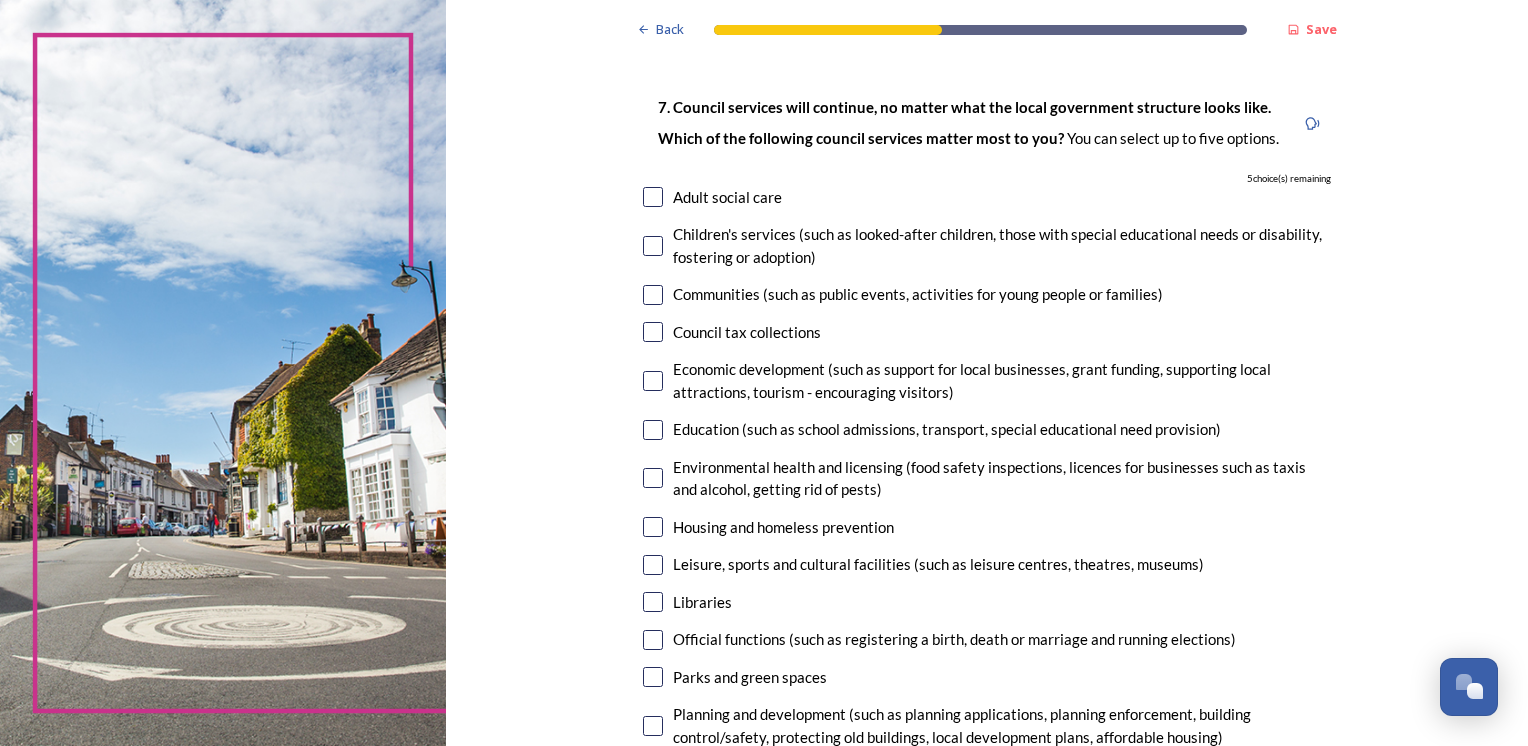 click at bounding box center (653, 246) 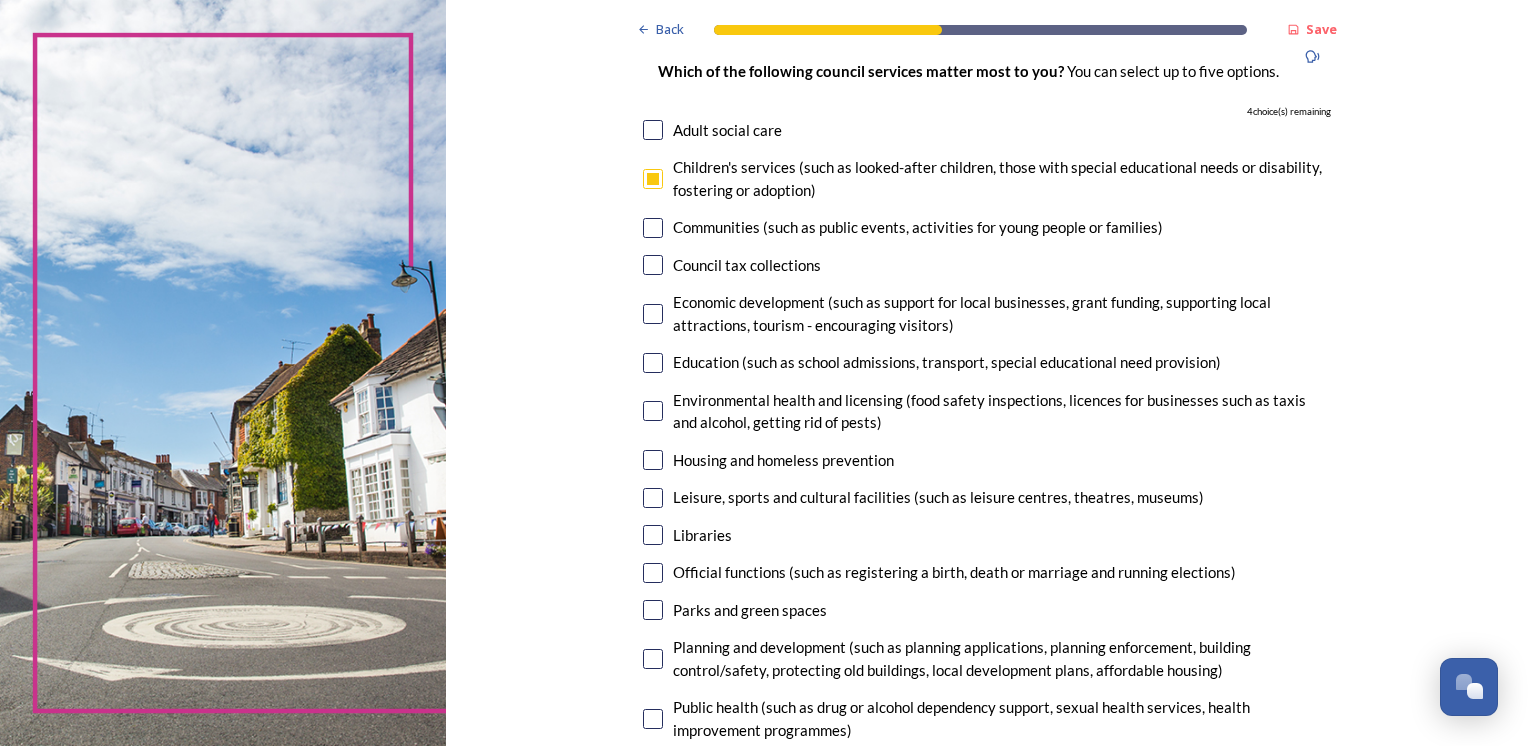 scroll, scrollTop: 300, scrollLeft: 0, axis: vertical 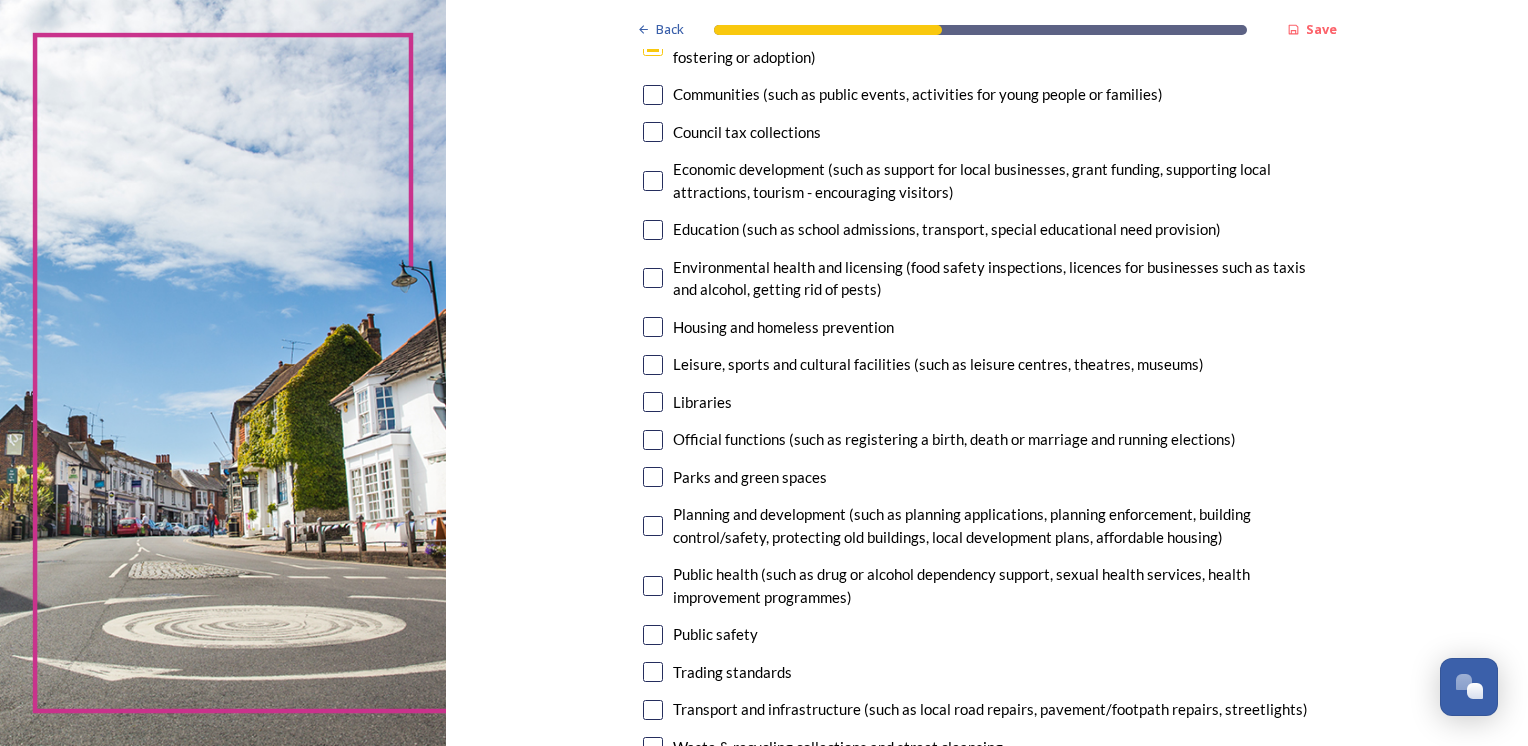 click at bounding box center [653, 327] 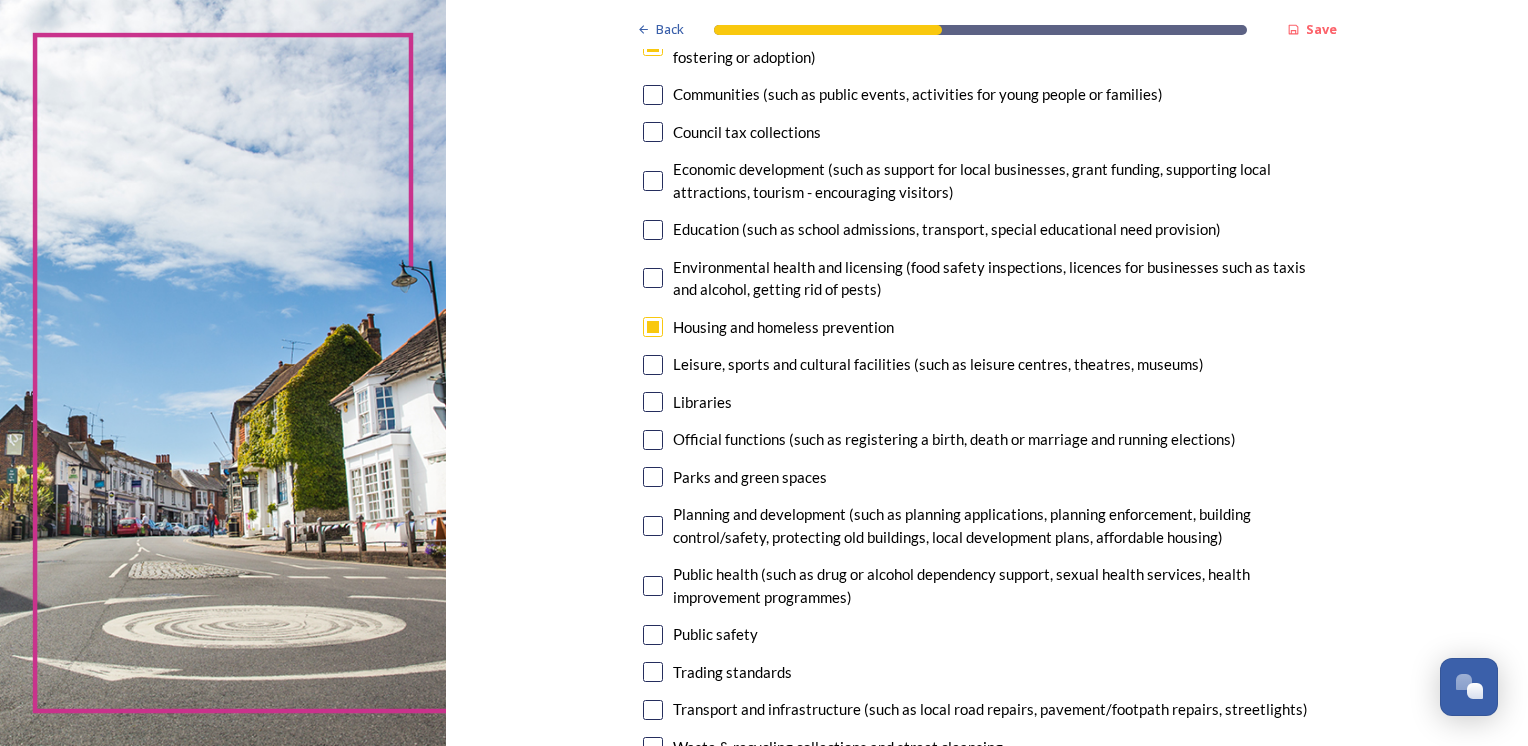 click at bounding box center [653, 365] 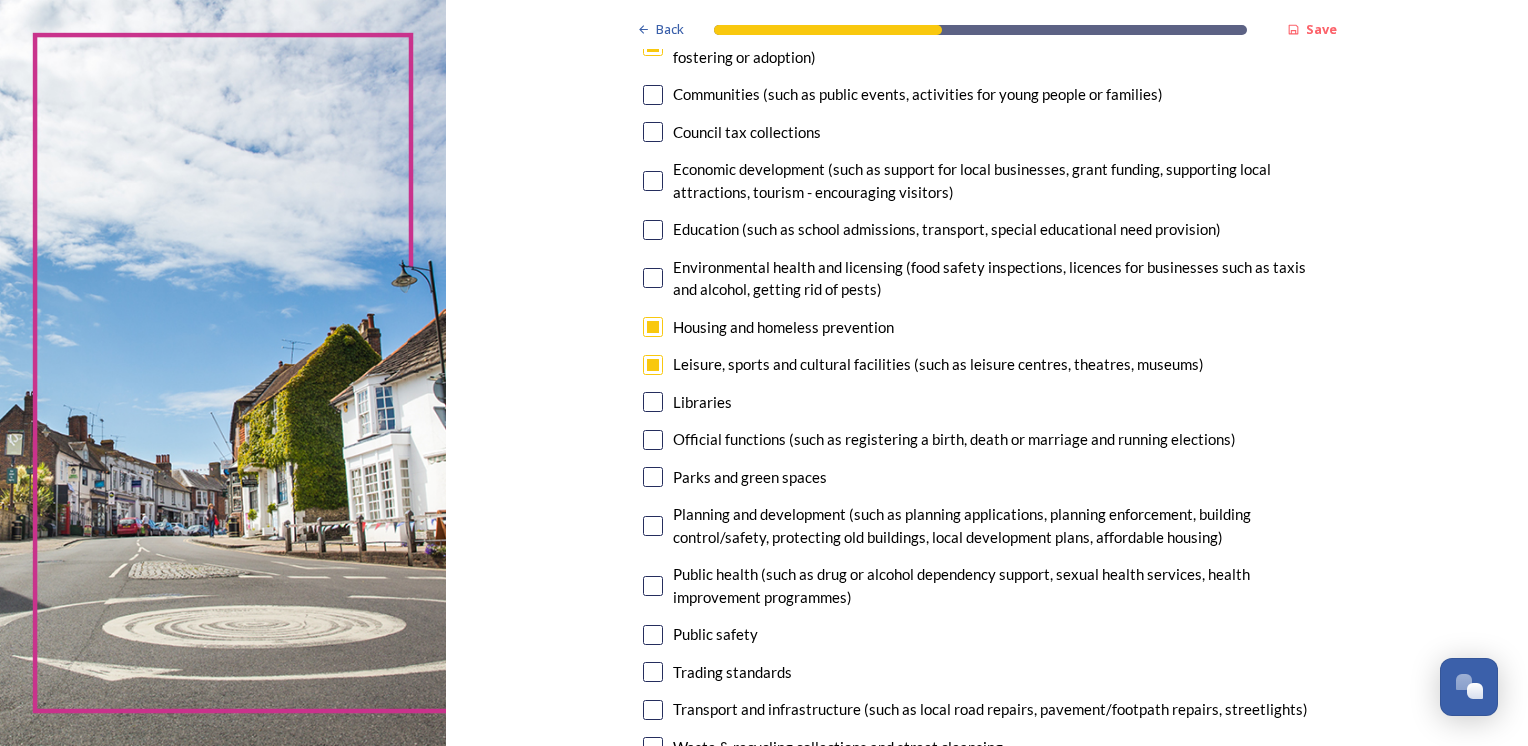 scroll, scrollTop: 400, scrollLeft: 0, axis: vertical 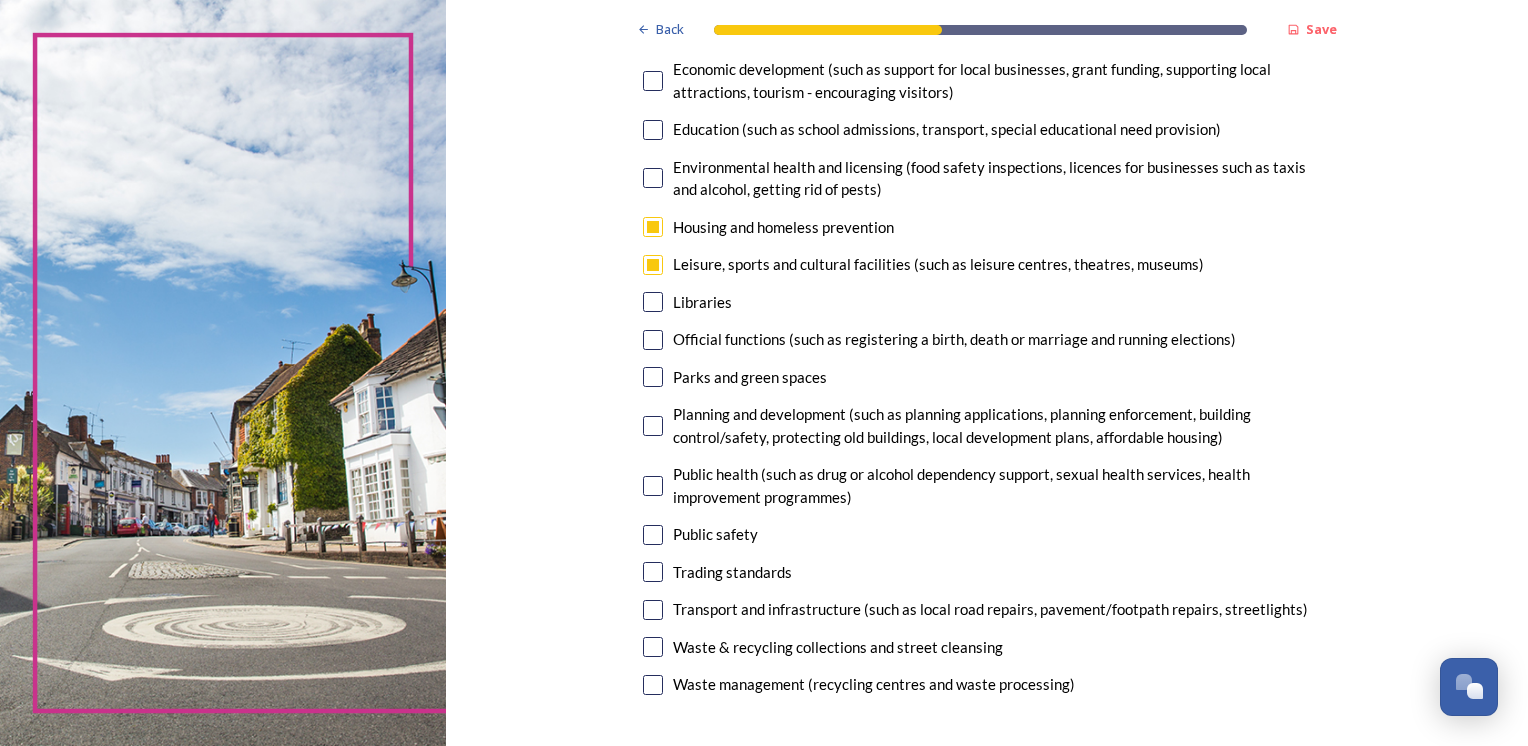click at bounding box center [653, 377] 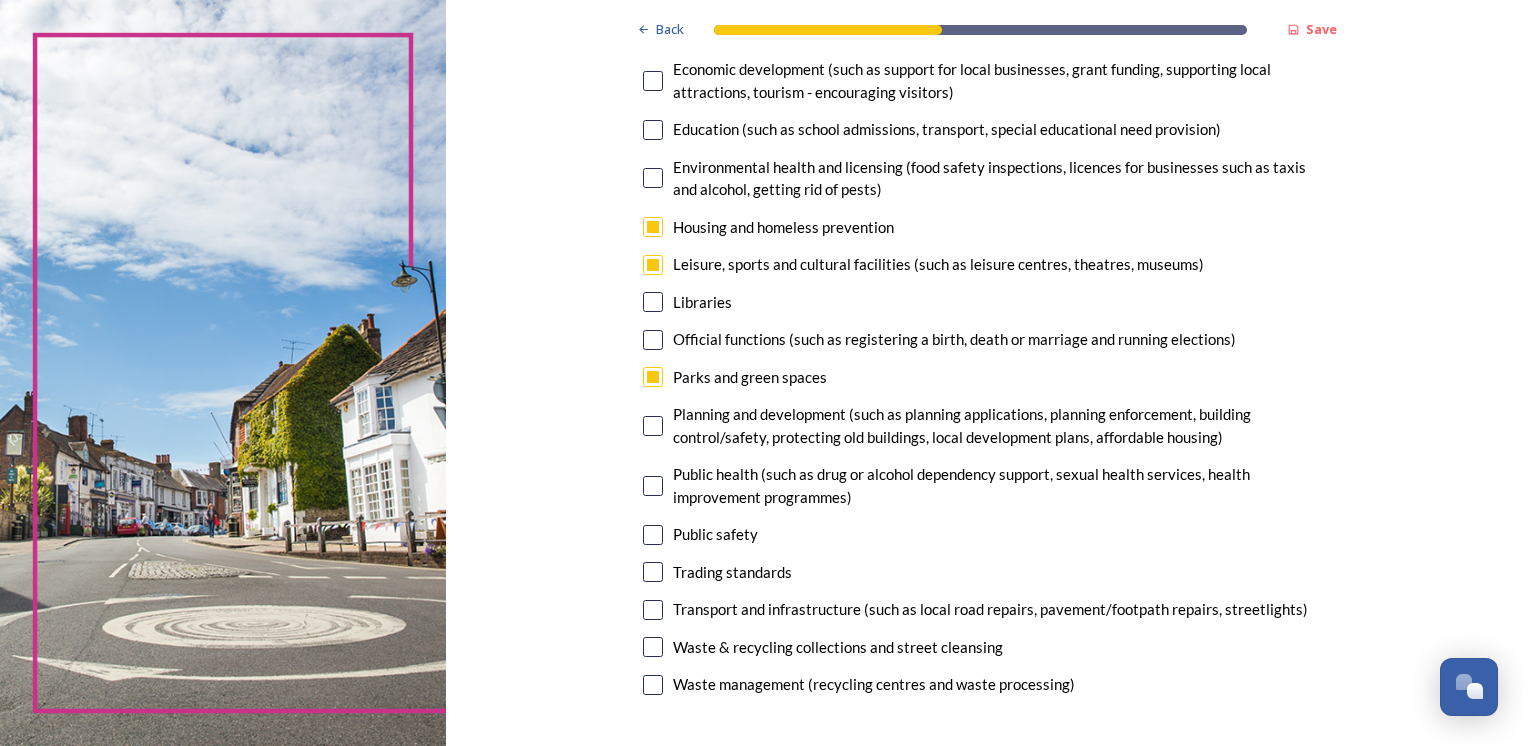 scroll, scrollTop: 500, scrollLeft: 0, axis: vertical 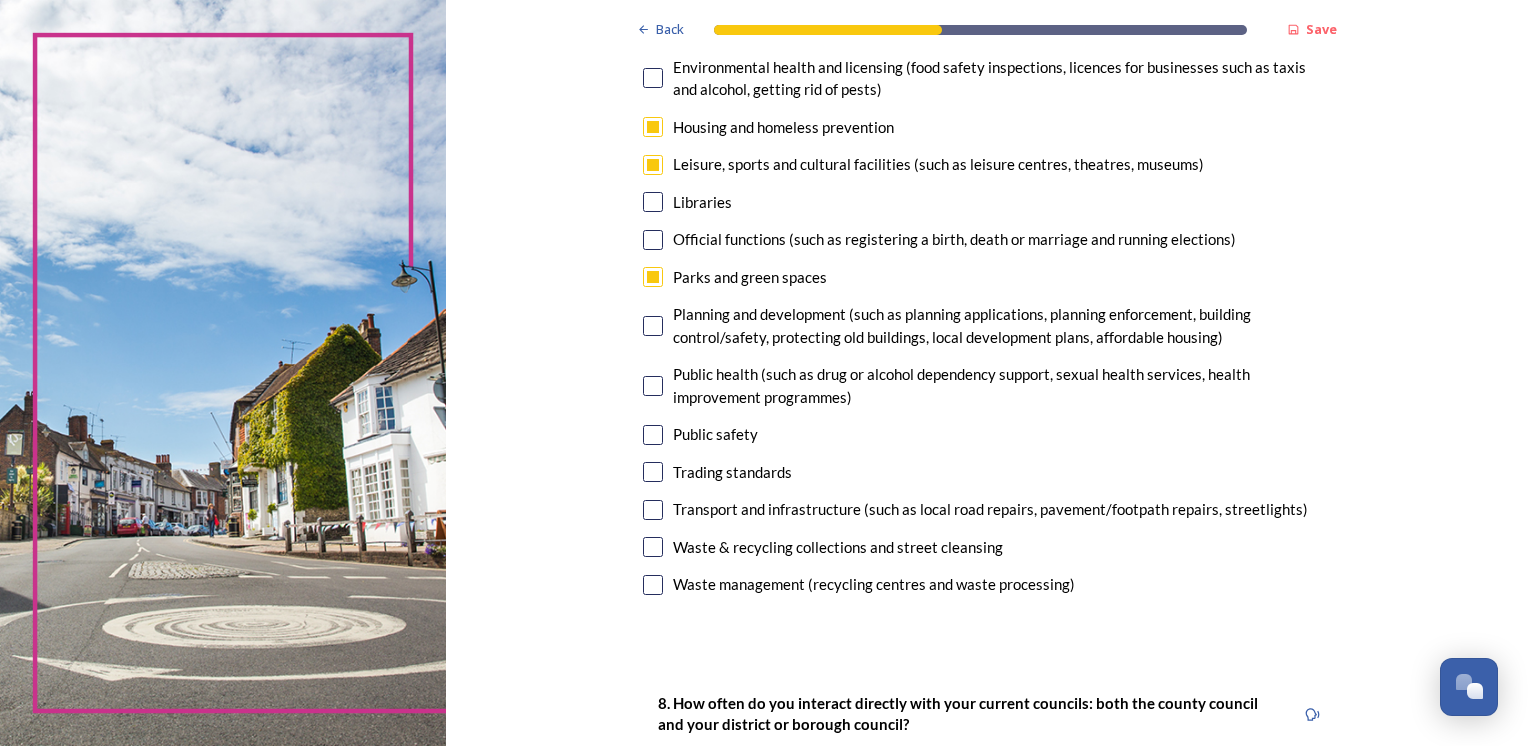 click at bounding box center (653, 435) 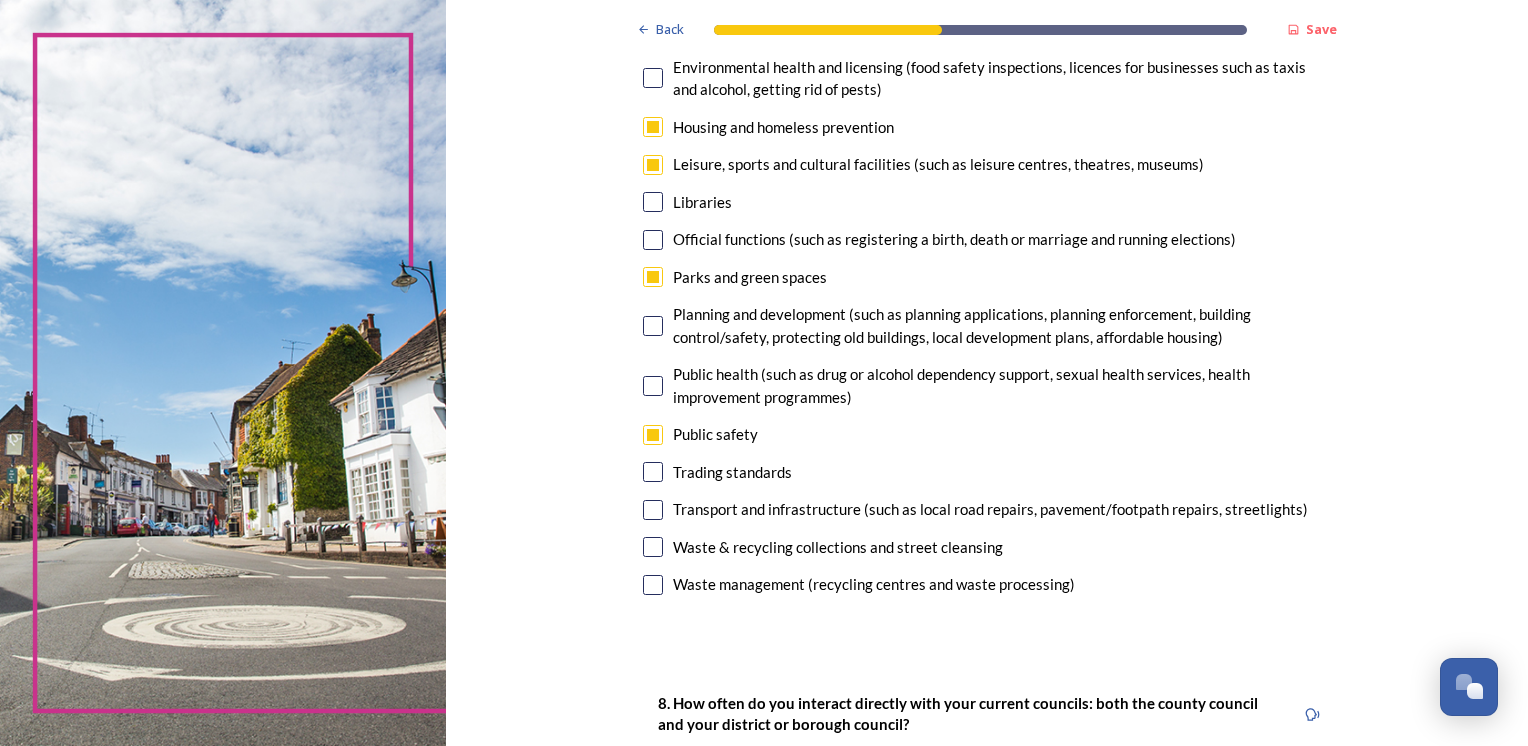 scroll, scrollTop: 600, scrollLeft: 0, axis: vertical 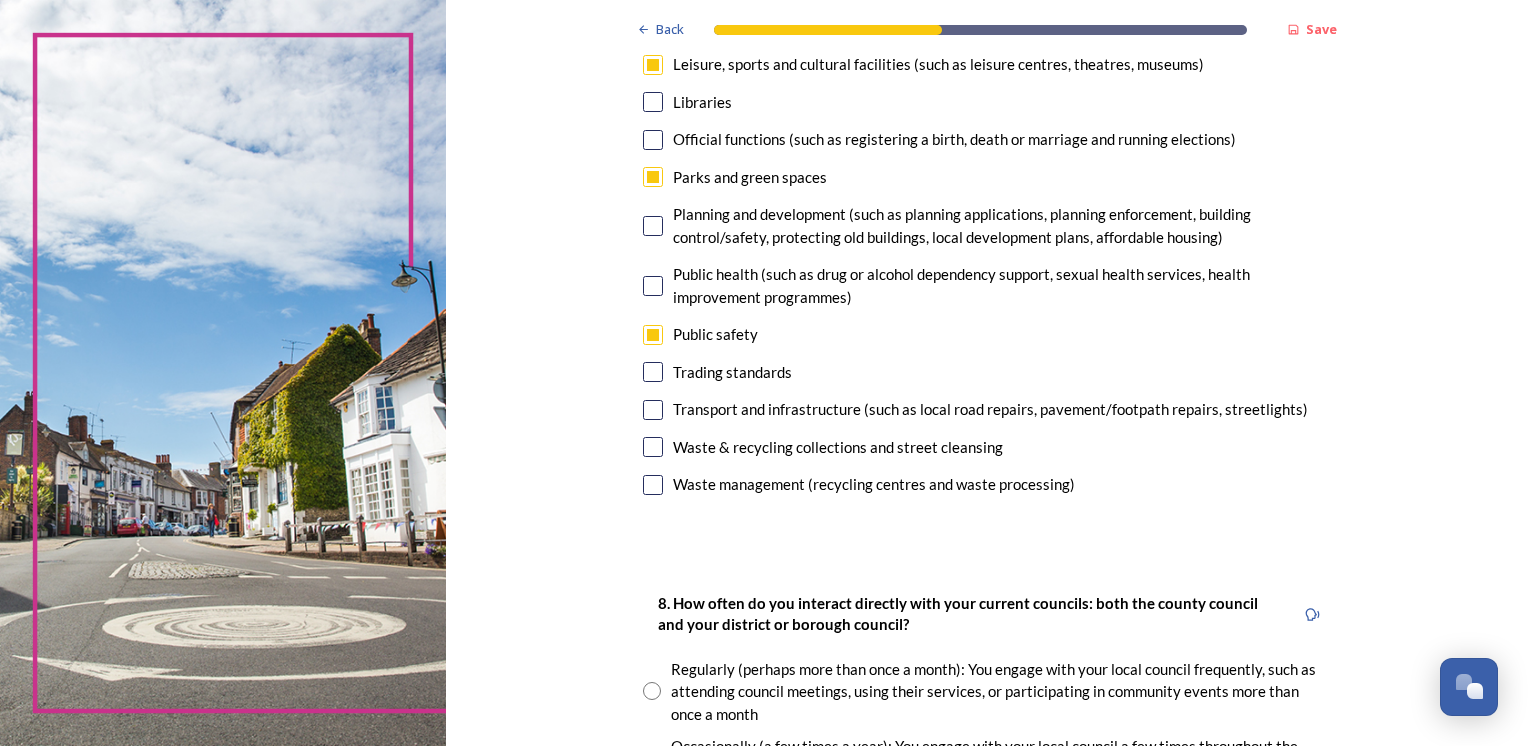 click at bounding box center [653, 372] 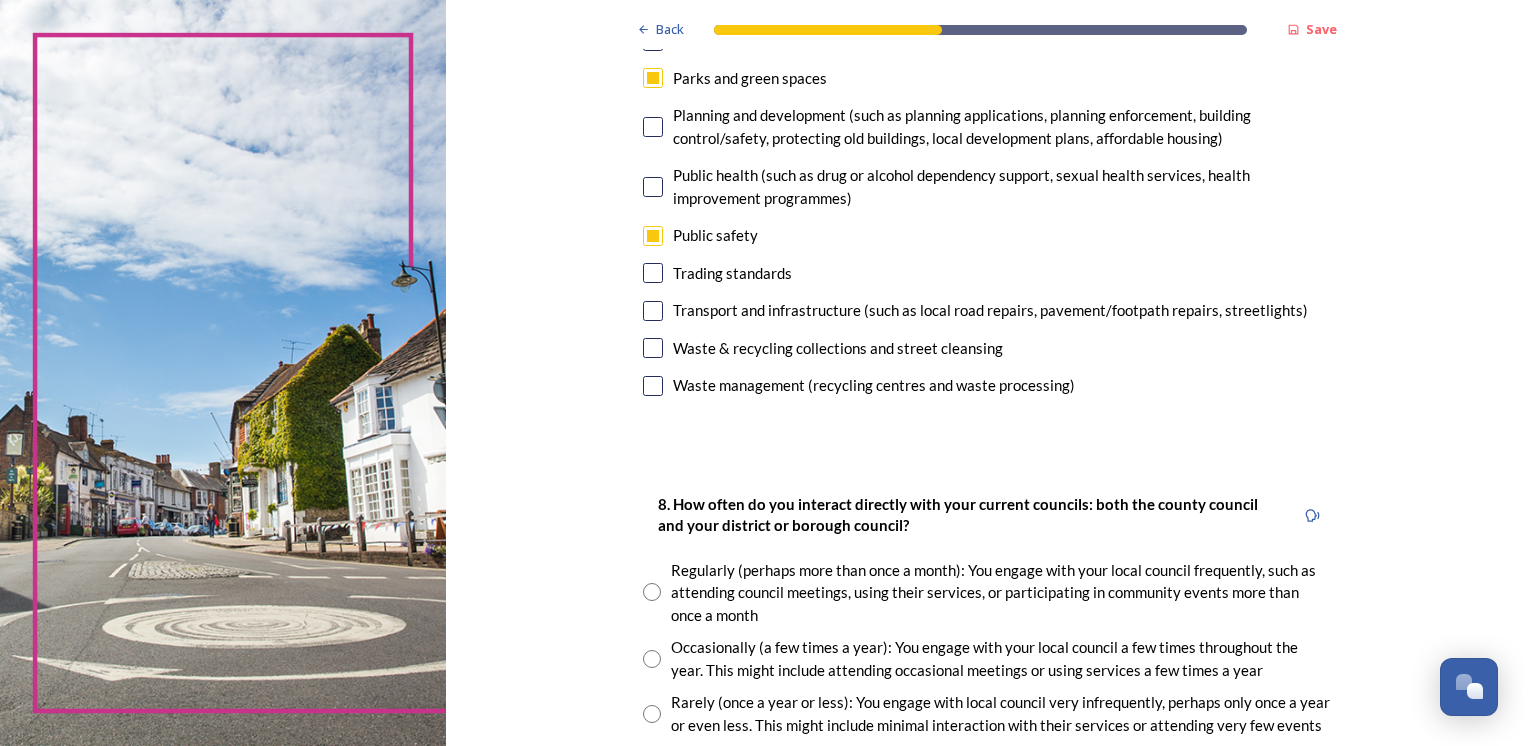 scroll, scrollTop: 700, scrollLeft: 0, axis: vertical 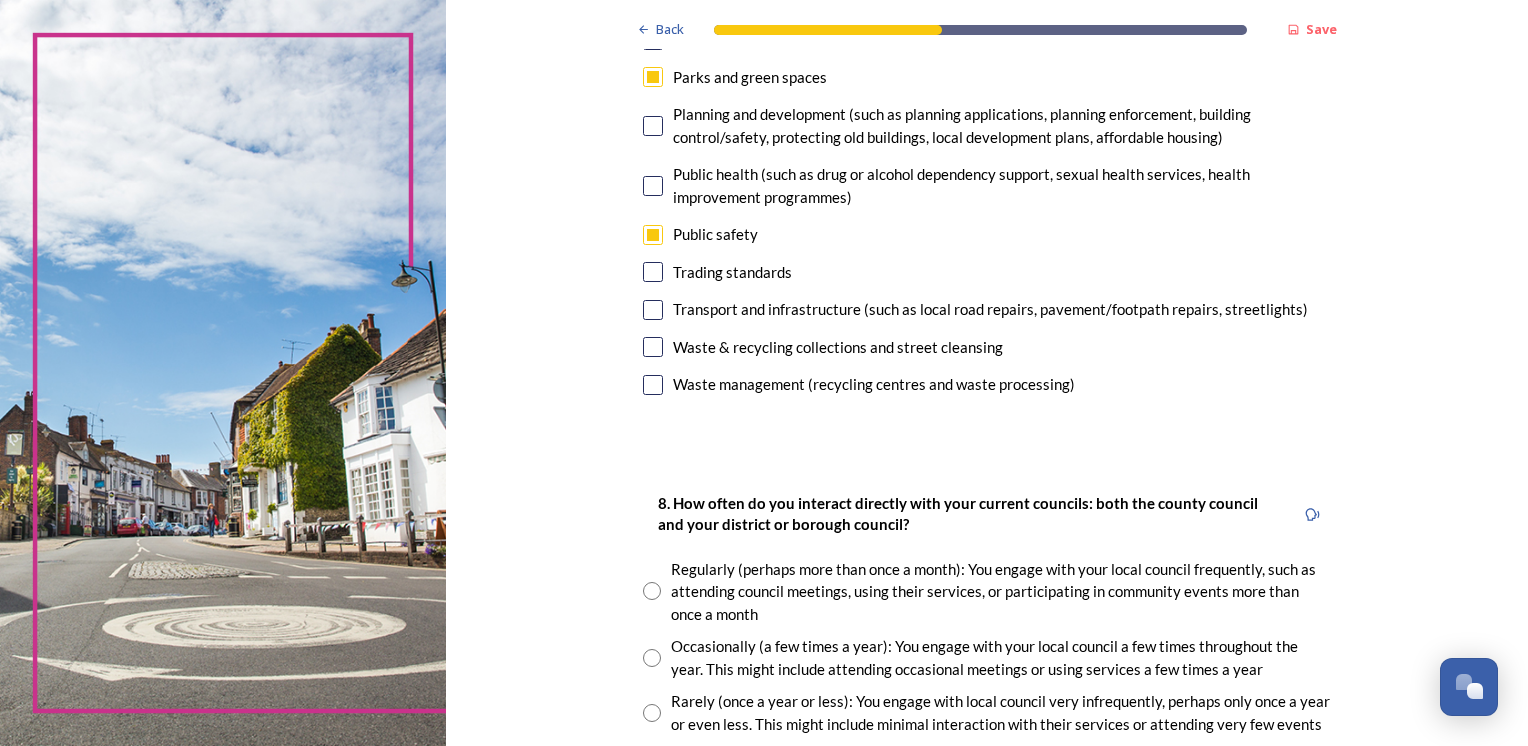 click at bounding box center (653, 186) 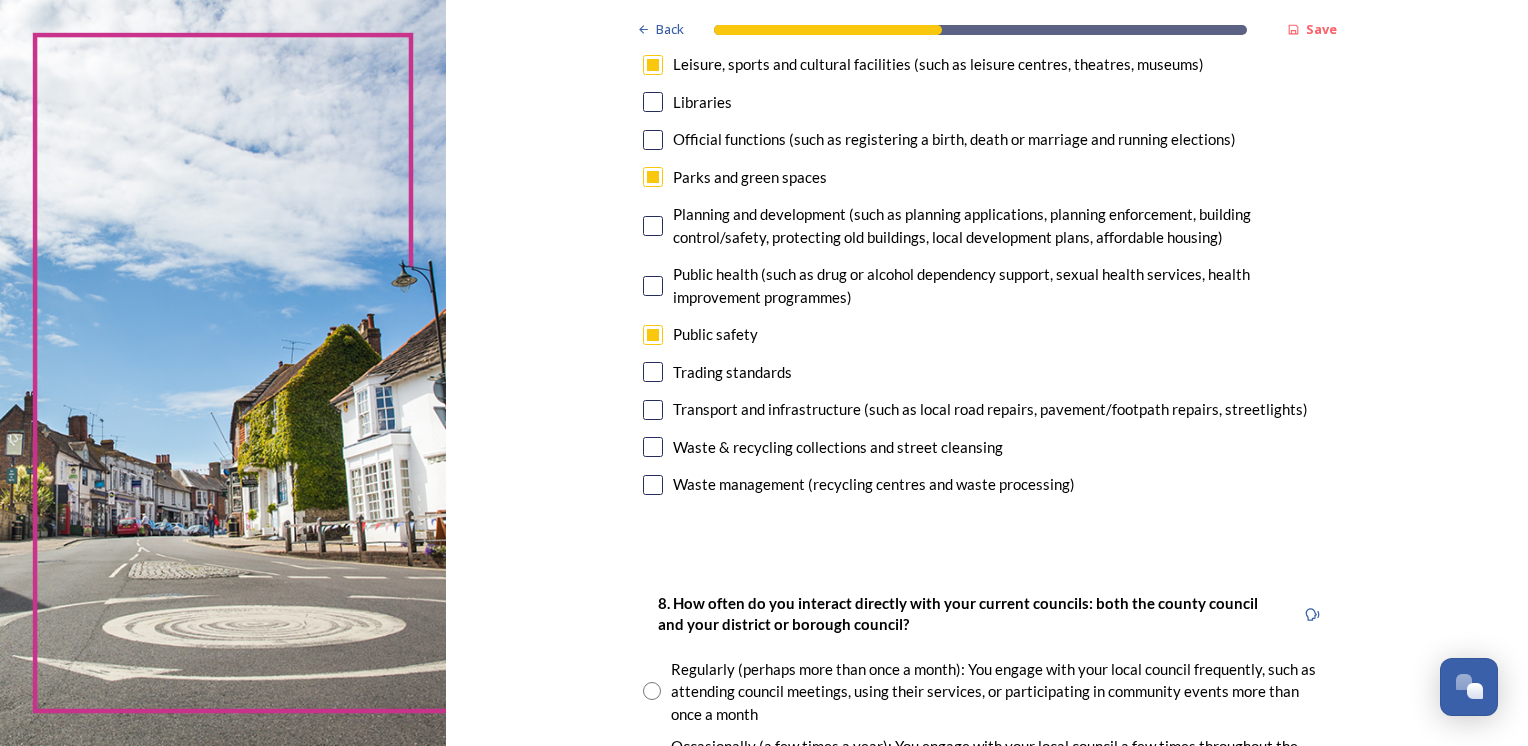 scroll, scrollTop: 500, scrollLeft: 0, axis: vertical 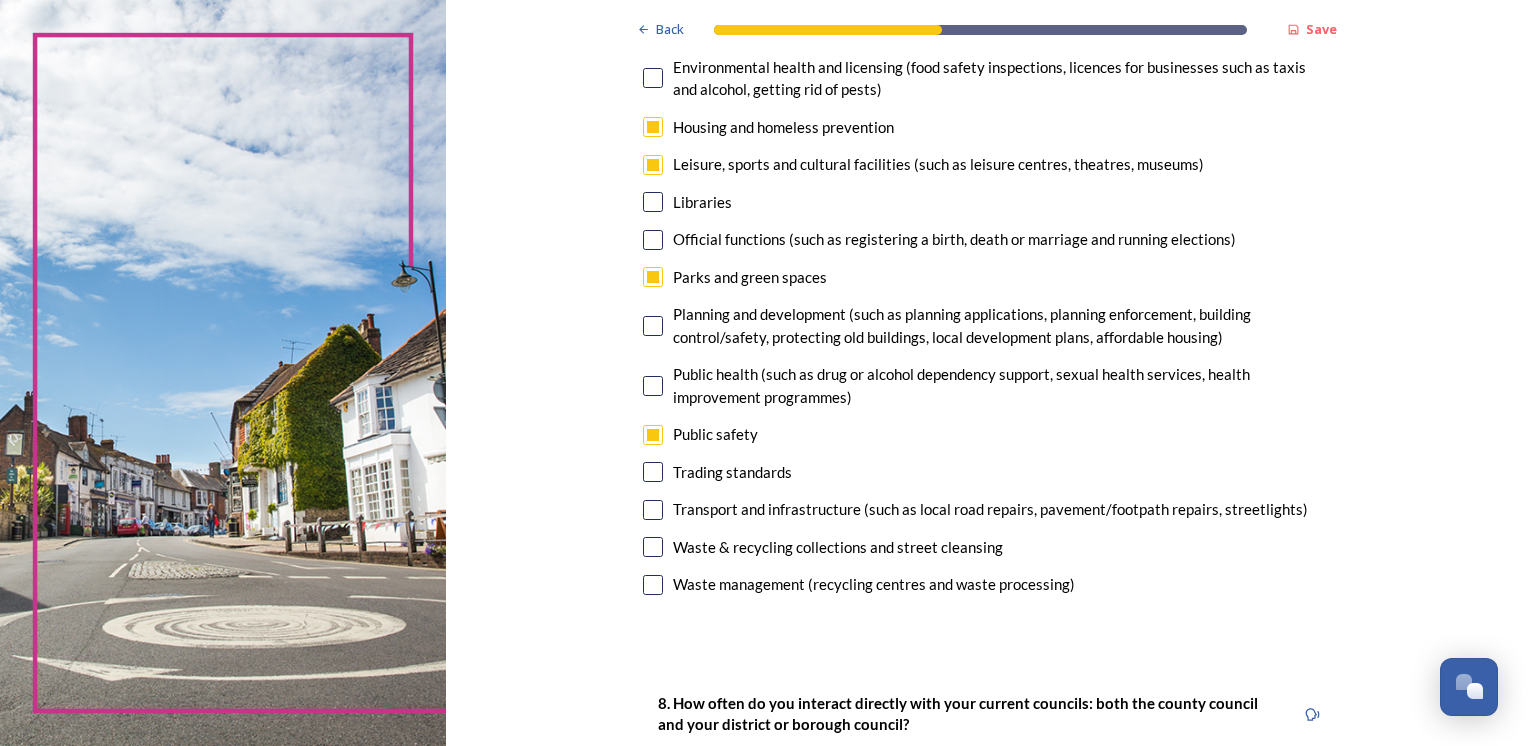 click at bounding box center [653, 277] 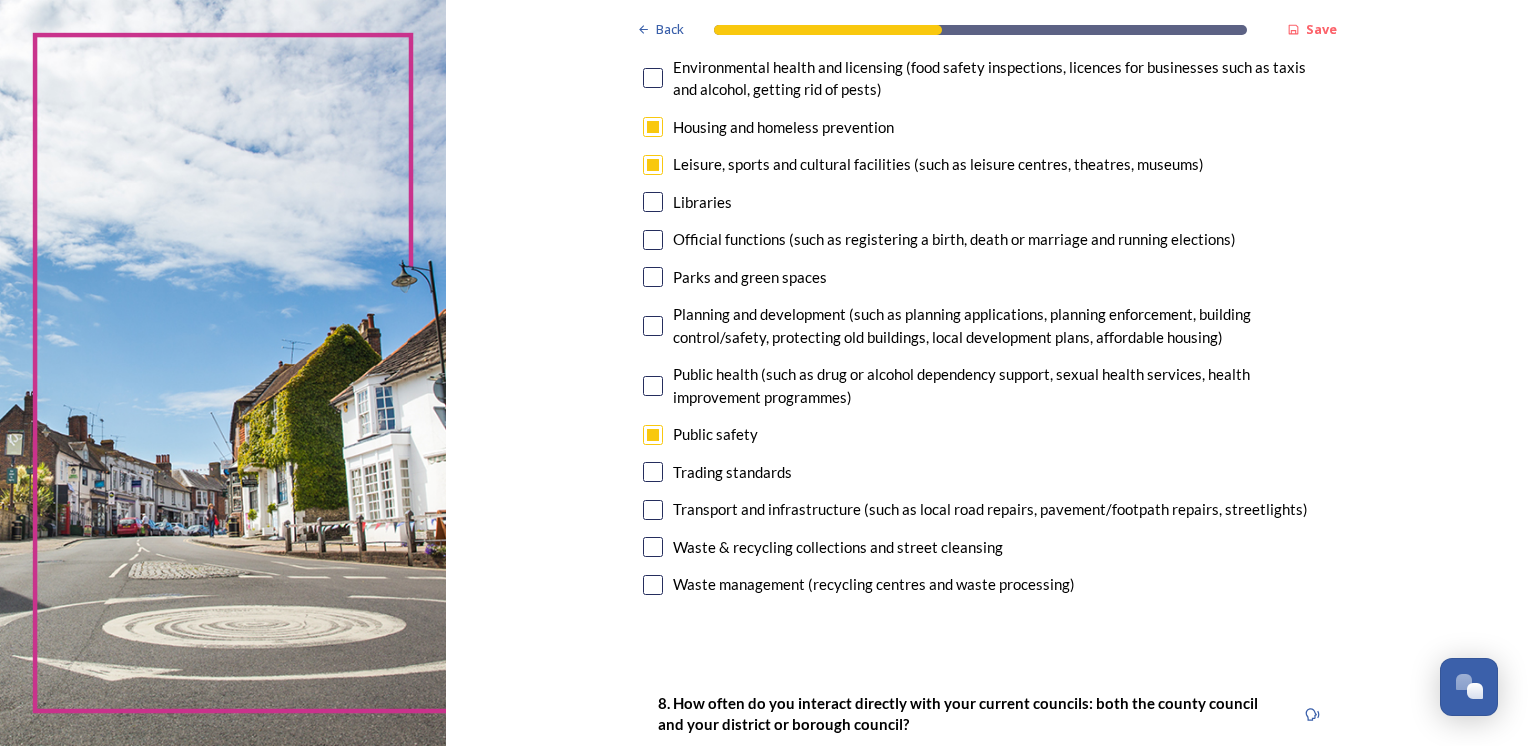 click at bounding box center [653, 386] 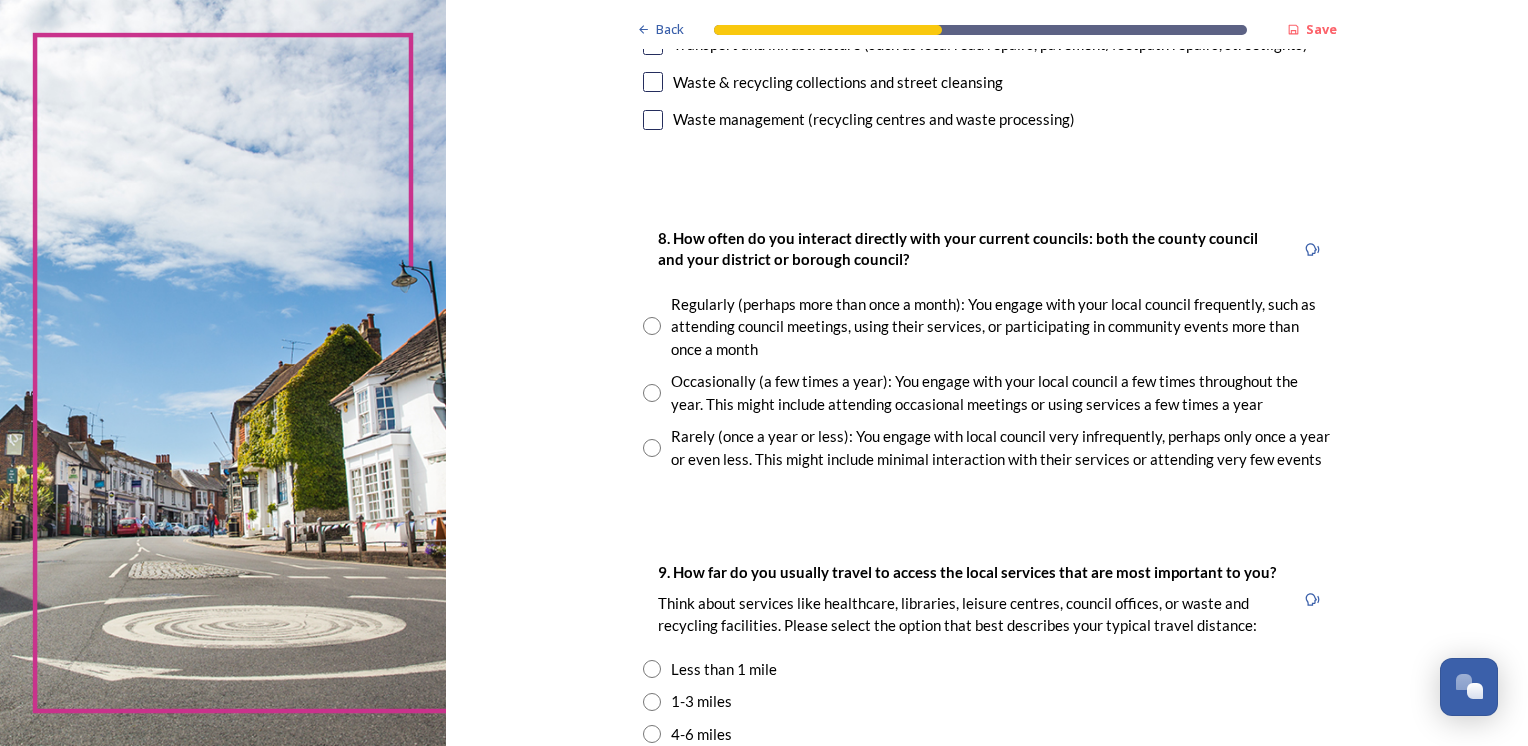 scroll, scrollTop: 1000, scrollLeft: 0, axis: vertical 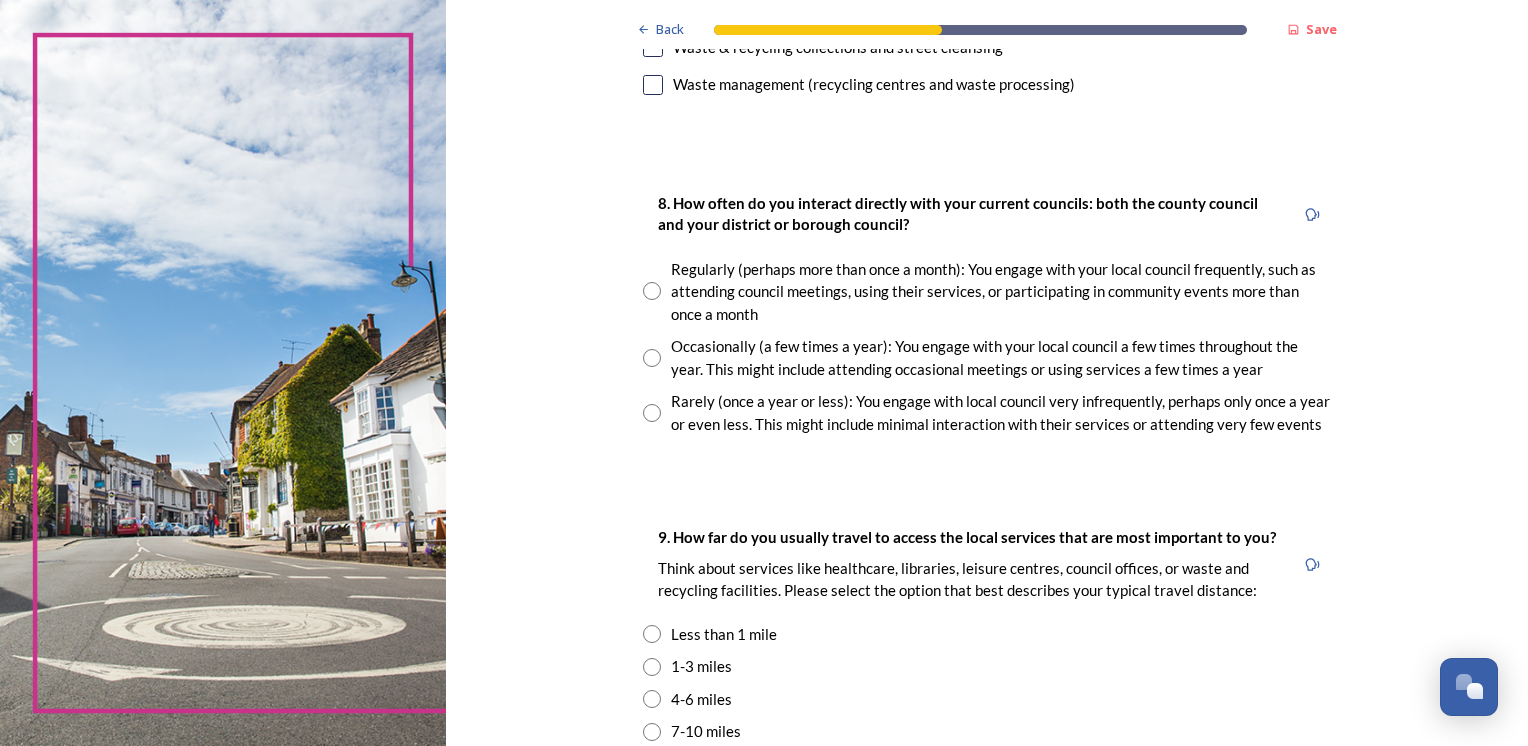 click at bounding box center [652, 413] 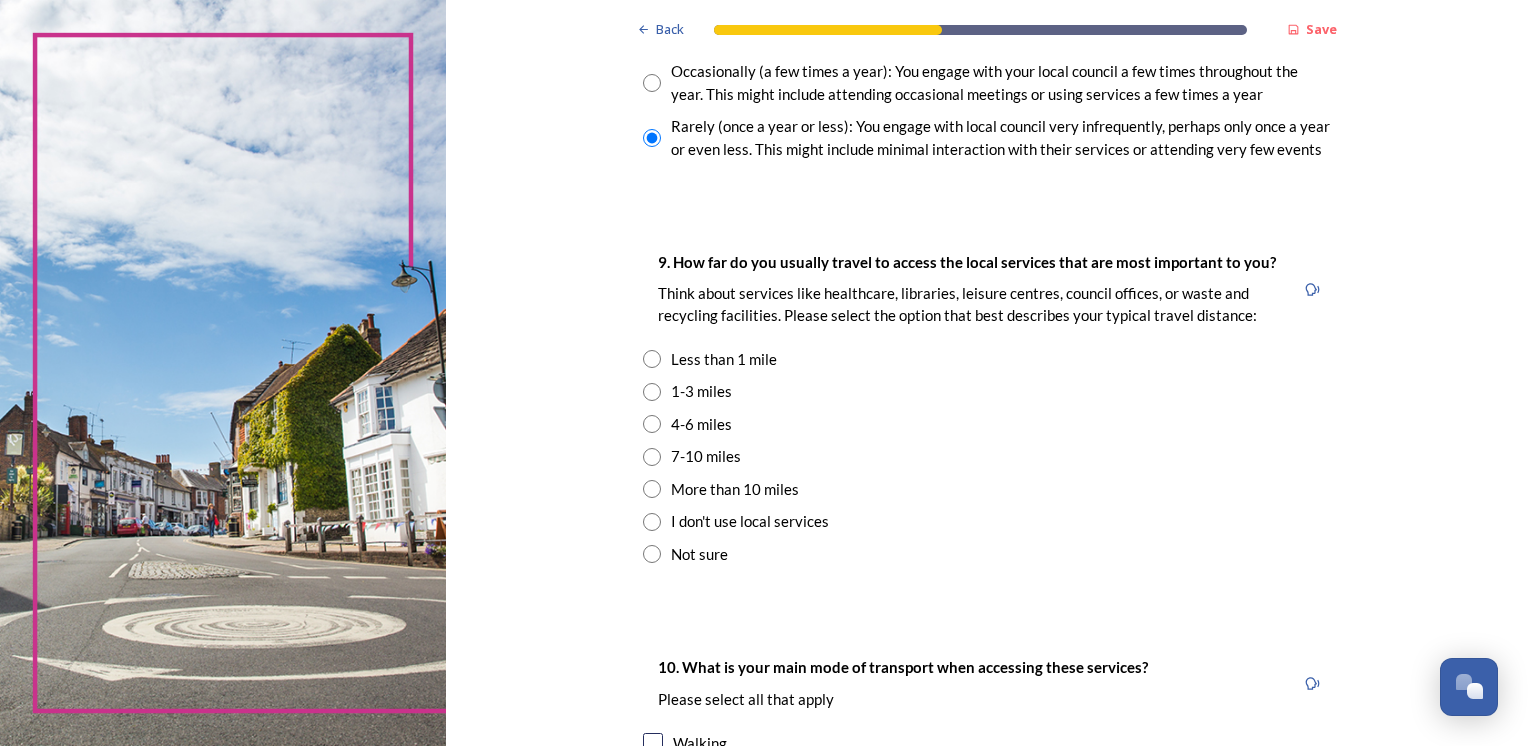 scroll, scrollTop: 1300, scrollLeft: 0, axis: vertical 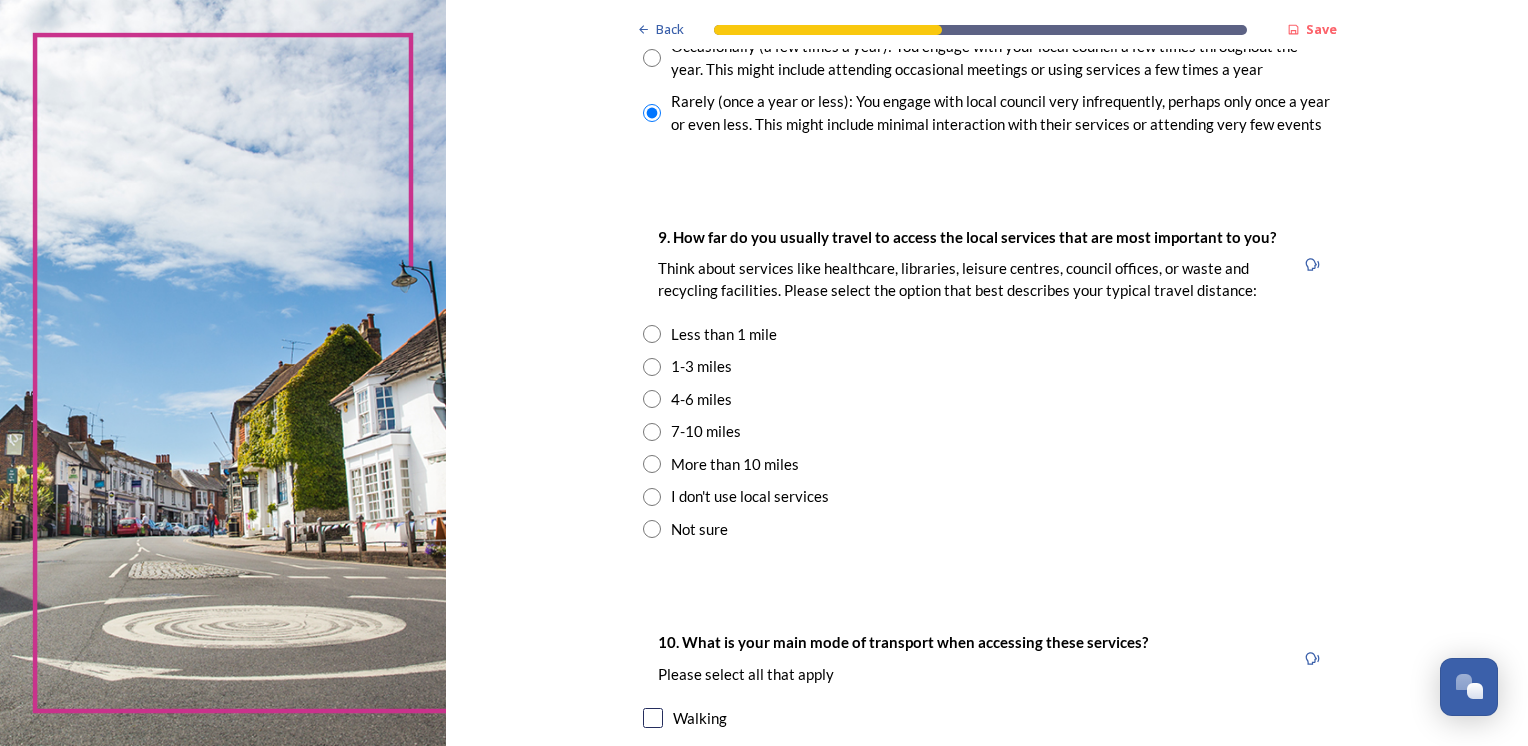 click at bounding box center (652, 367) 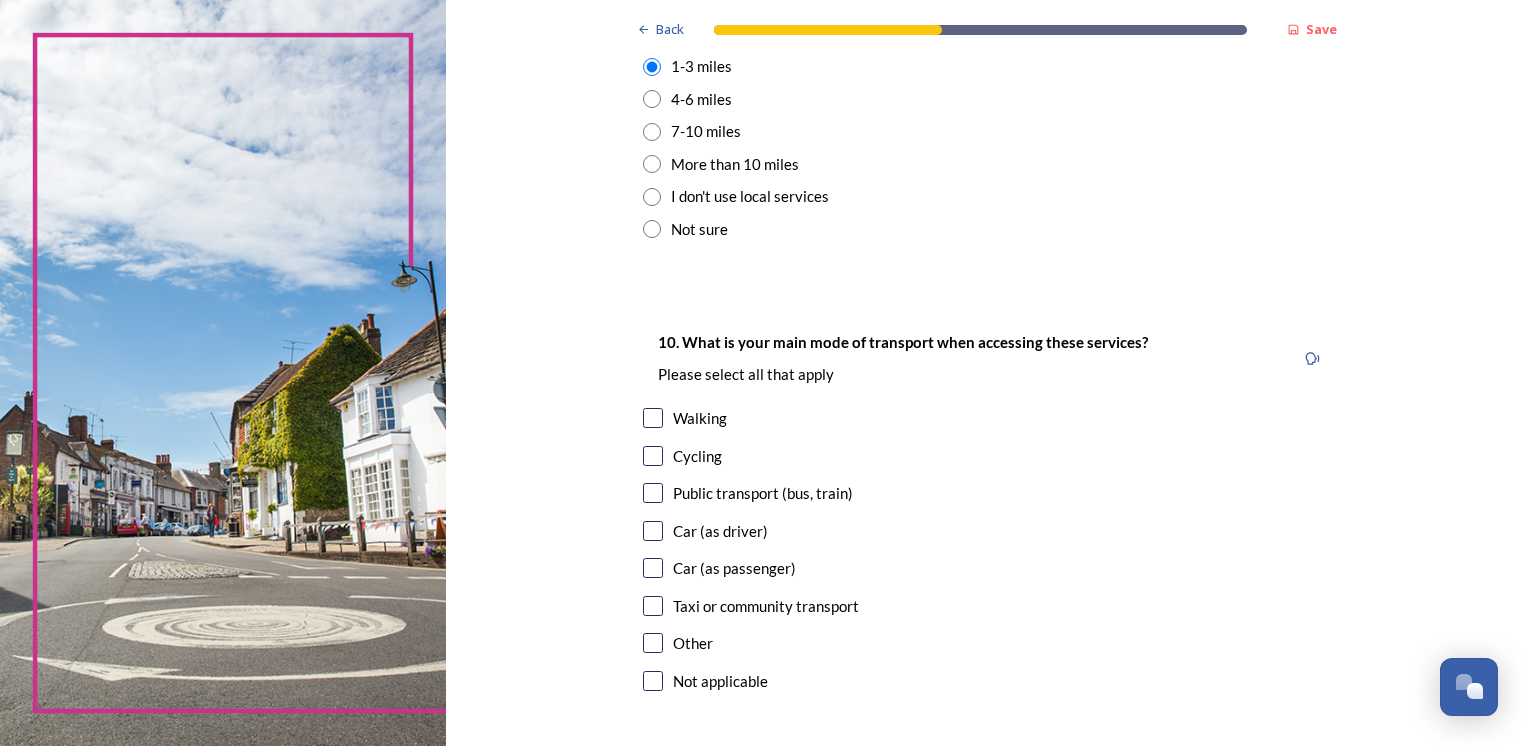 scroll, scrollTop: 1700, scrollLeft: 0, axis: vertical 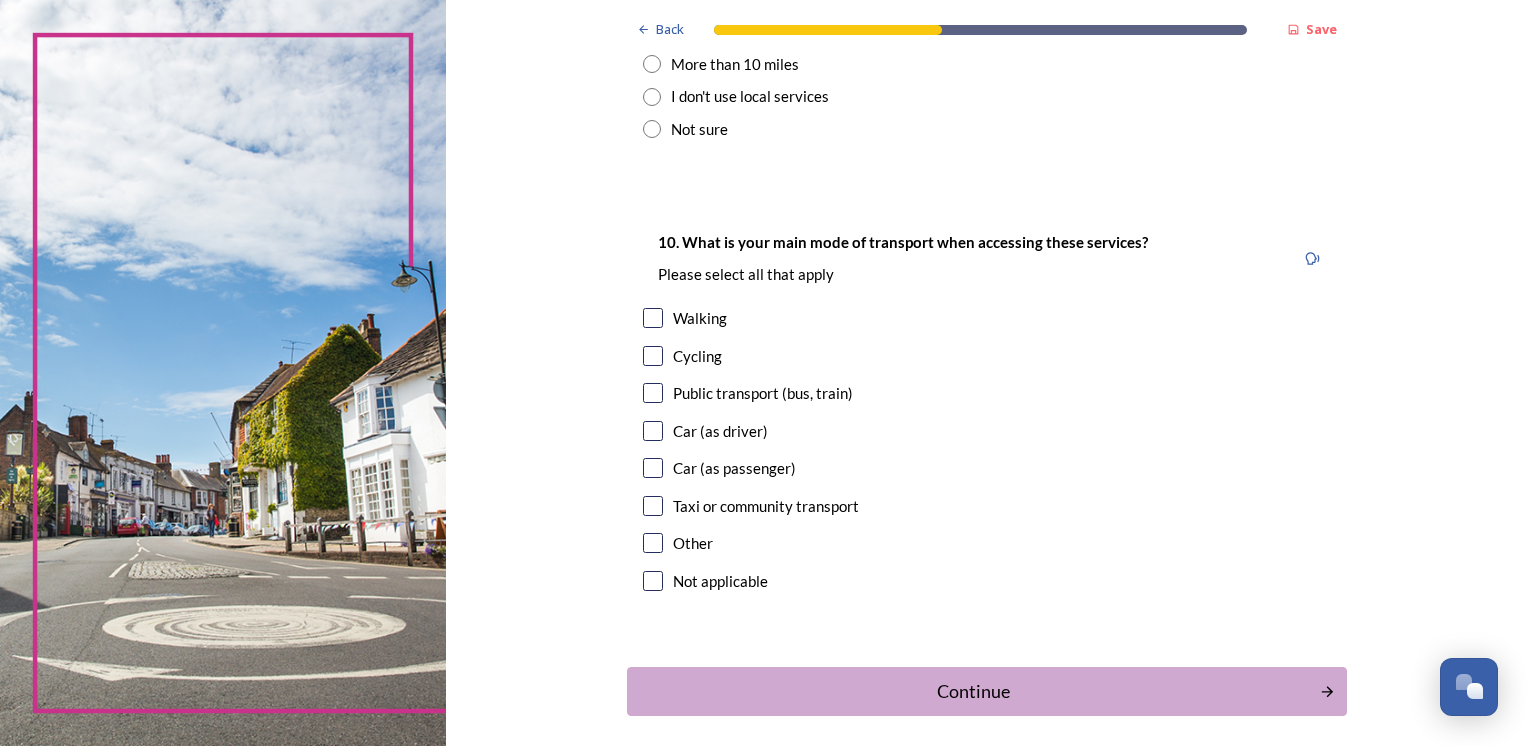 click at bounding box center (653, 318) 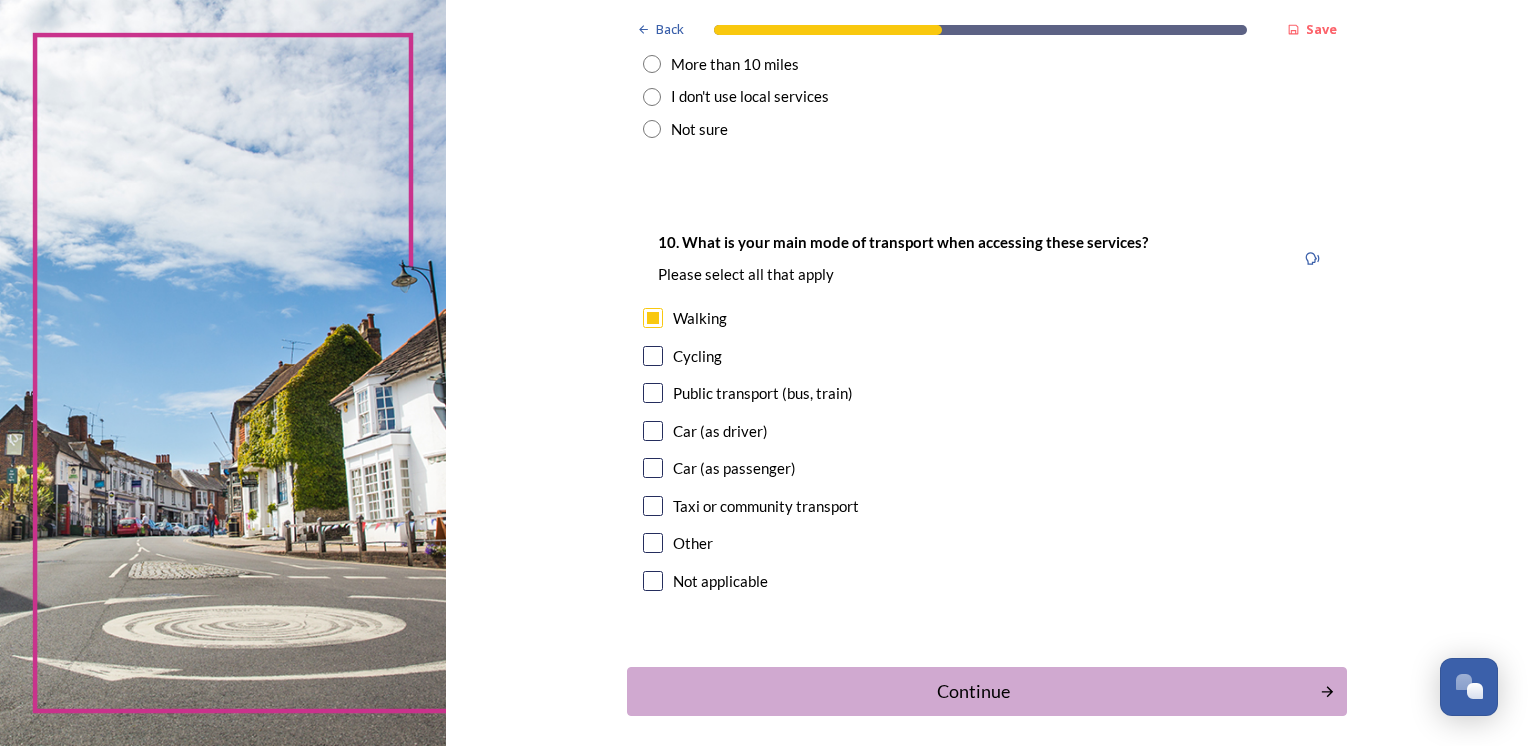 click at bounding box center [653, 431] 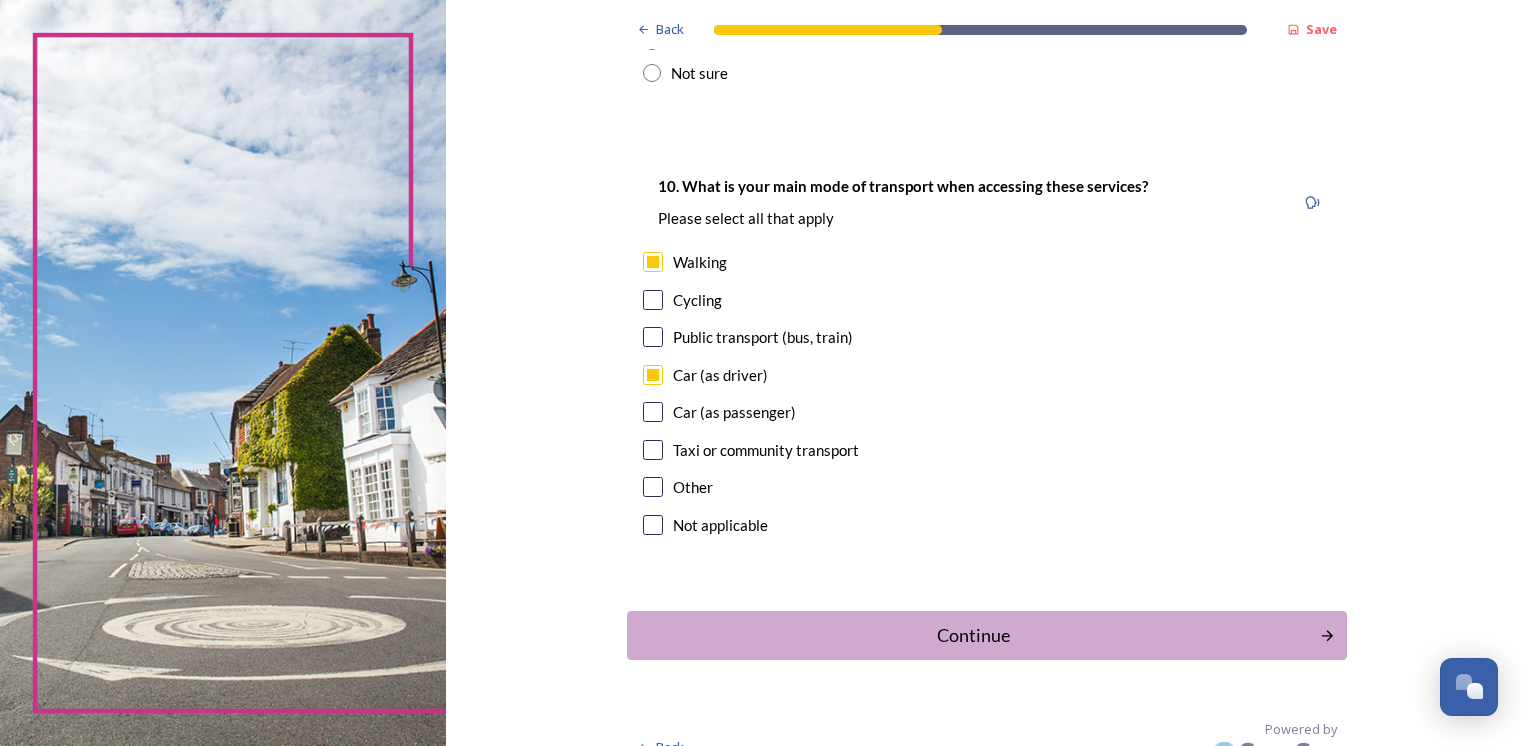 scroll, scrollTop: 1785, scrollLeft: 0, axis: vertical 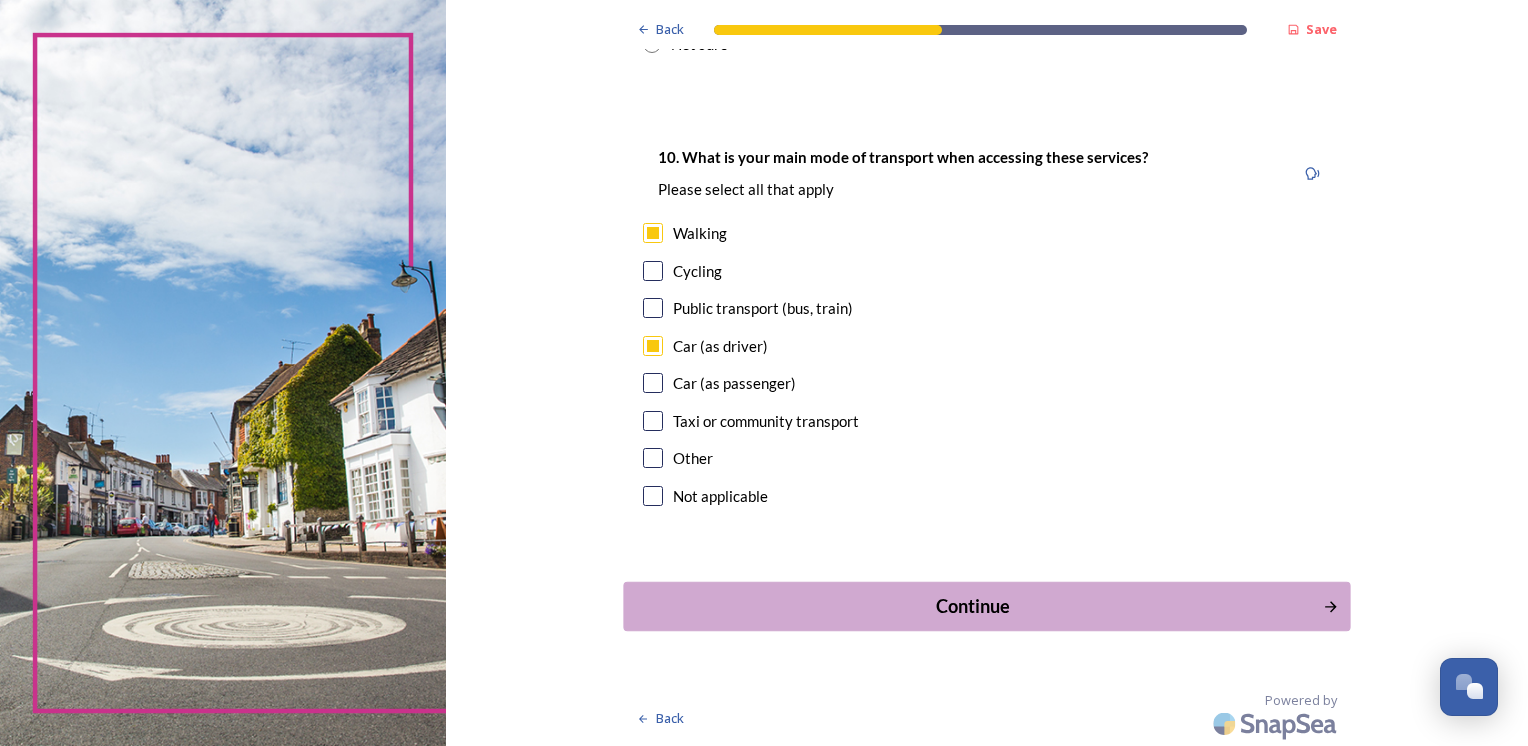 click on "Continue" at bounding box center [972, 606] 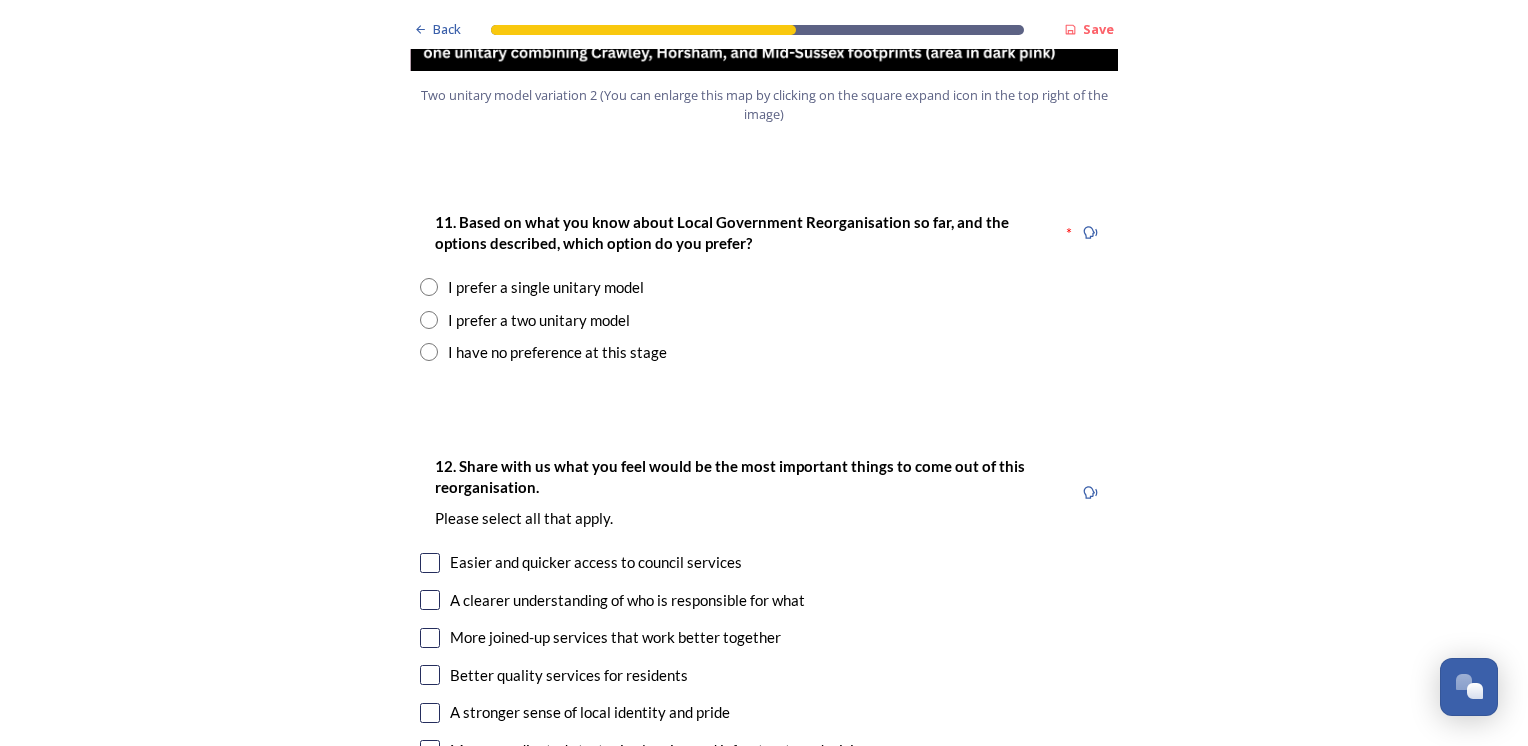 scroll, scrollTop: 2600, scrollLeft: 0, axis: vertical 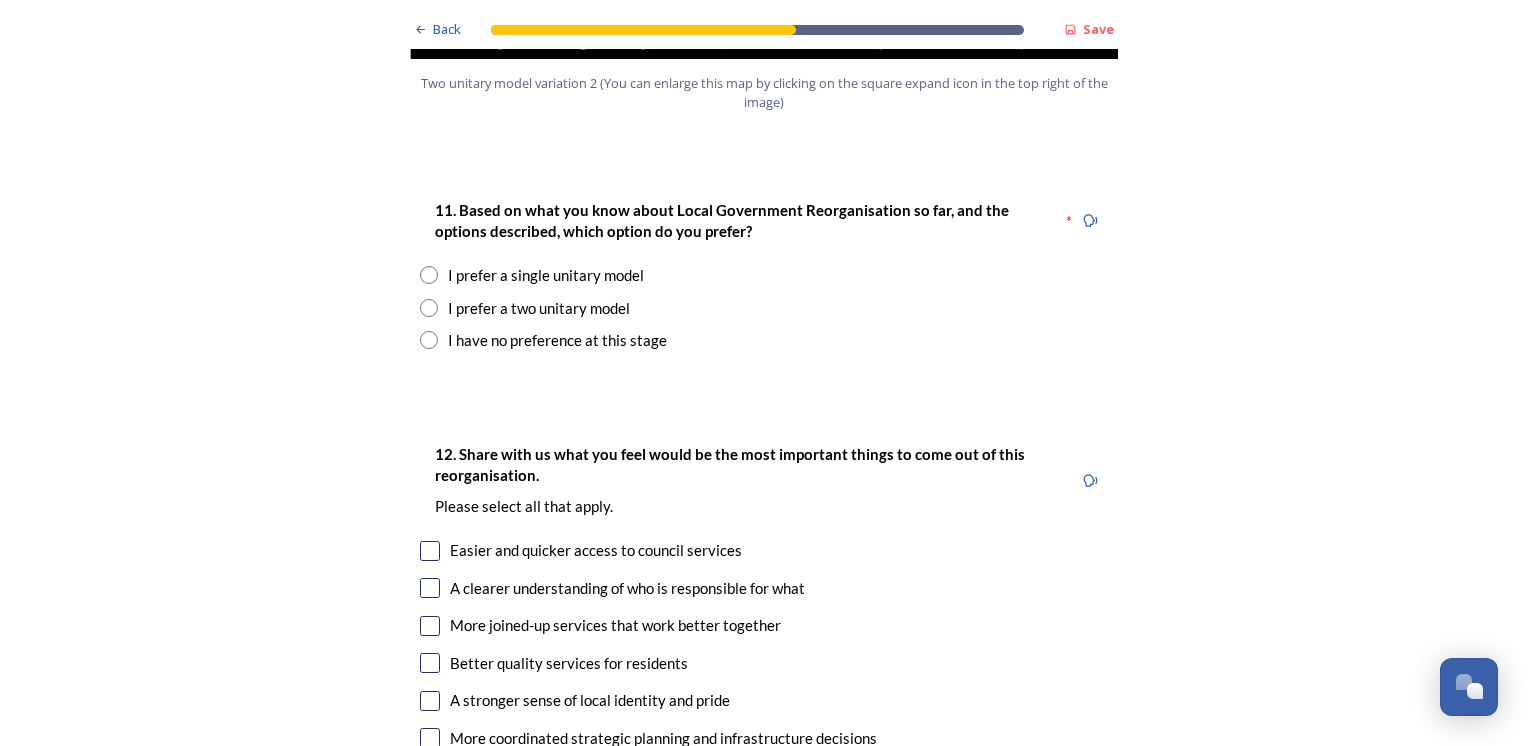 click at bounding box center (429, 340) 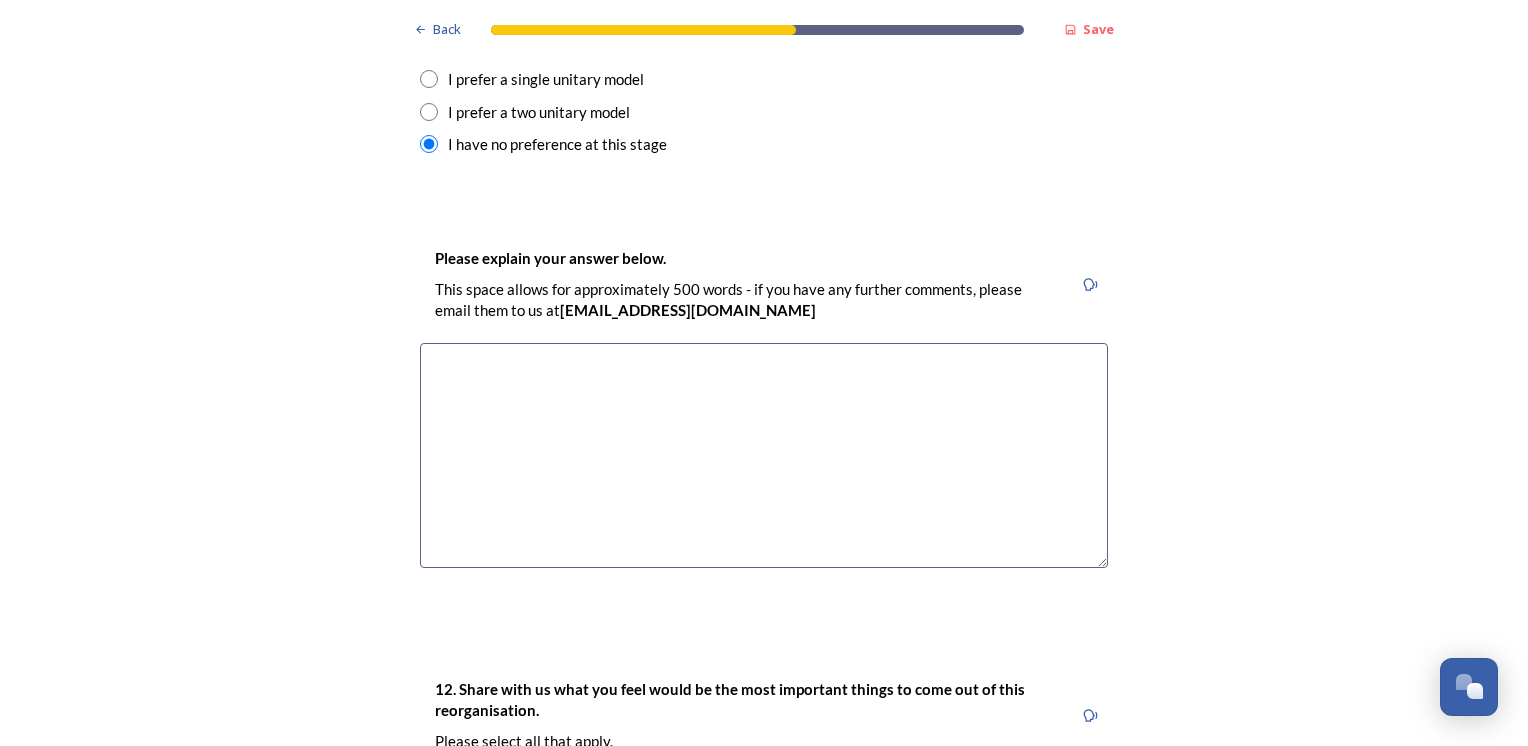 scroll, scrollTop: 2800, scrollLeft: 0, axis: vertical 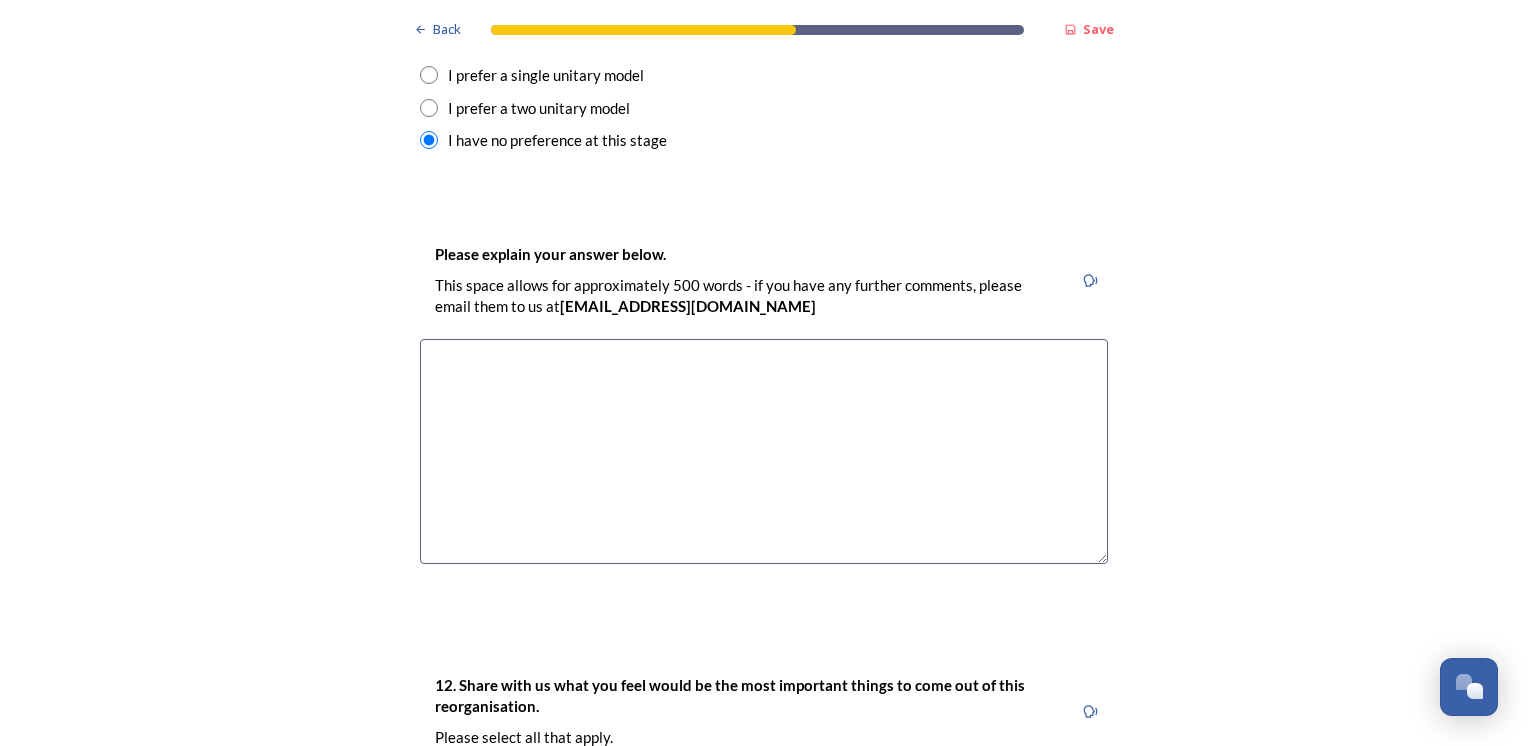 click at bounding box center (764, 451) 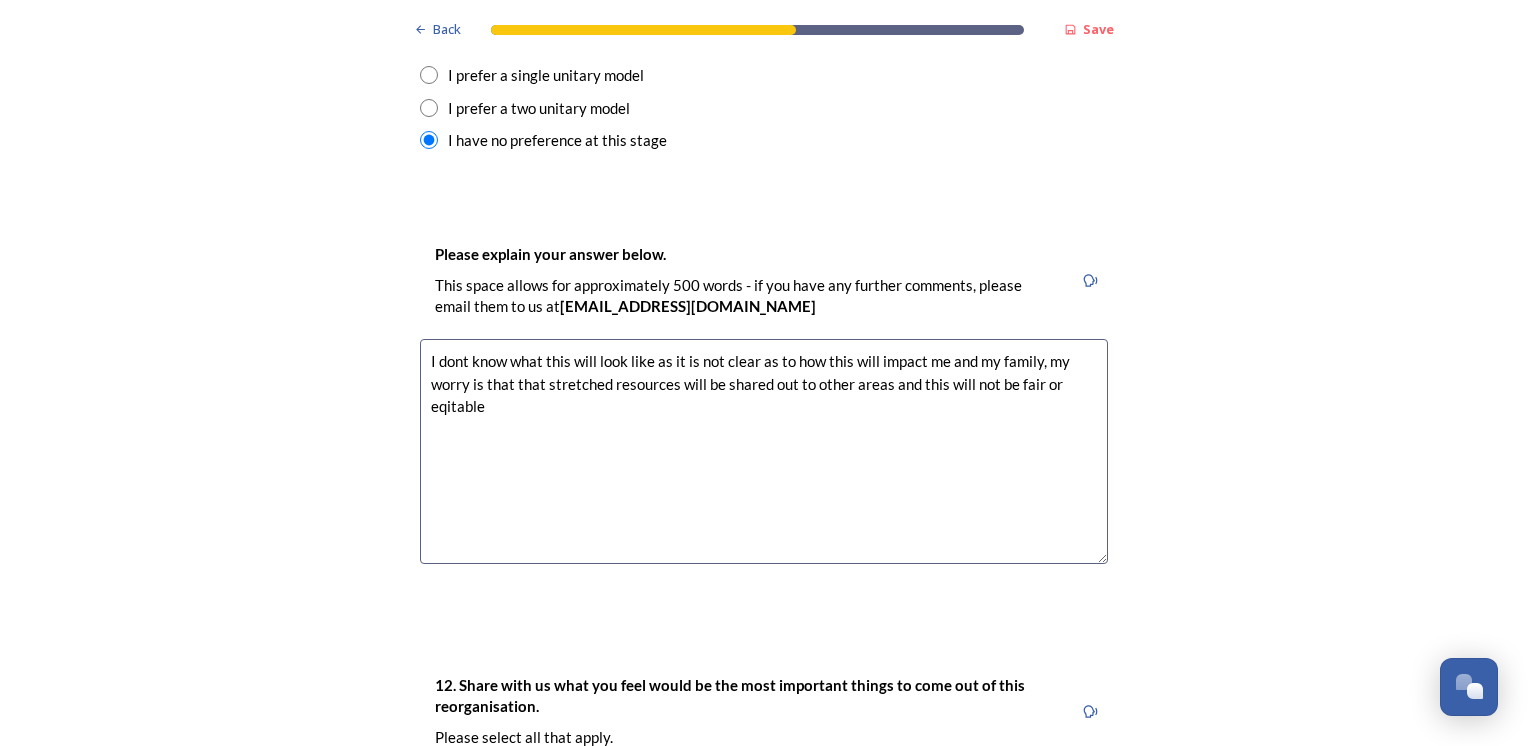 click on "I dont know what this will look like as it is not clear as to how this will impact me and my family, my worry is that that stretched resources will be shared out to other areas and this will not be fair or eqitable" at bounding box center (764, 451) 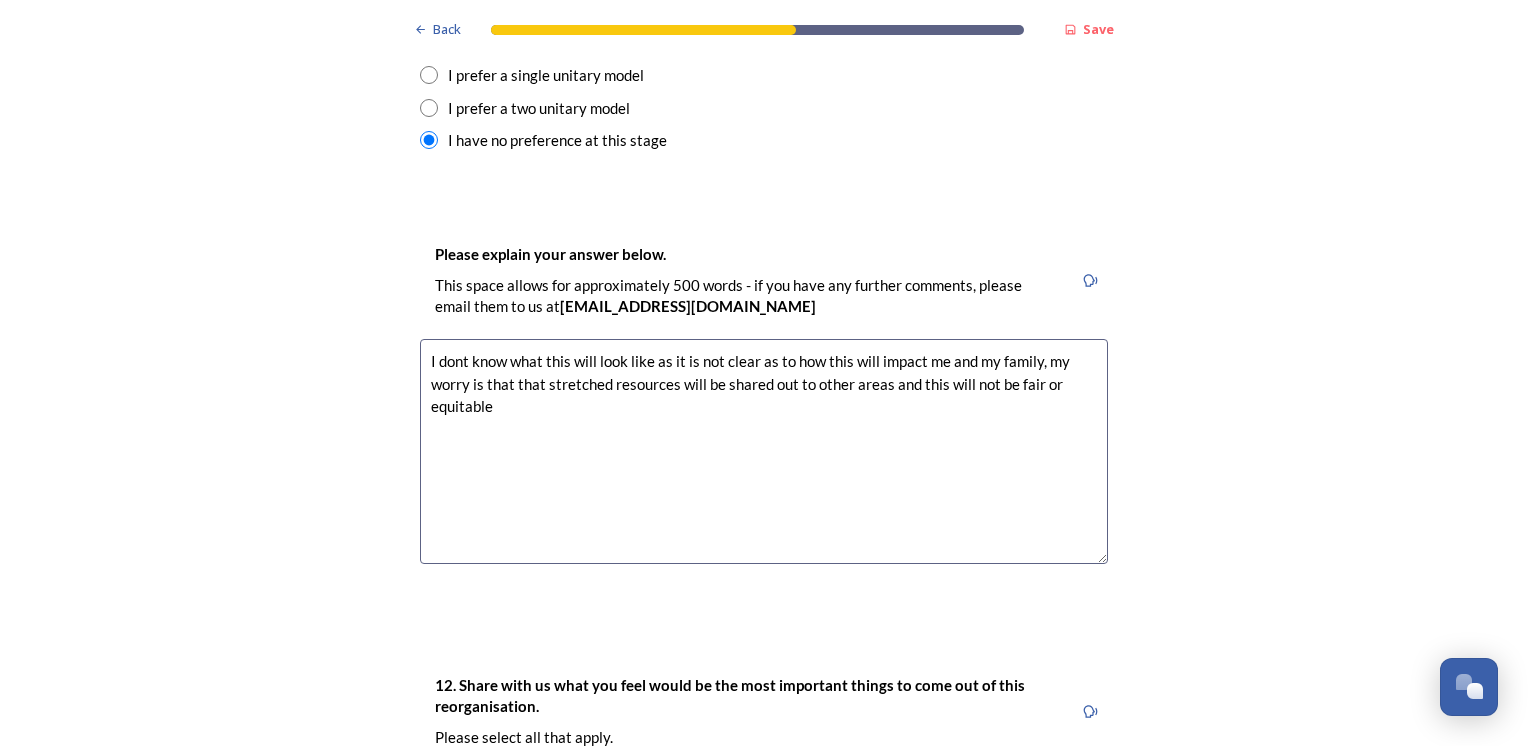 click on "I dont know what this will look like as it is not clear as to how this will impact me and my family, my worry is that that stretched resources will be shared out to other areas and this will not be fair or equitable" at bounding box center (764, 451) 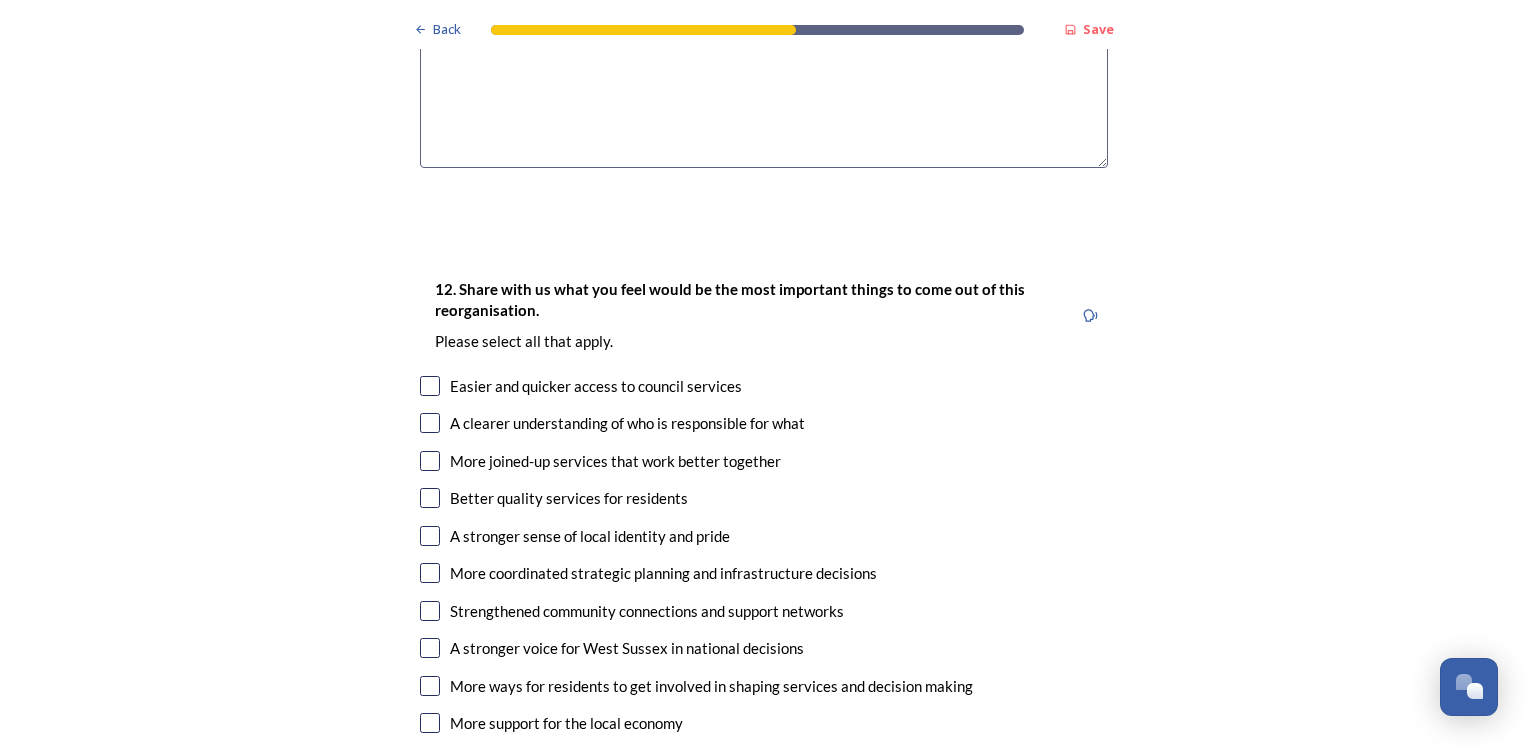 scroll, scrollTop: 3200, scrollLeft: 0, axis: vertical 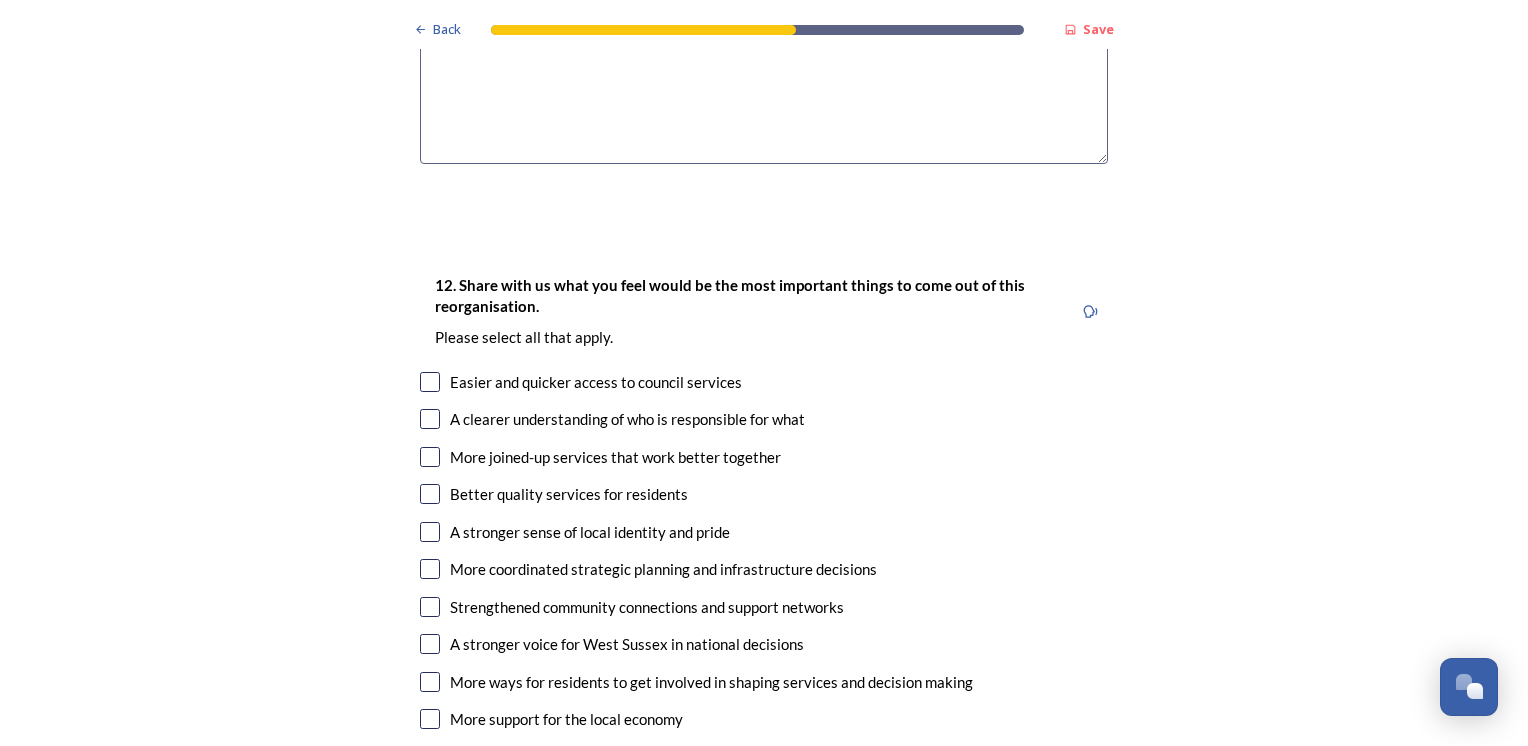 type on "I dont know what this will look like as it is not clear as to how this will impact me and my family, my worry is that that stretched resources will be shared out to other areas and this will not be fair or equitable." 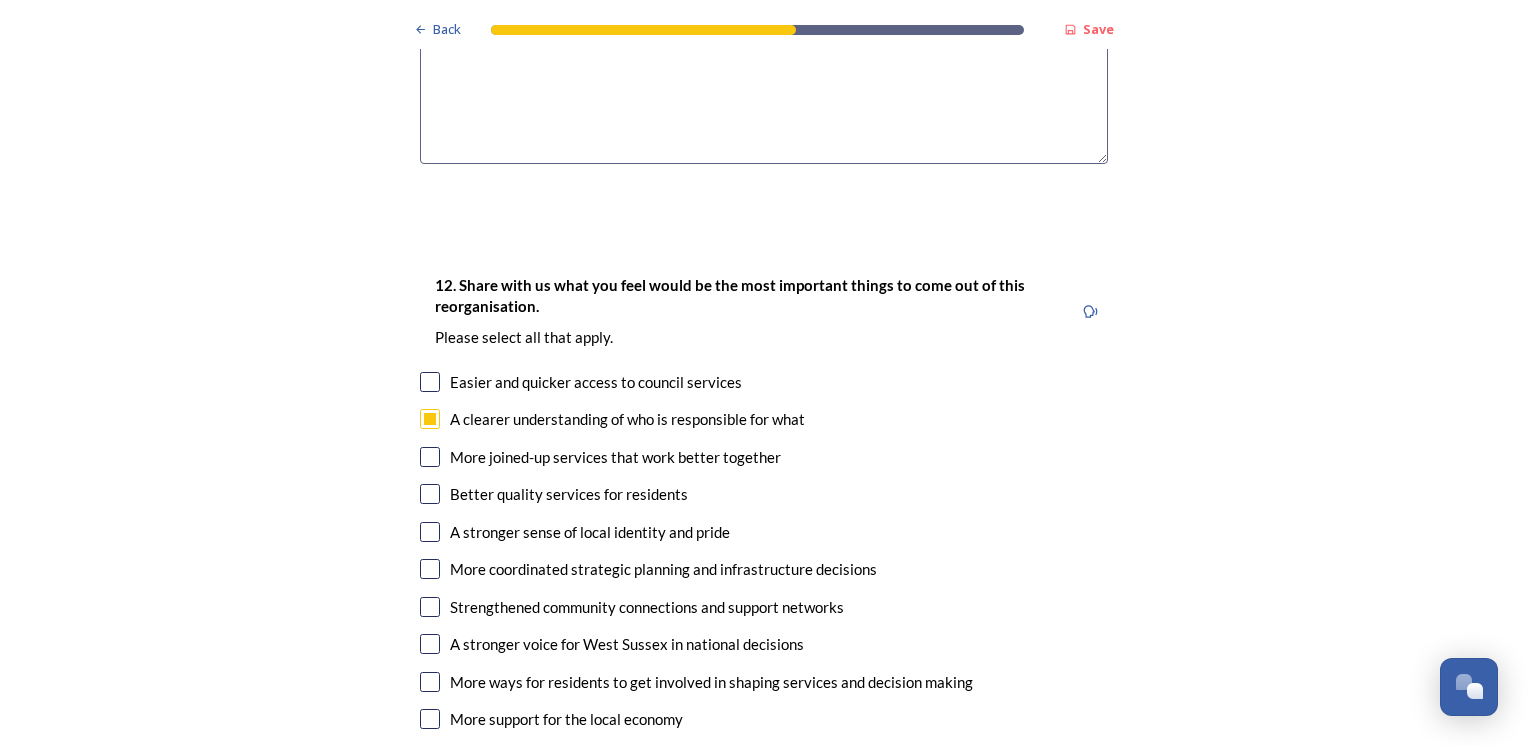 click at bounding box center [430, 494] 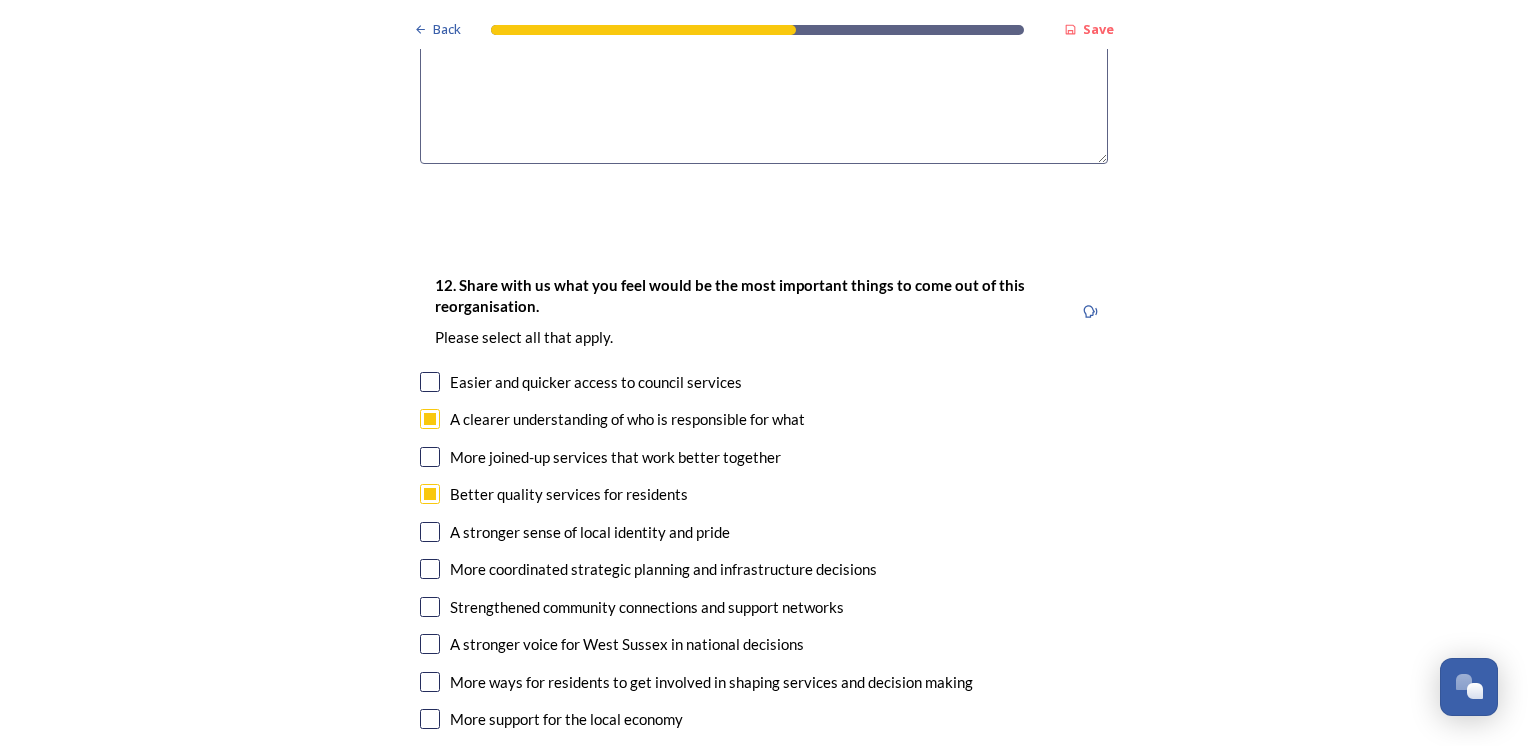 scroll, scrollTop: 3300, scrollLeft: 0, axis: vertical 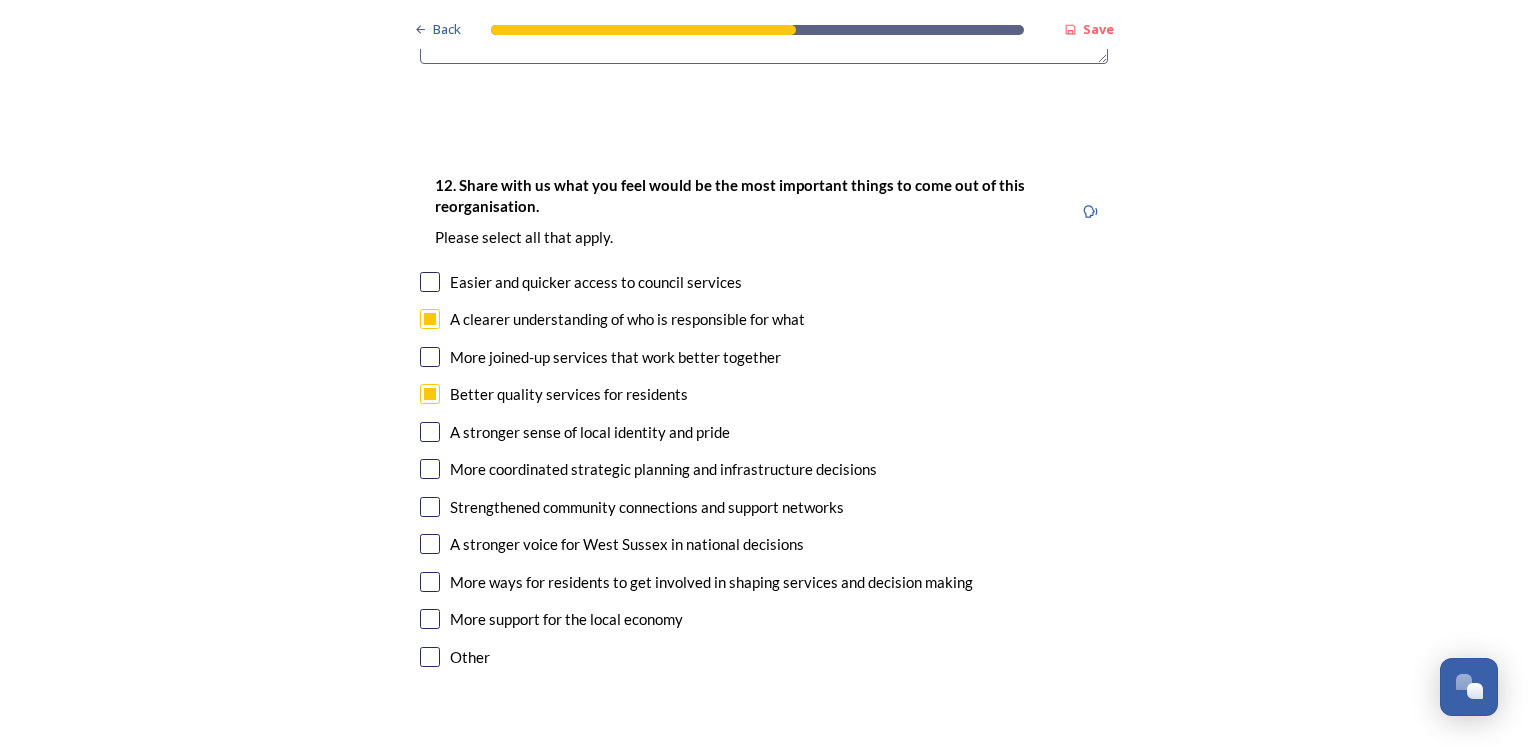 click at bounding box center [430, 432] 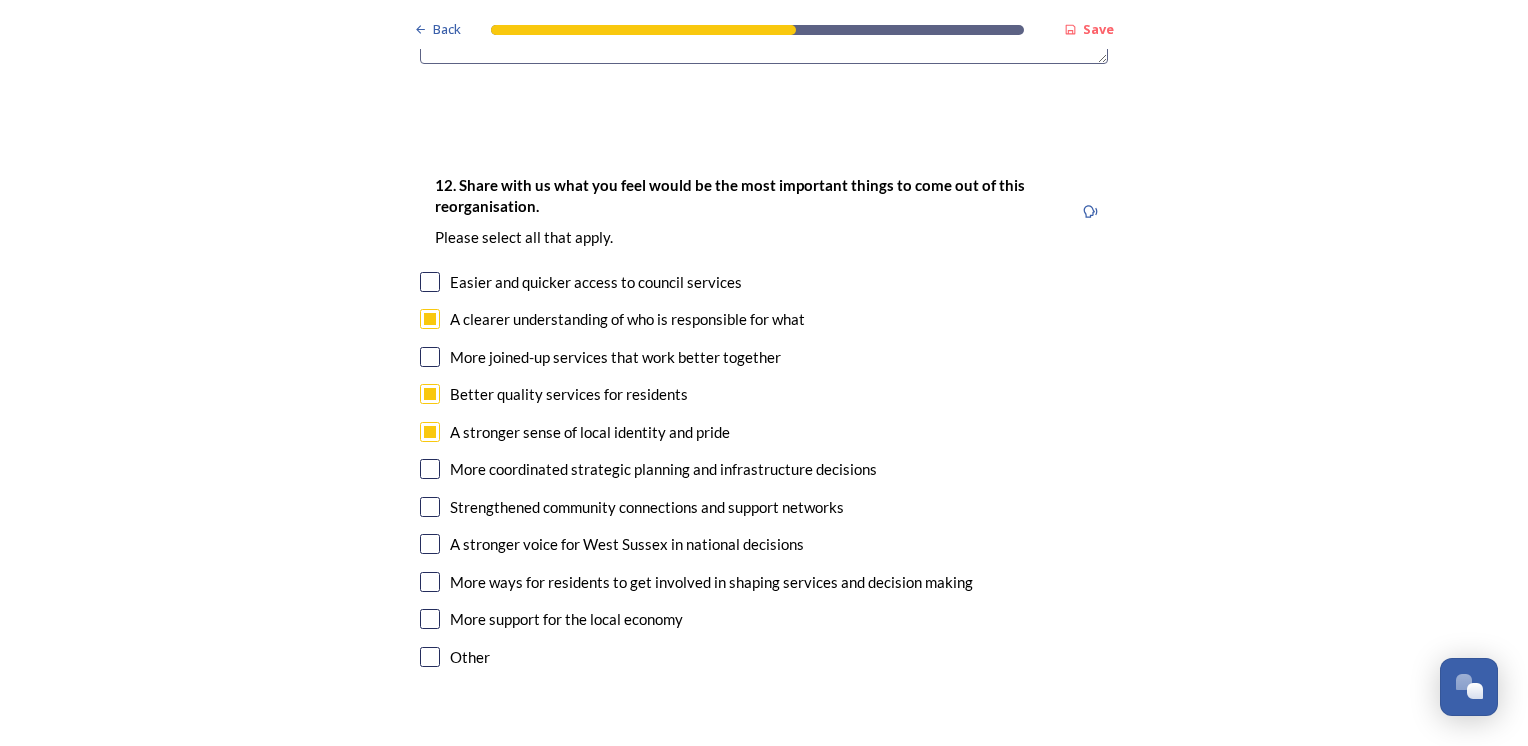 scroll, scrollTop: 3400, scrollLeft: 0, axis: vertical 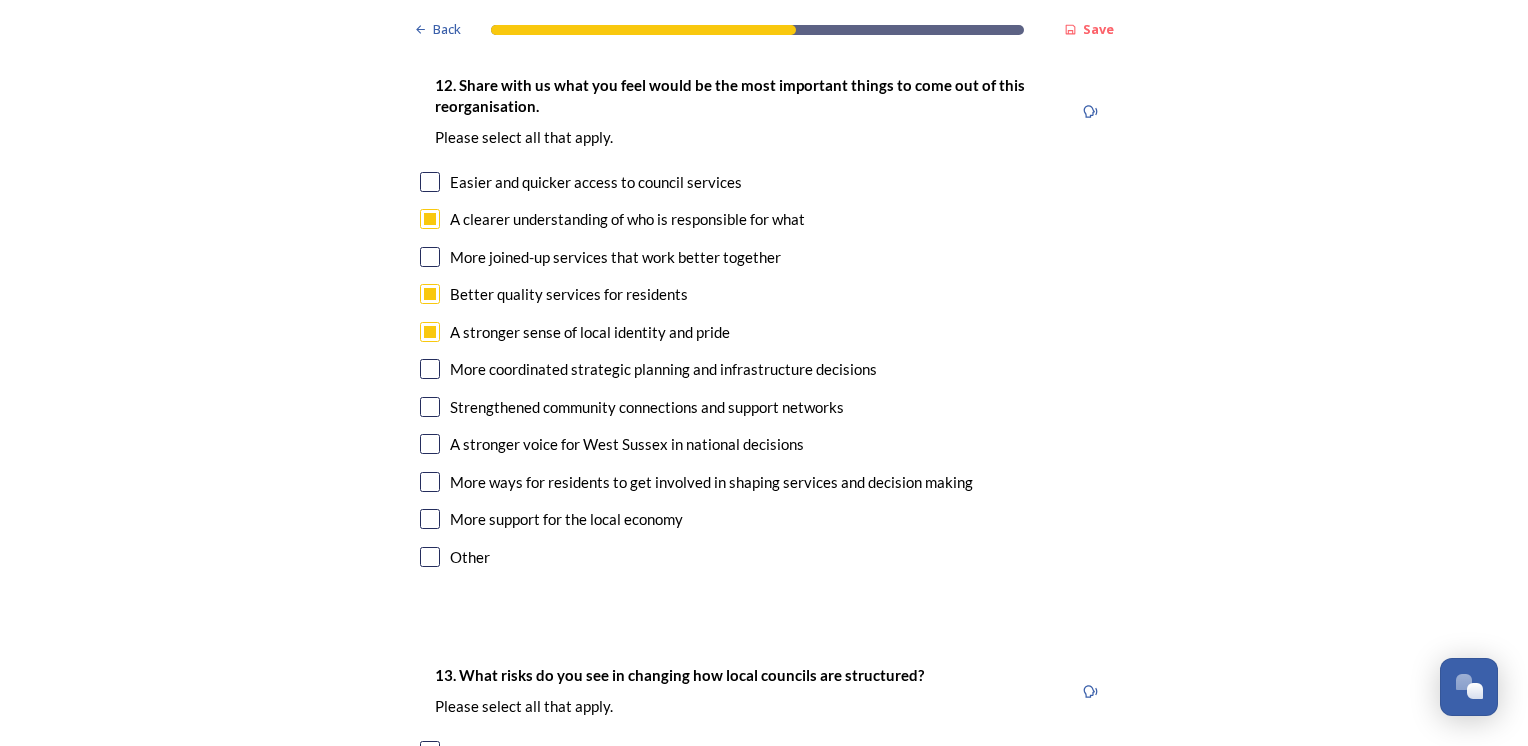 click at bounding box center [430, 482] 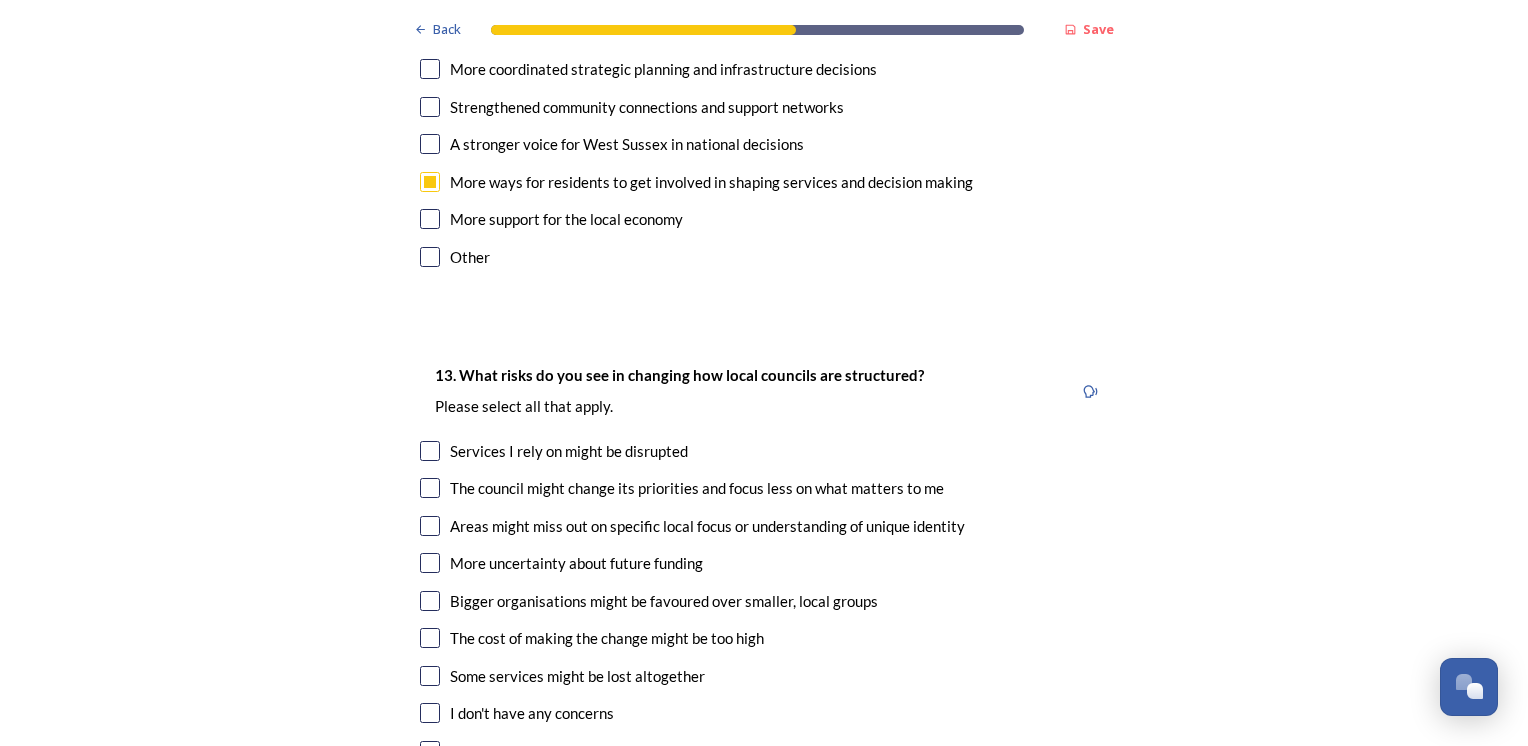 scroll, scrollTop: 3800, scrollLeft: 0, axis: vertical 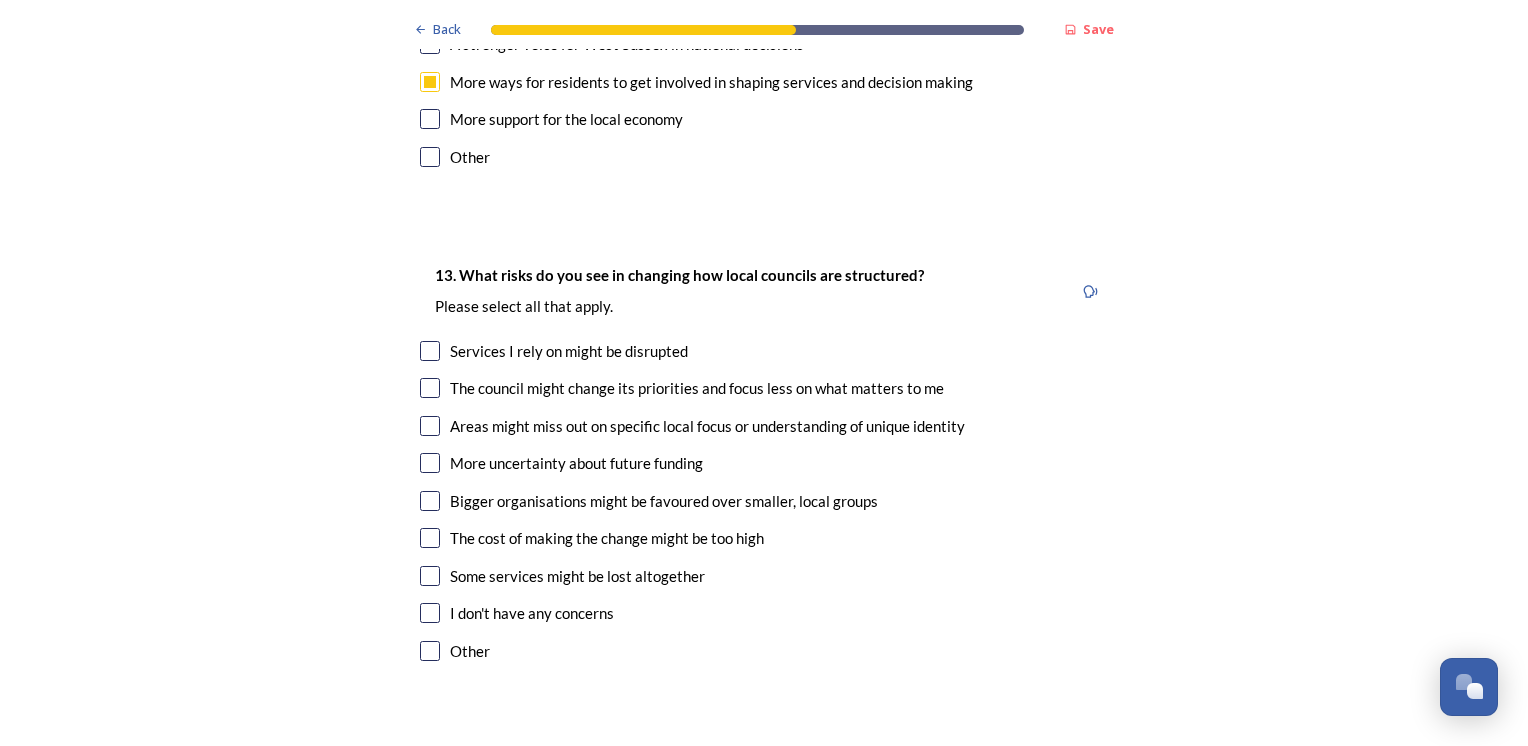 click at bounding box center (430, 388) 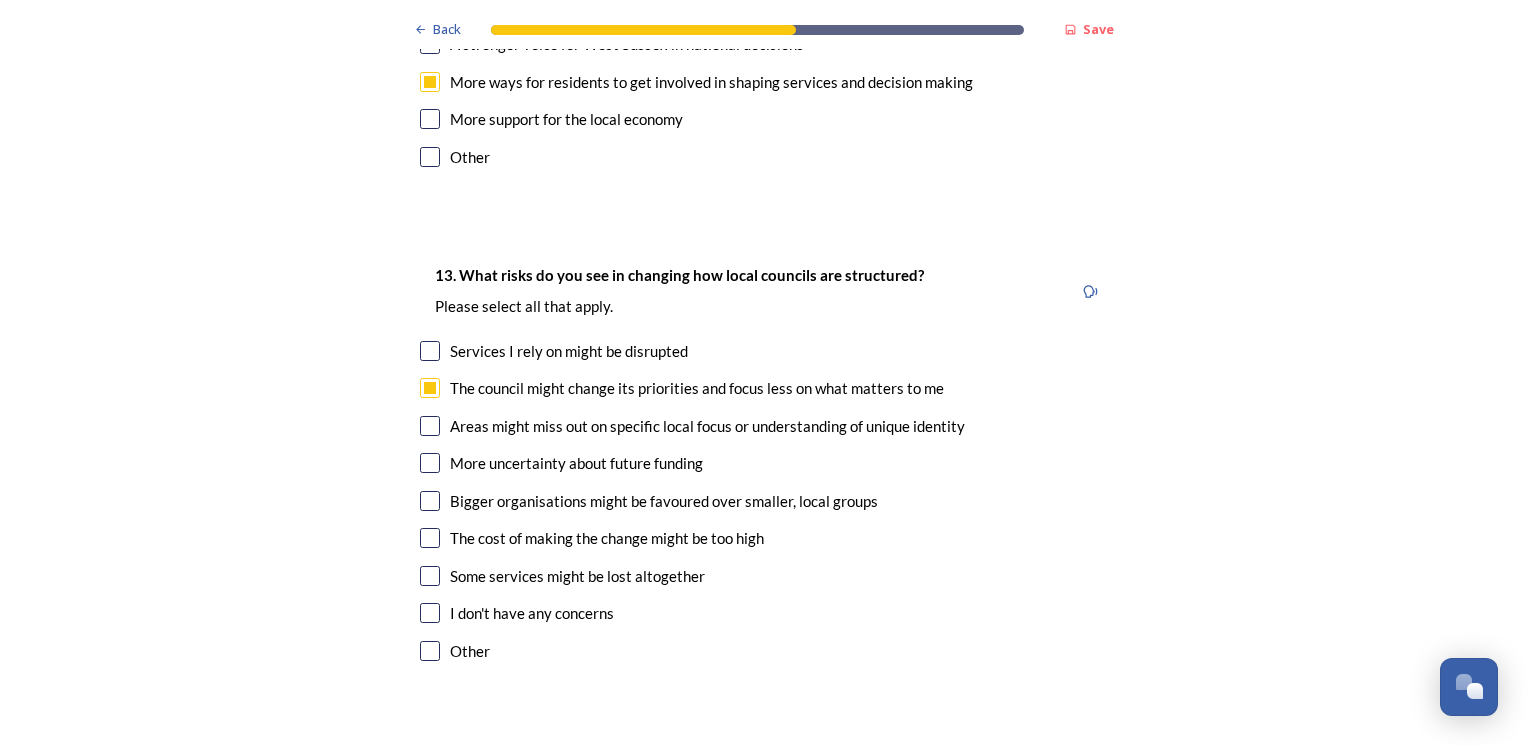 click at bounding box center [430, 426] 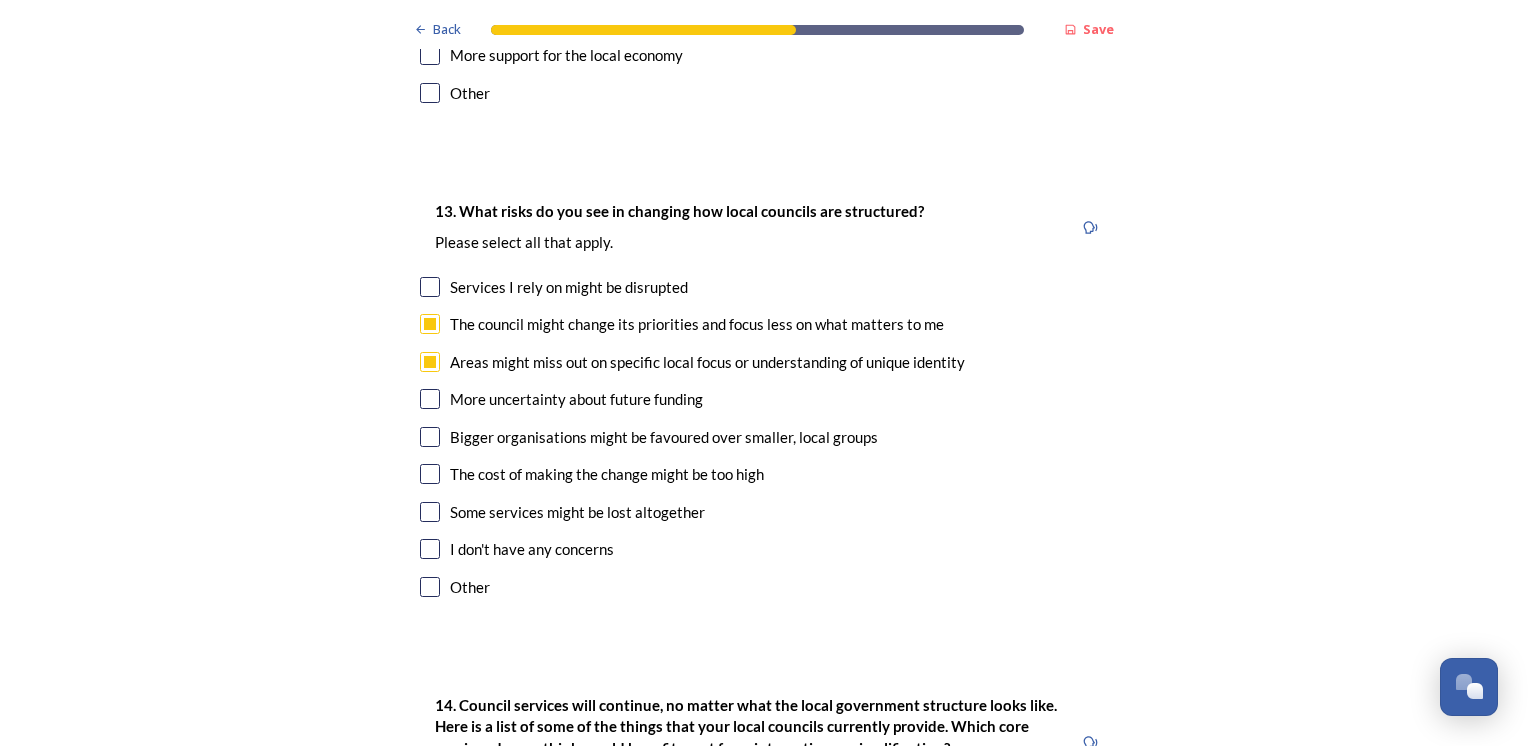 scroll, scrollTop: 3900, scrollLeft: 0, axis: vertical 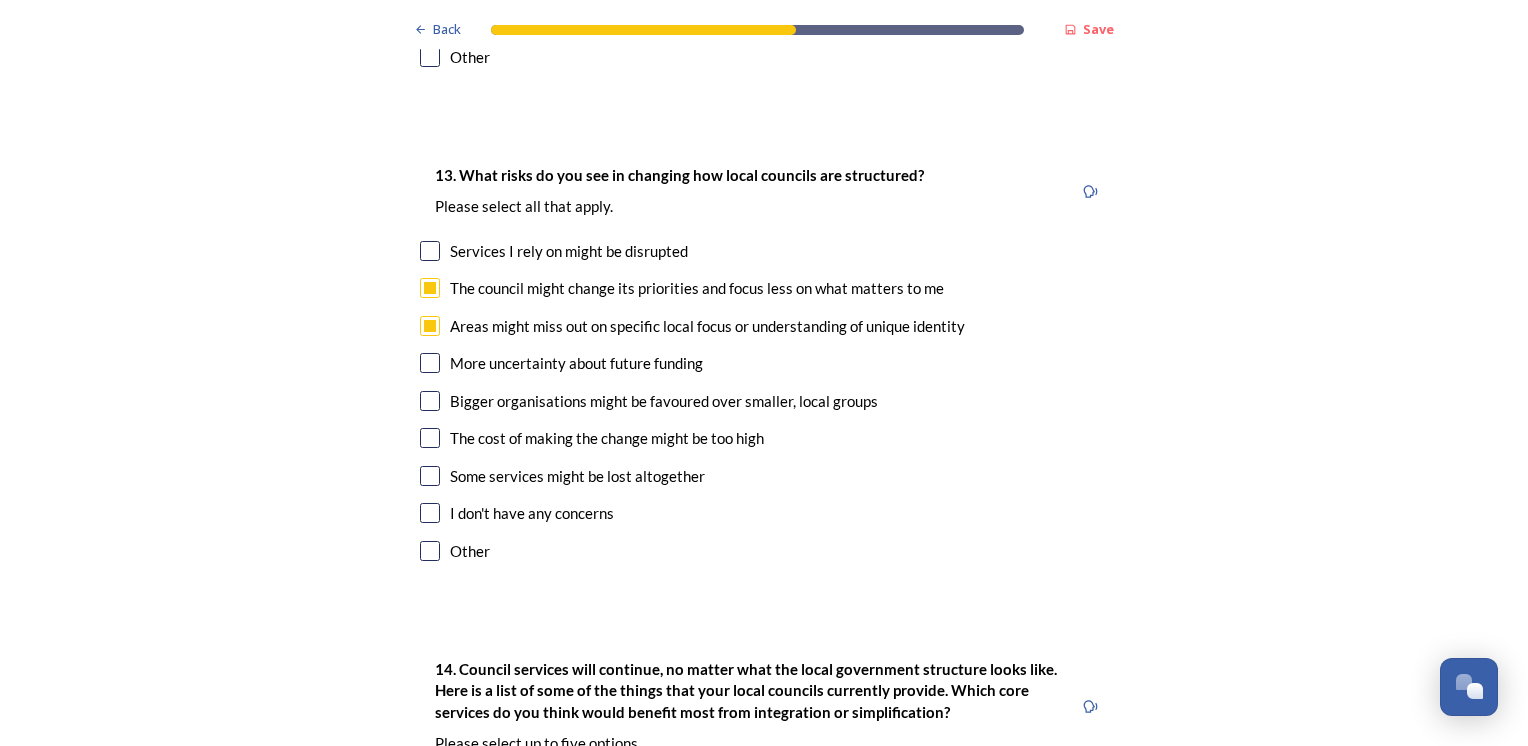 click at bounding box center [430, 476] 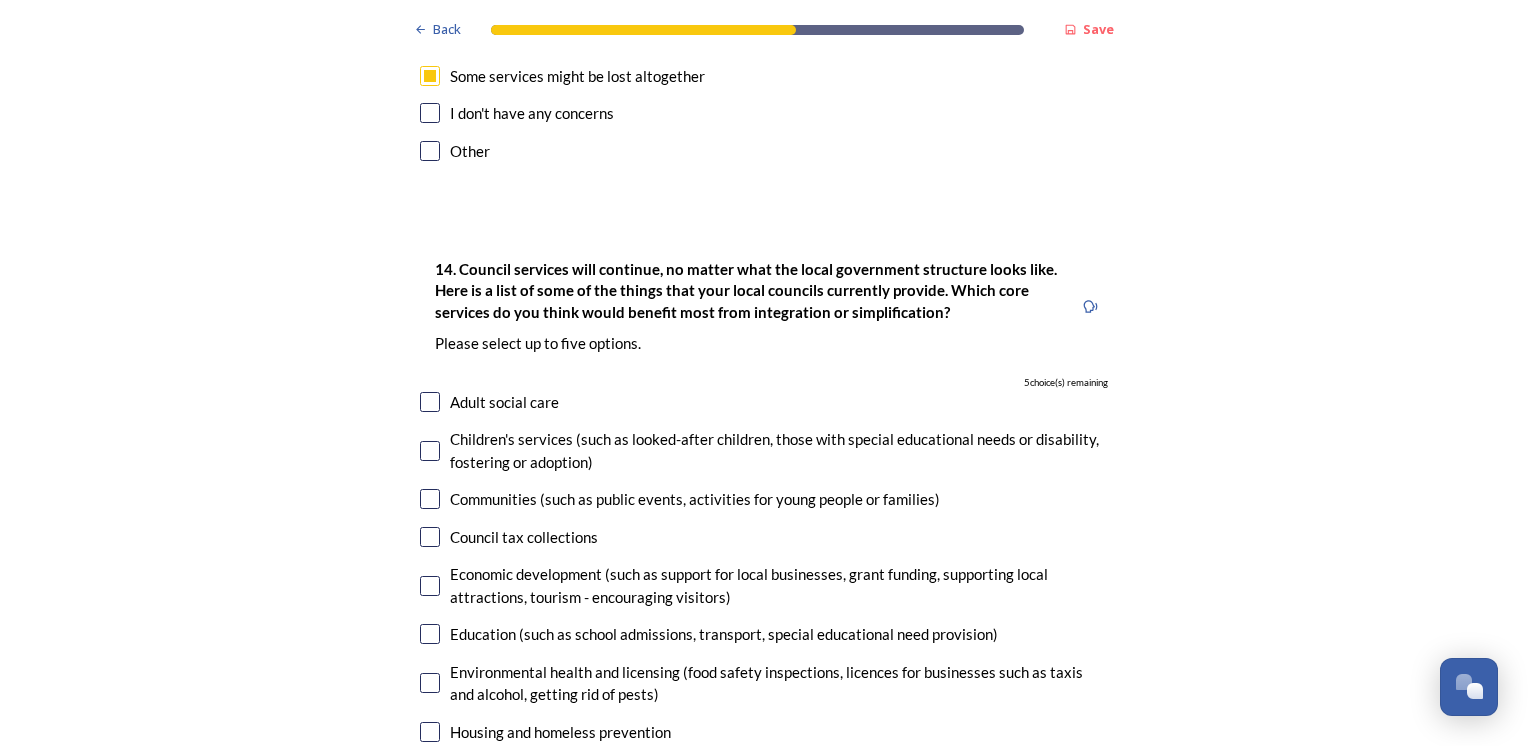 scroll, scrollTop: 4400, scrollLeft: 0, axis: vertical 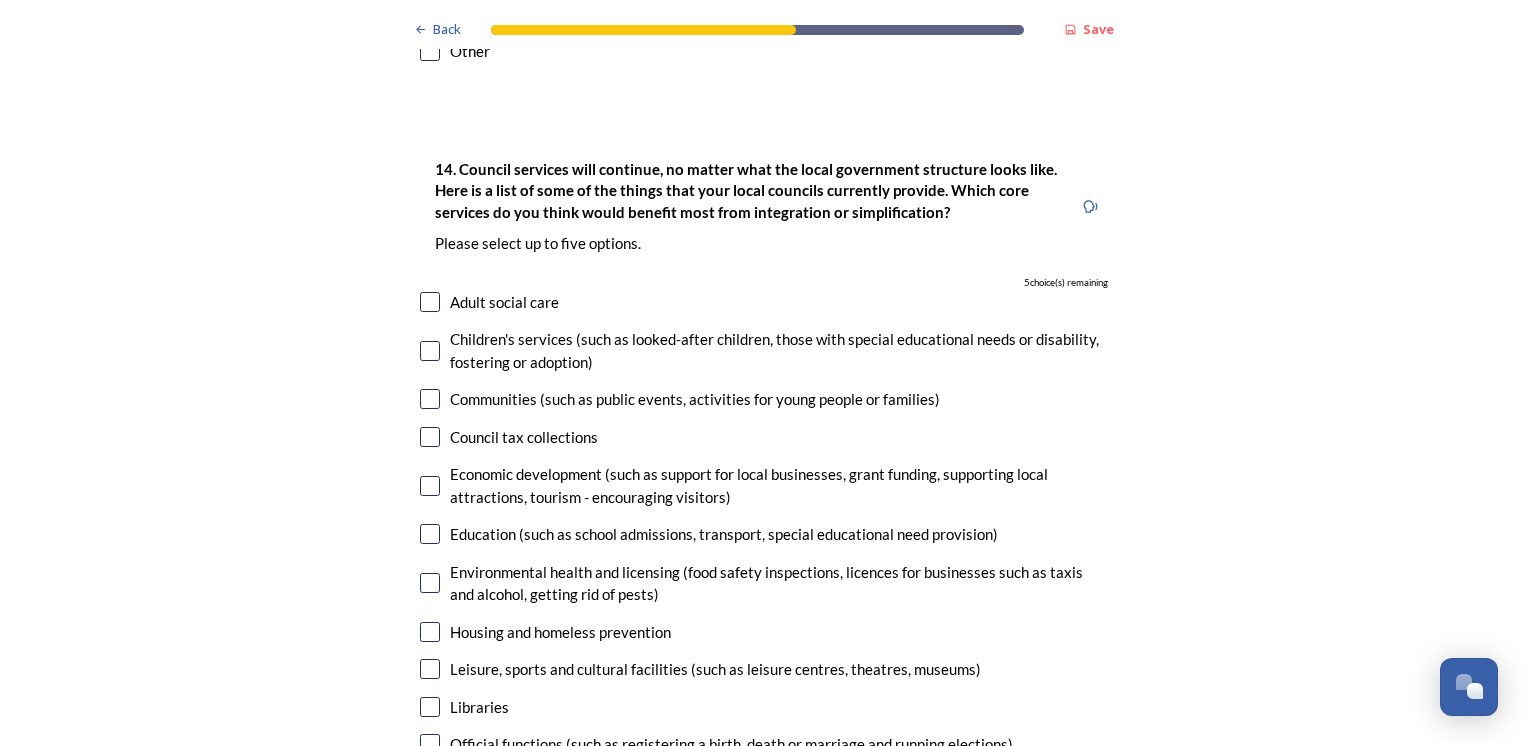 click at bounding box center [430, 302] 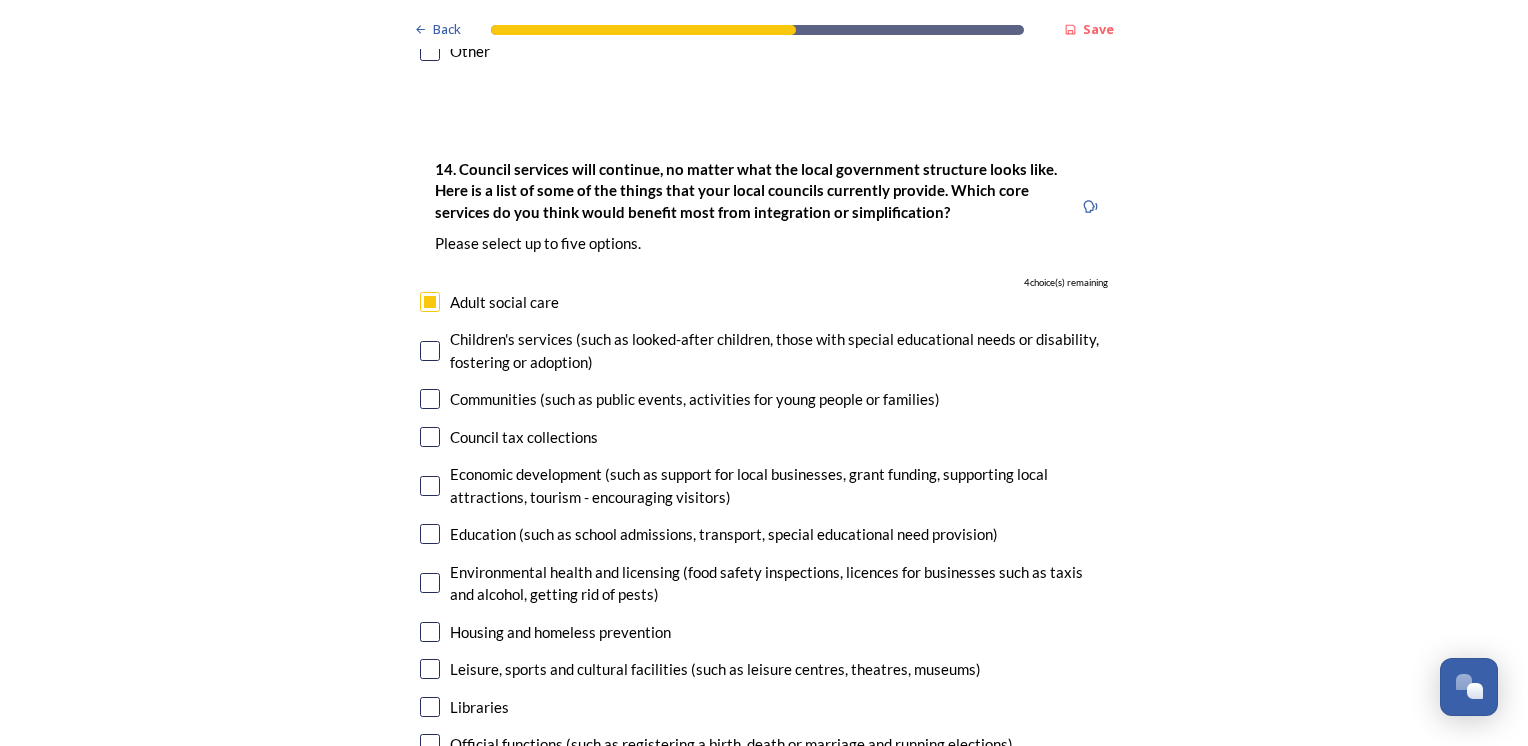 click at bounding box center [430, 351] 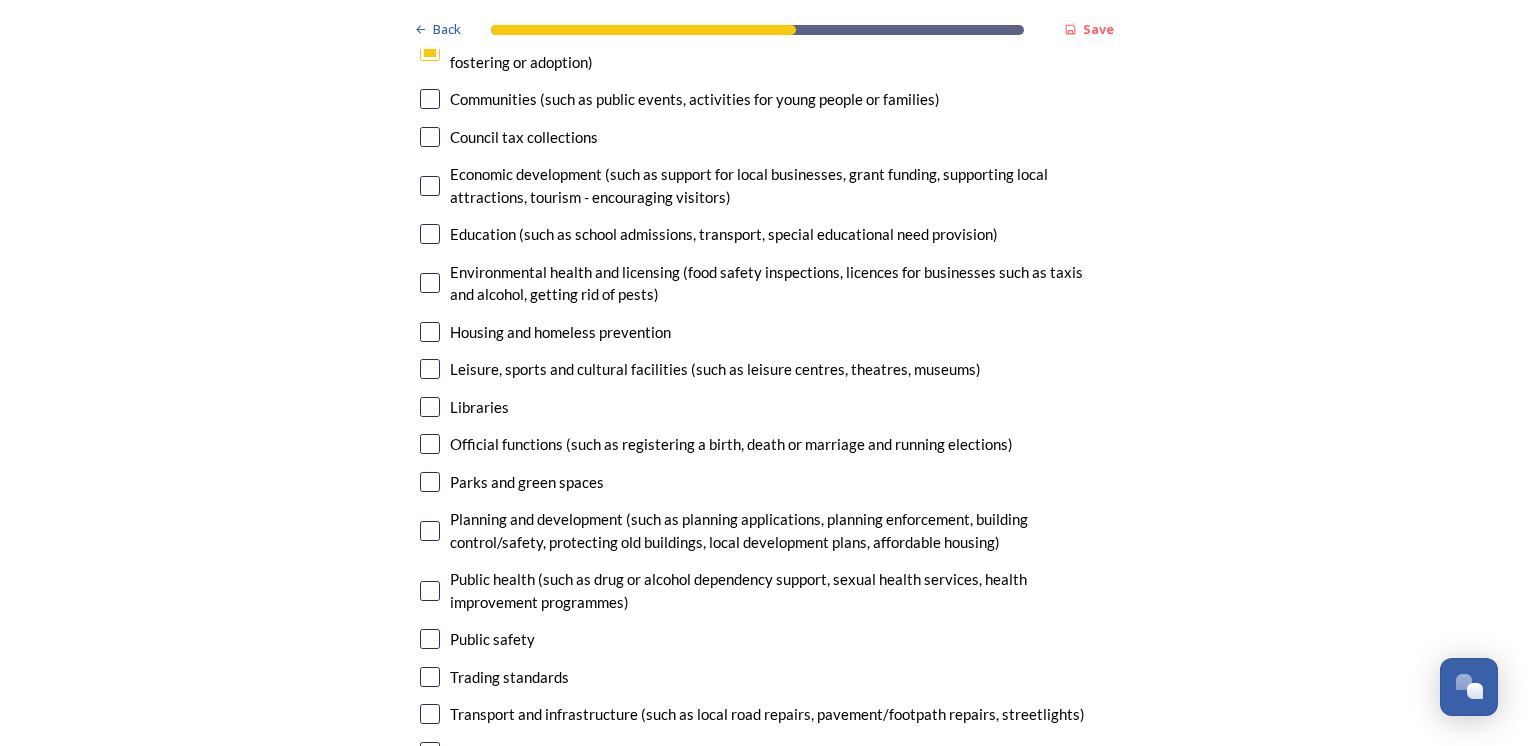 scroll, scrollTop: 4800, scrollLeft: 0, axis: vertical 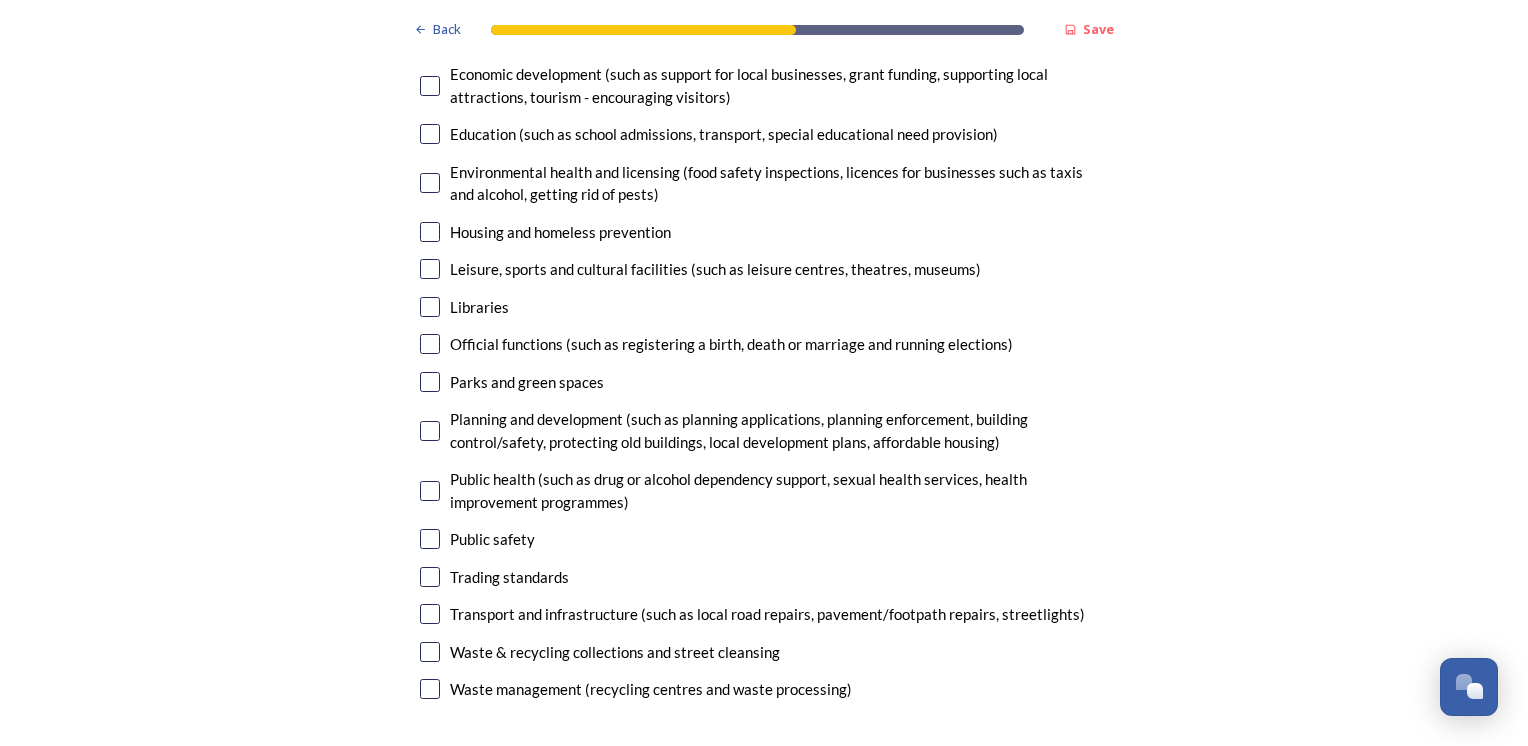 click at bounding box center [430, 491] 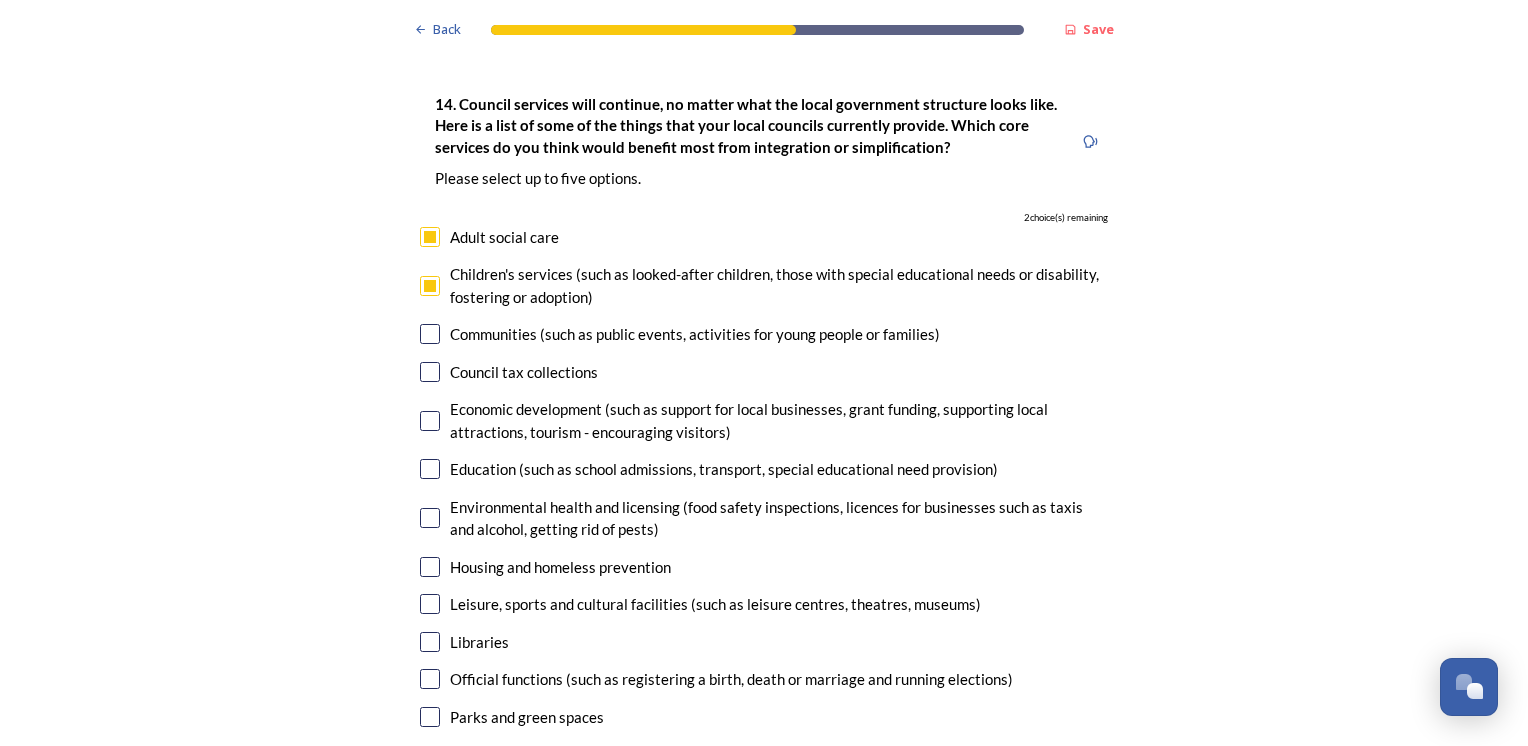 scroll, scrollTop: 4500, scrollLeft: 0, axis: vertical 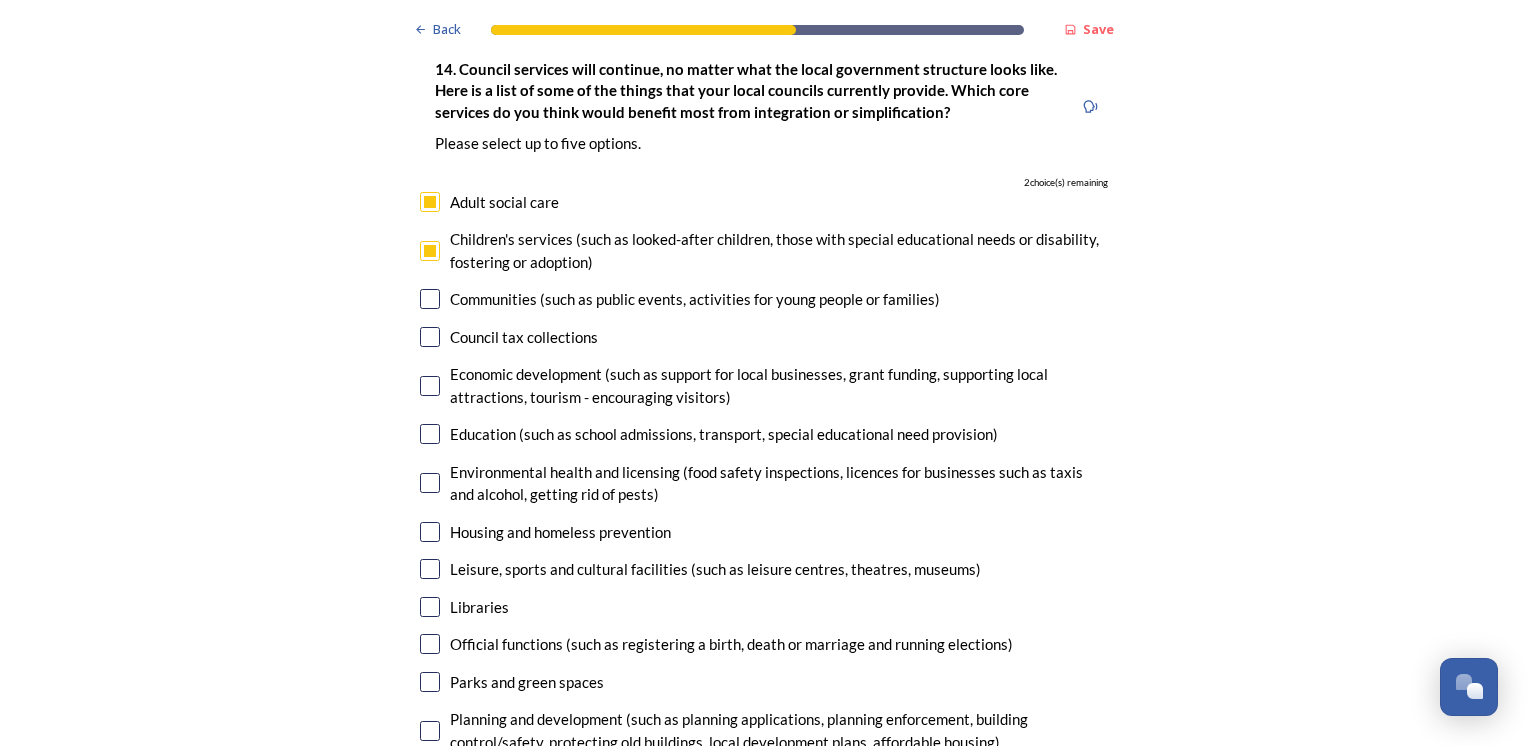 click at bounding box center [430, 532] 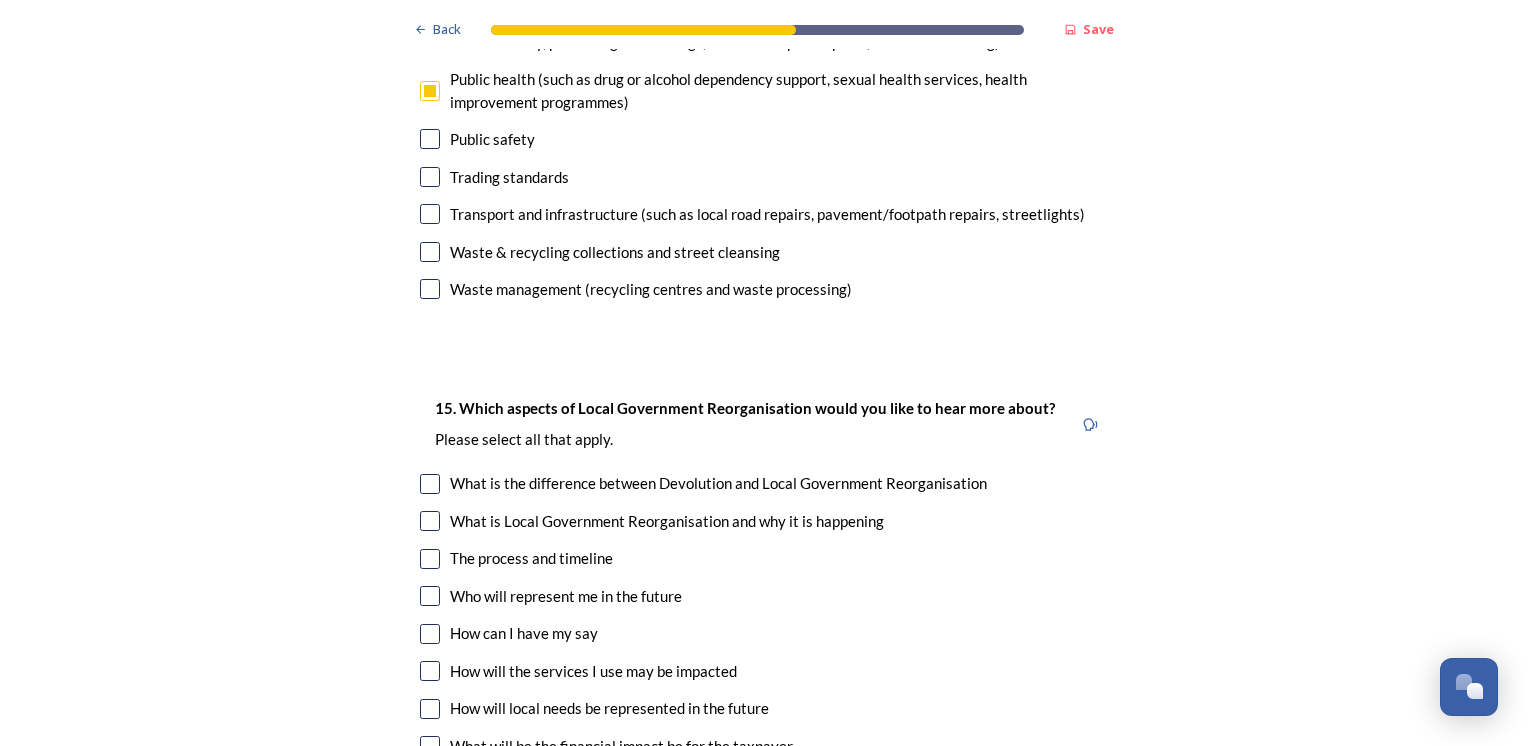 scroll, scrollTop: 5300, scrollLeft: 0, axis: vertical 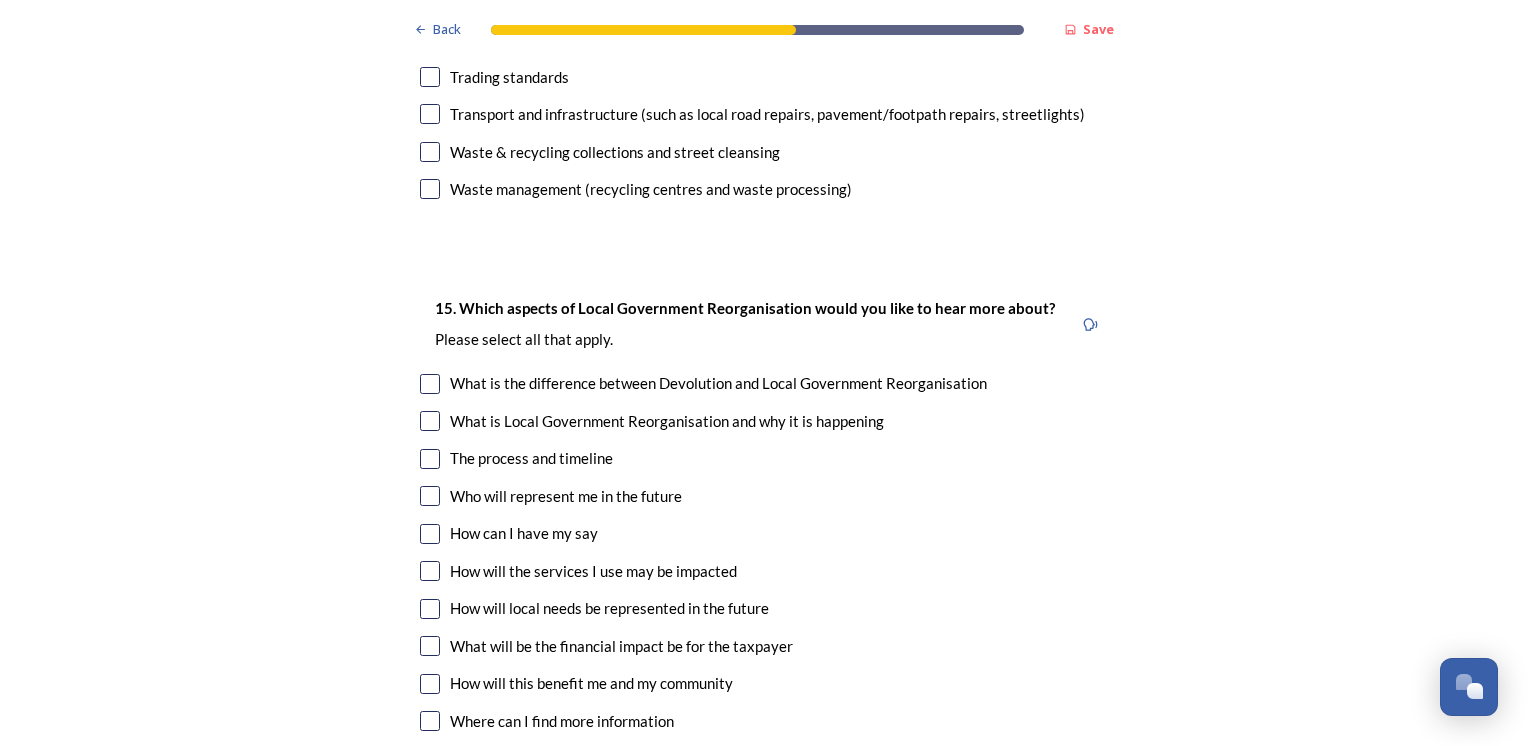 click at bounding box center [430, 384] 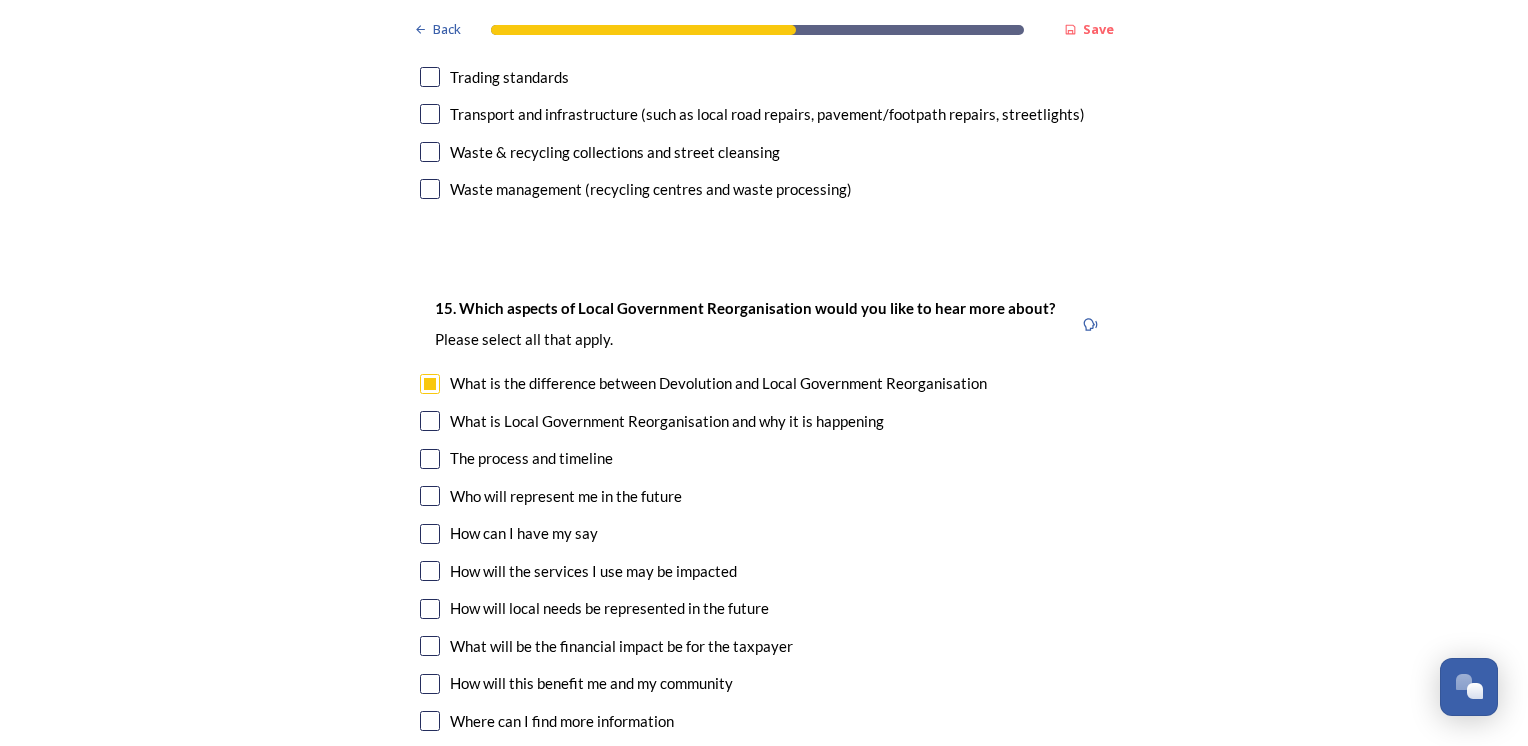 click at bounding box center [430, 459] 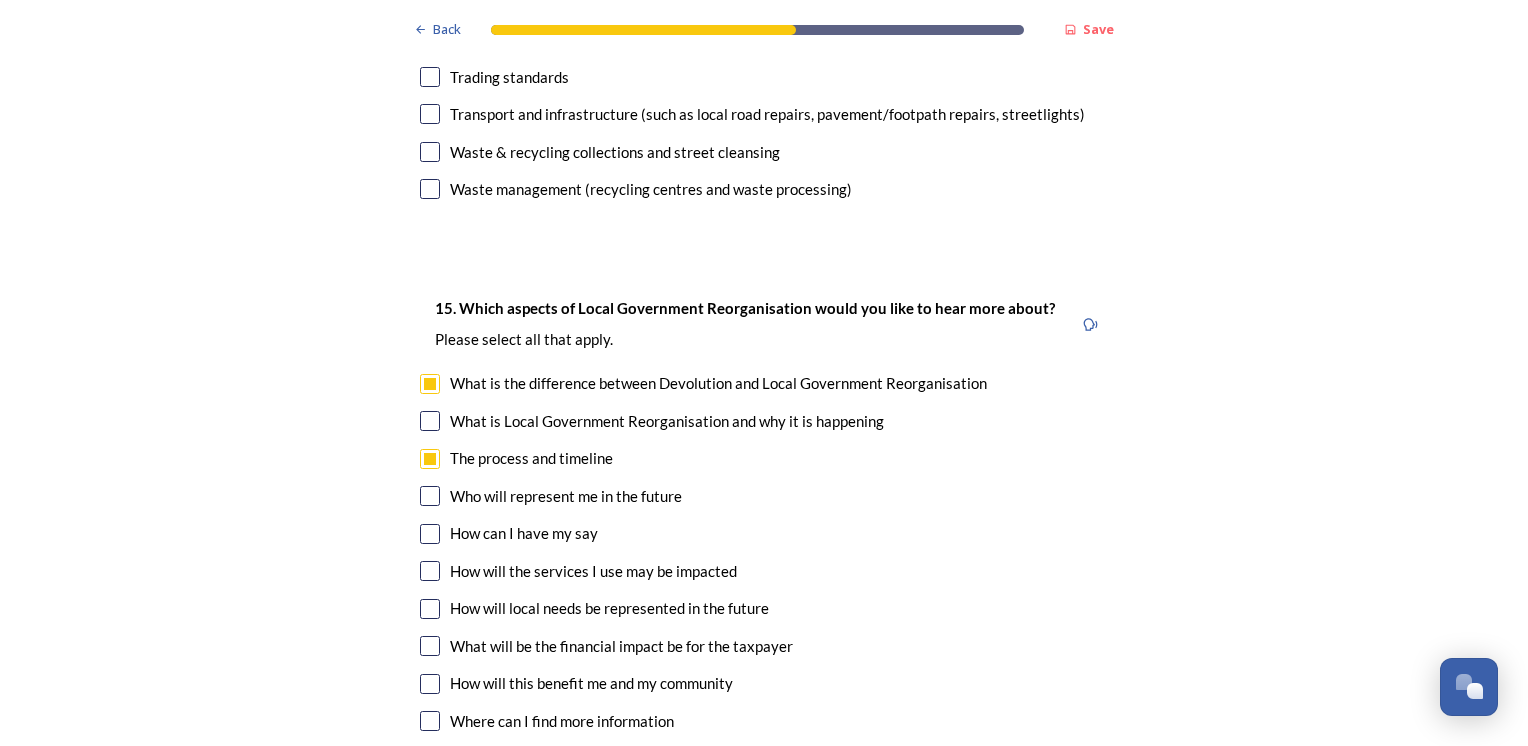 click at bounding box center (430, 496) 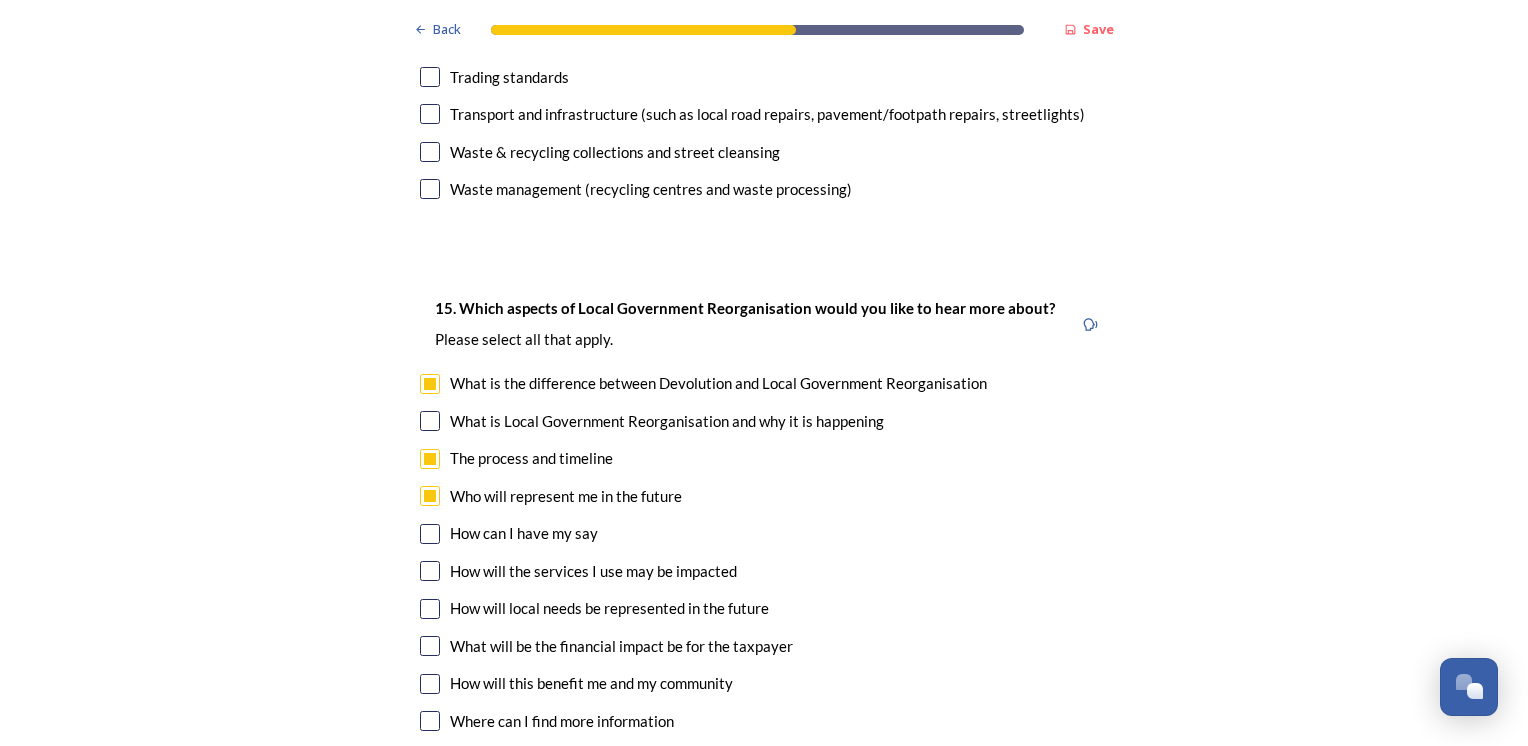 scroll, scrollTop: 5400, scrollLeft: 0, axis: vertical 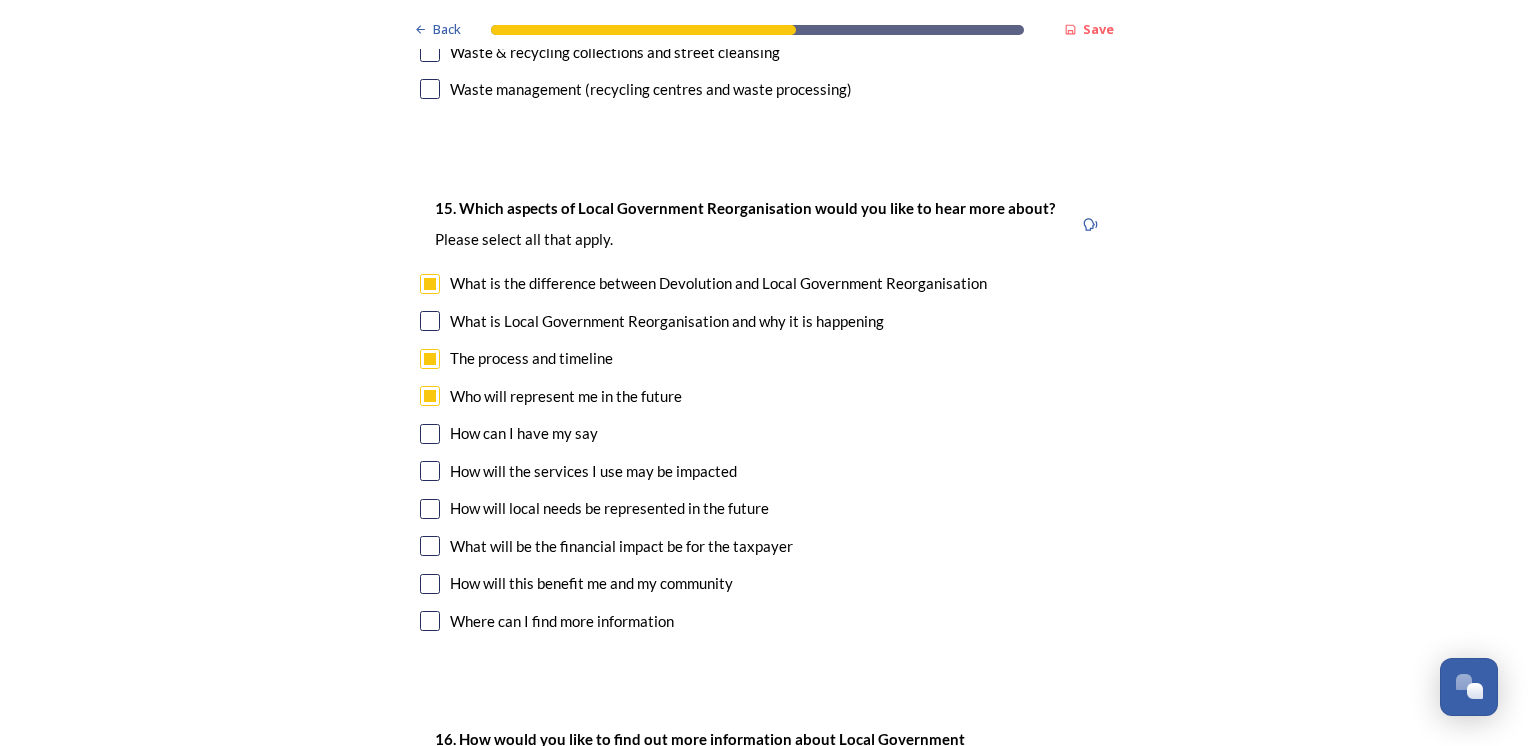 click at bounding box center (430, 584) 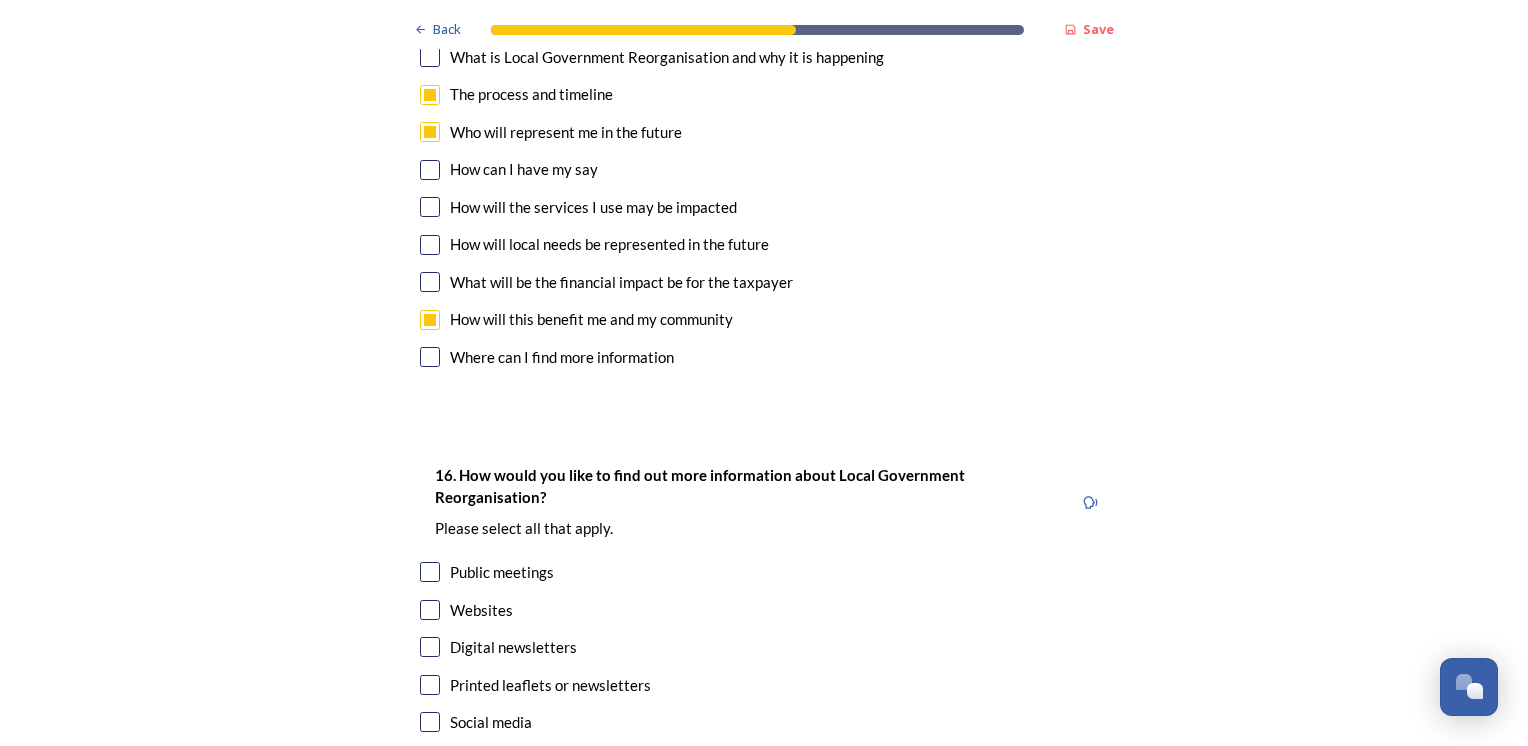 scroll, scrollTop: 5700, scrollLeft: 0, axis: vertical 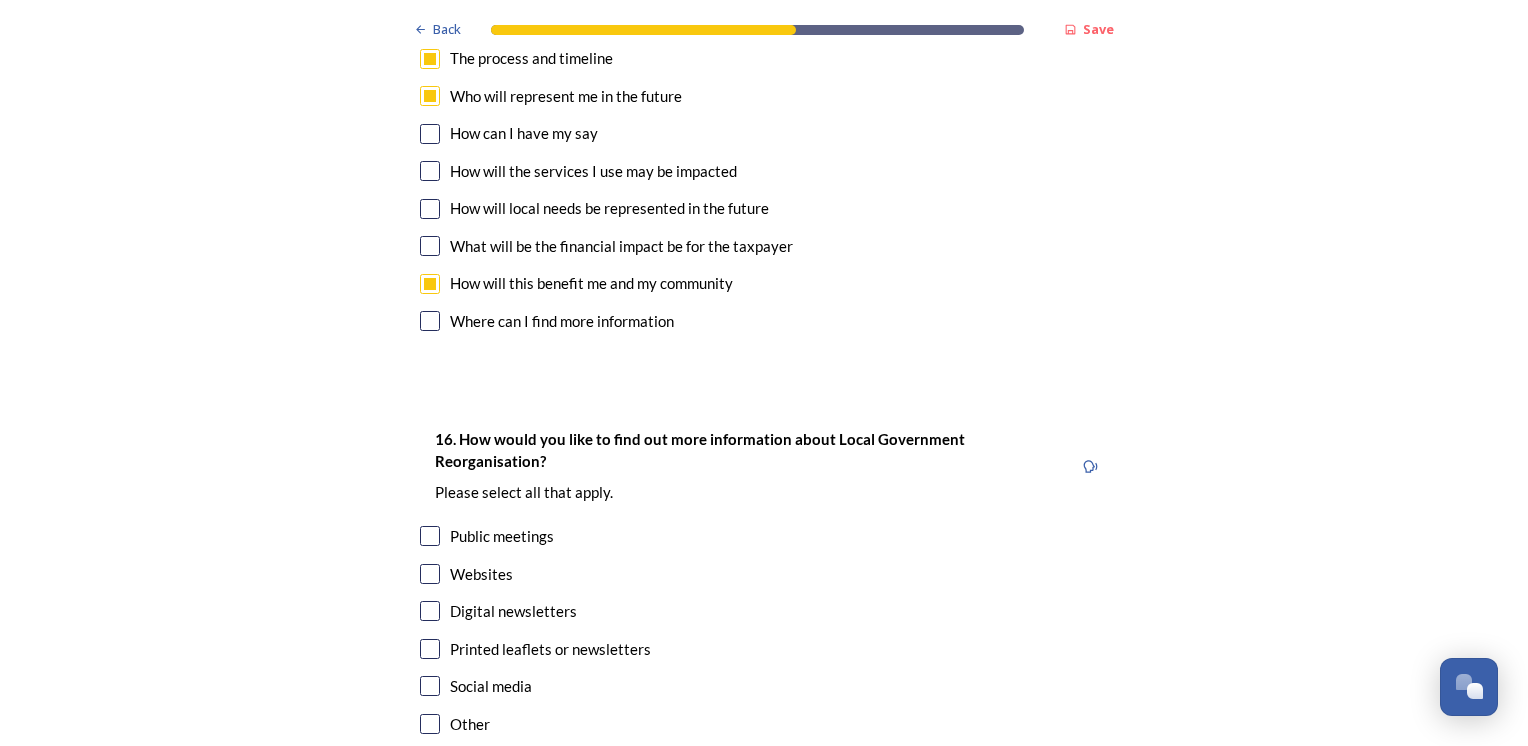 click at bounding box center [430, 536] 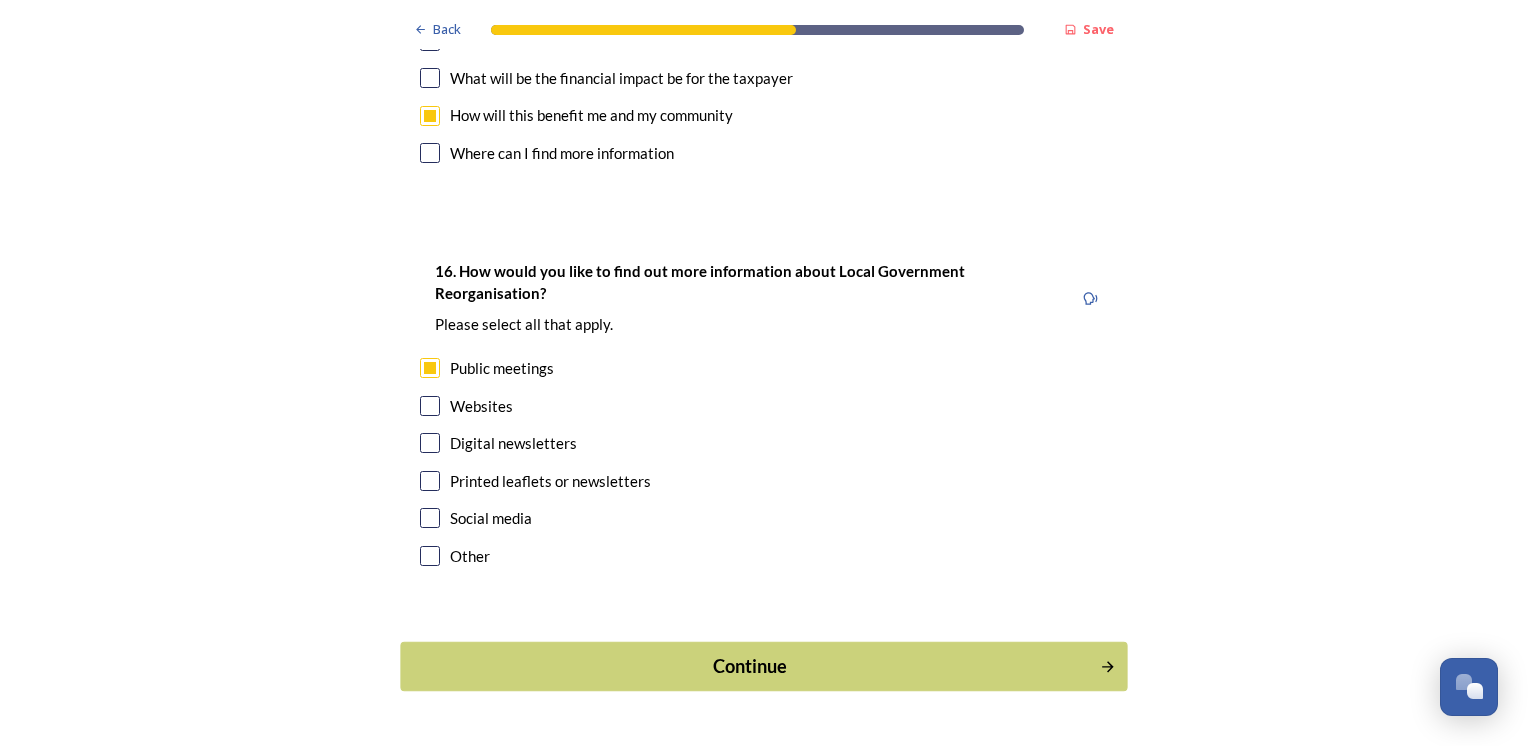 scroll, scrollTop: 5869, scrollLeft: 0, axis: vertical 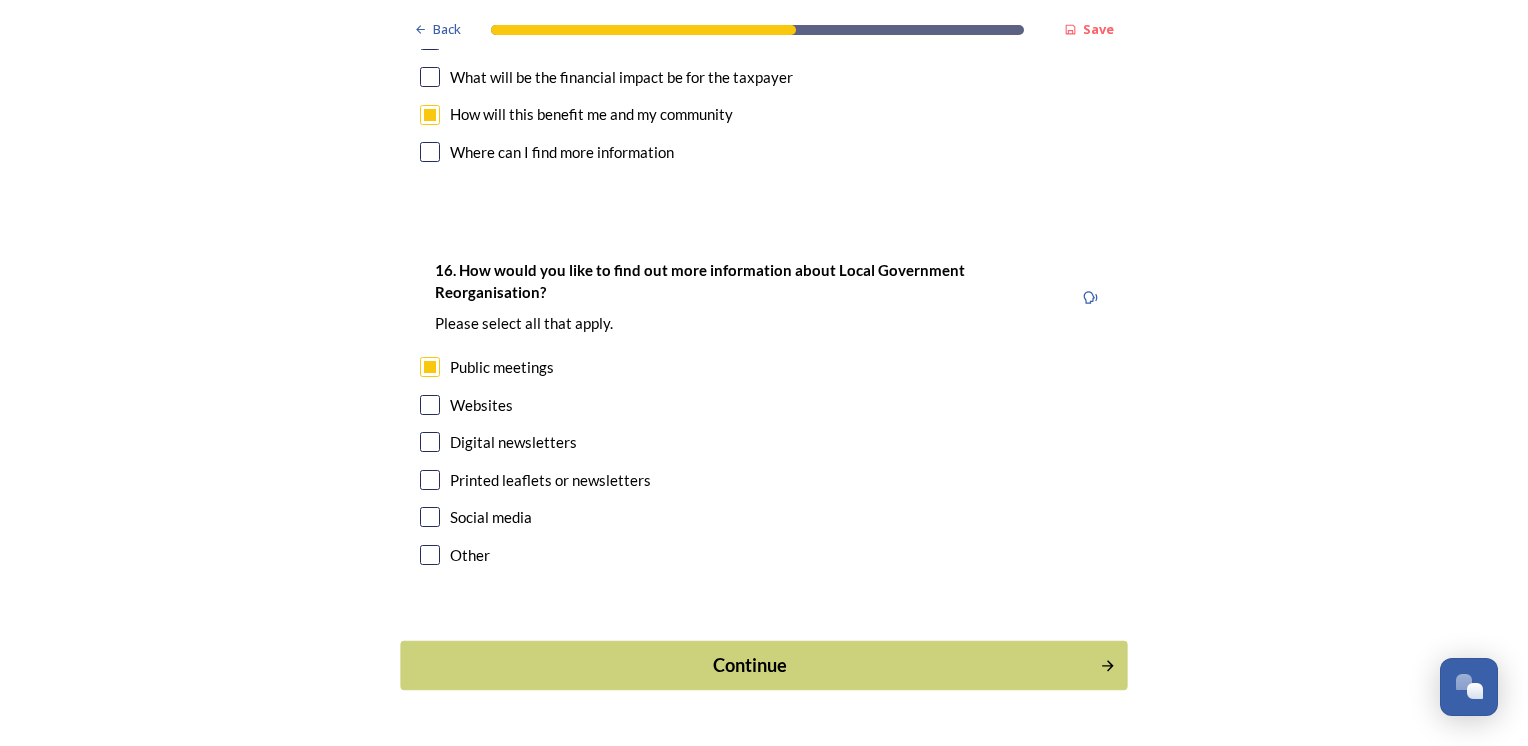 click on "Continue" at bounding box center [750, 665] 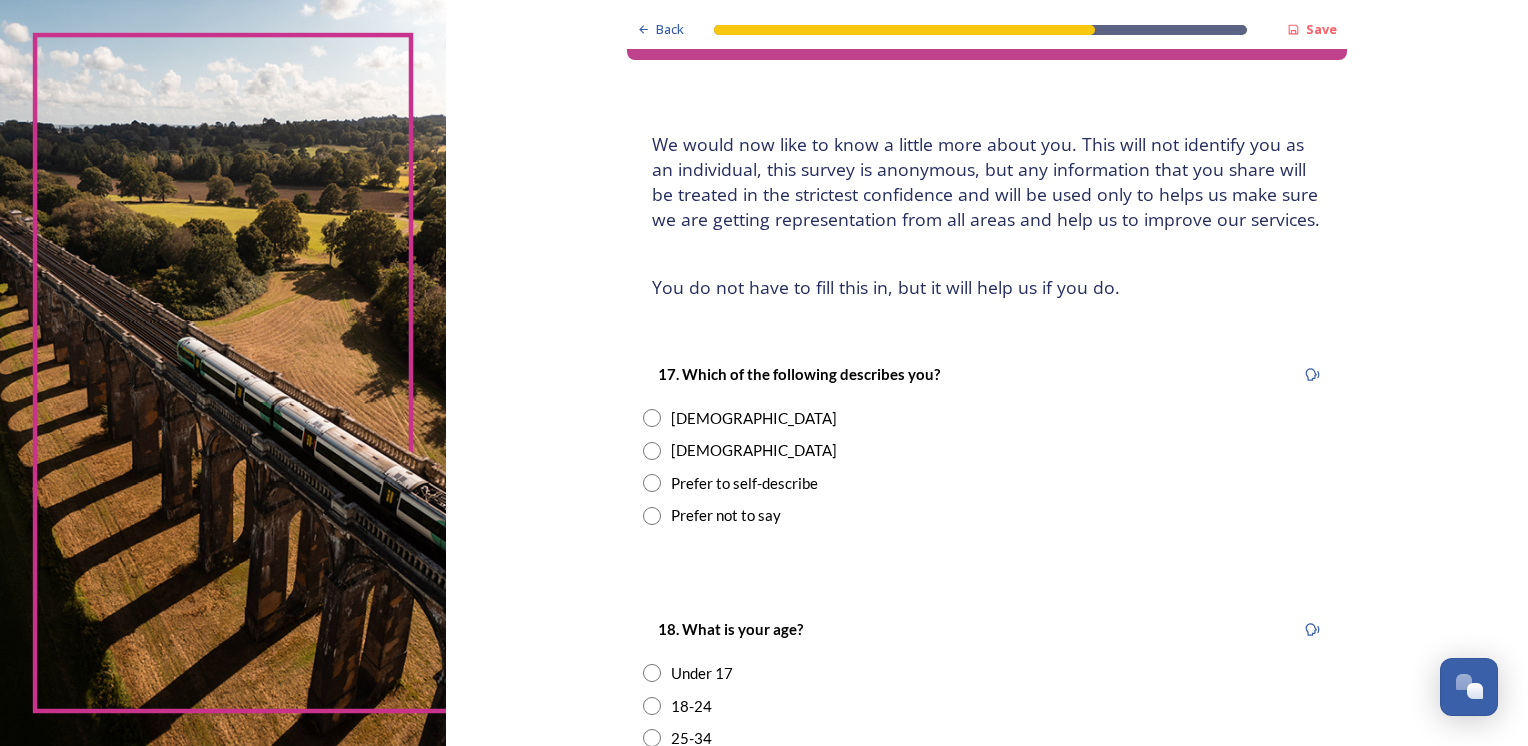 scroll, scrollTop: 100, scrollLeft: 0, axis: vertical 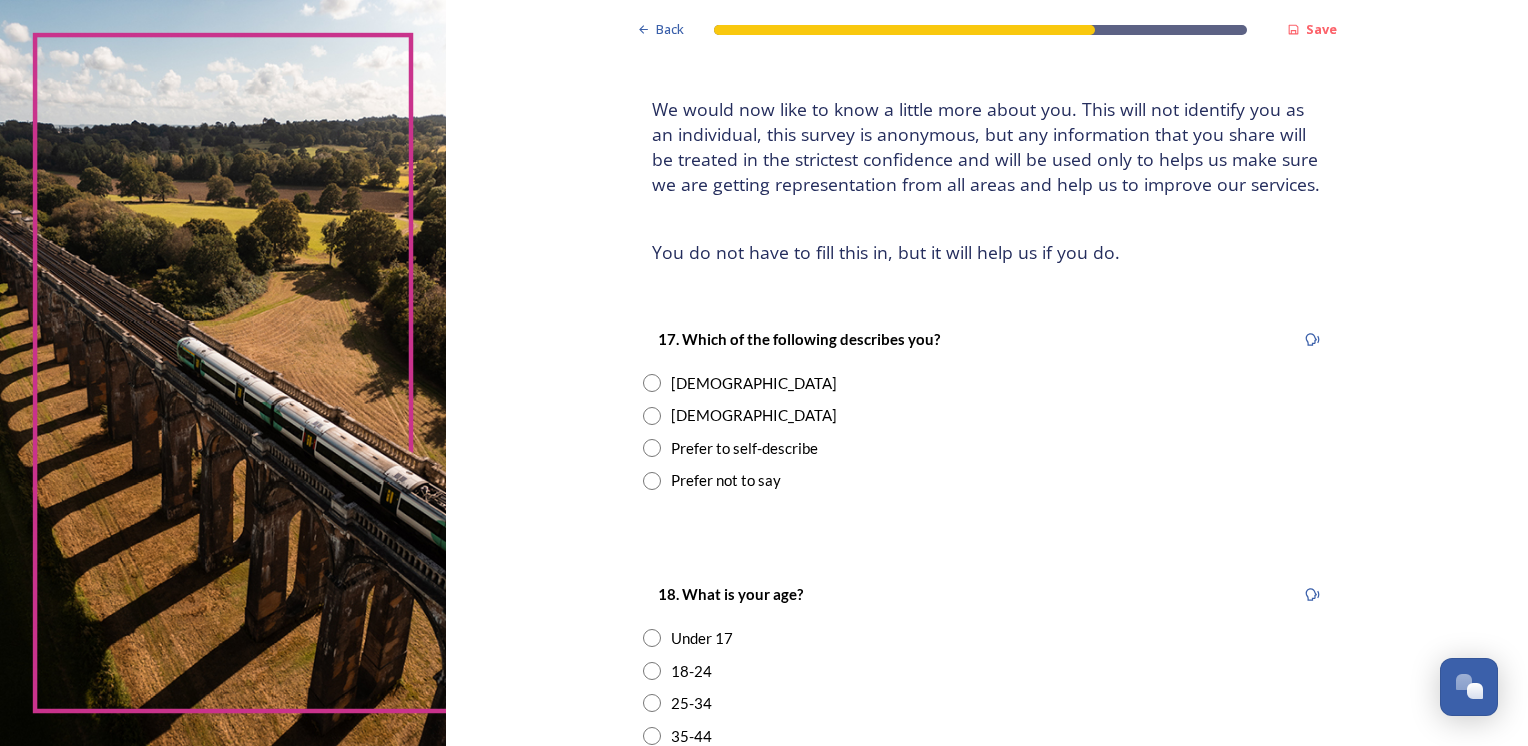 click at bounding box center (652, 383) 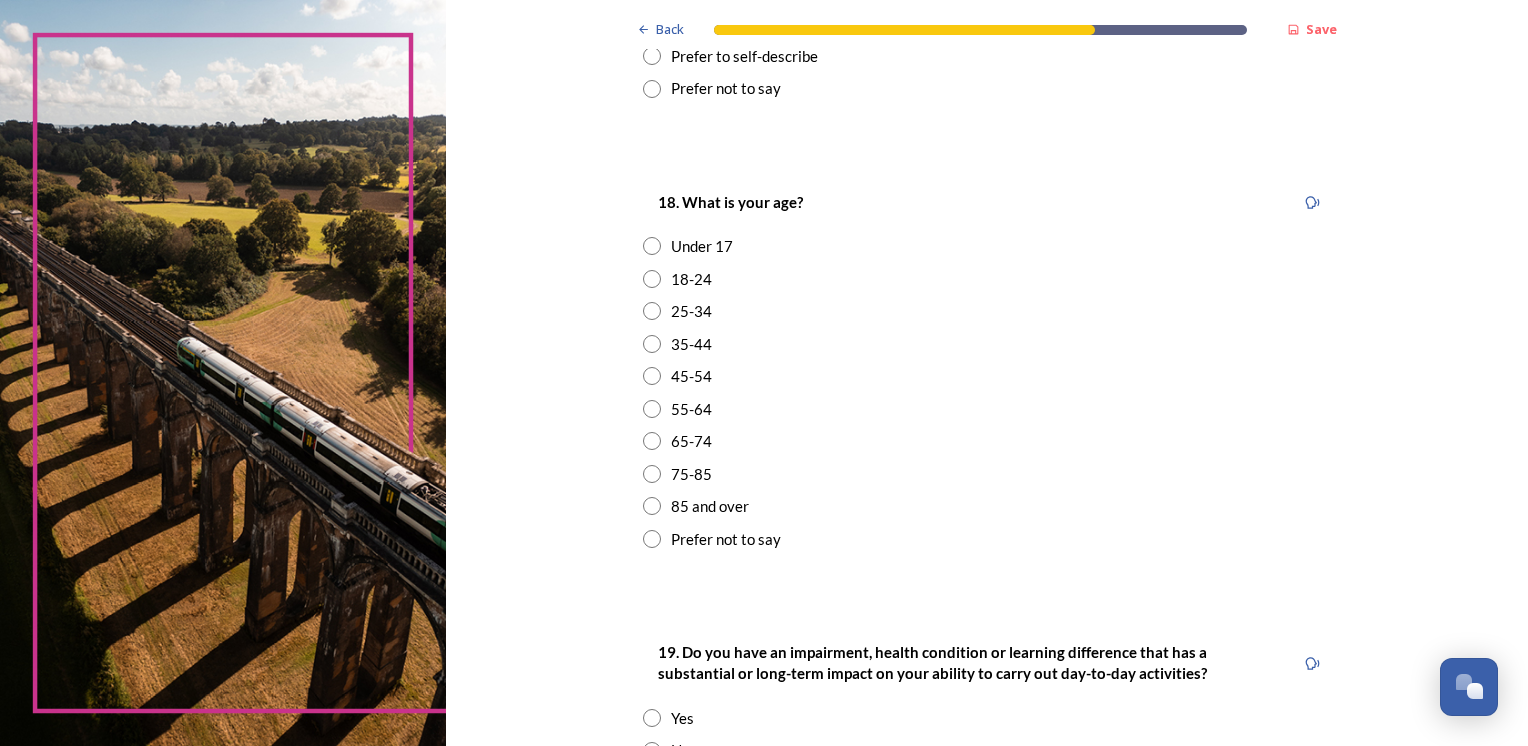 scroll, scrollTop: 500, scrollLeft: 0, axis: vertical 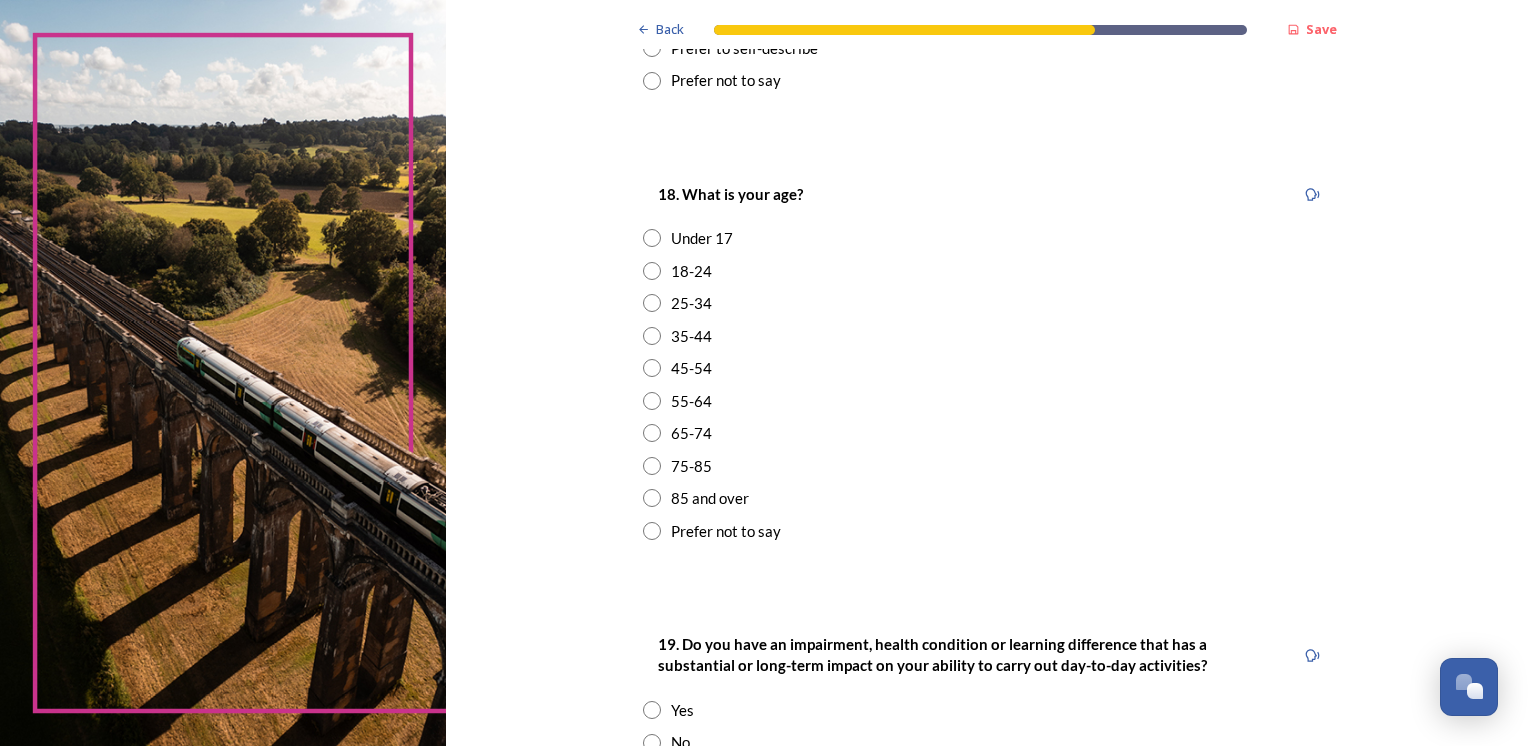 click at bounding box center [652, 401] 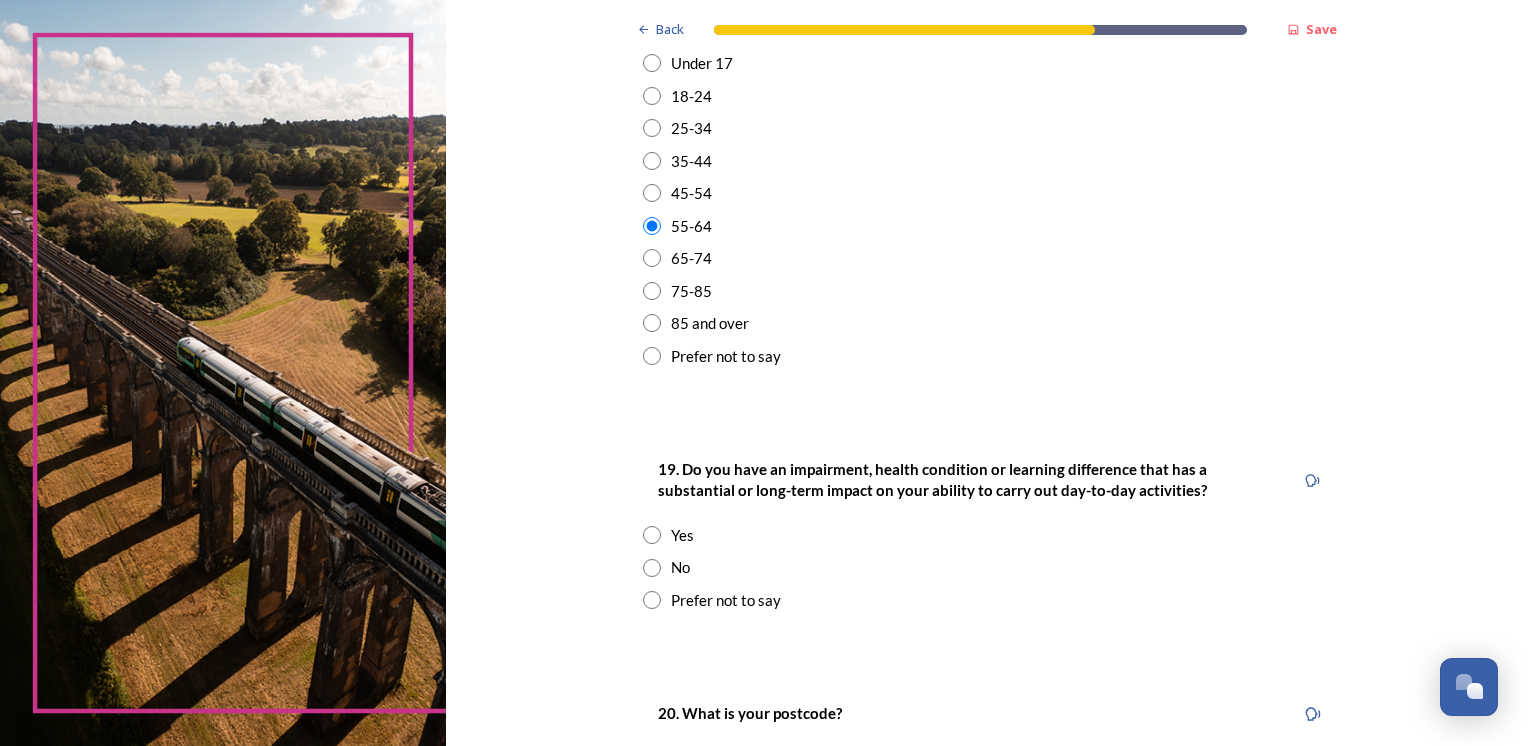 scroll, scrollTop: 700, scrollLeft: 0, axis: vertical 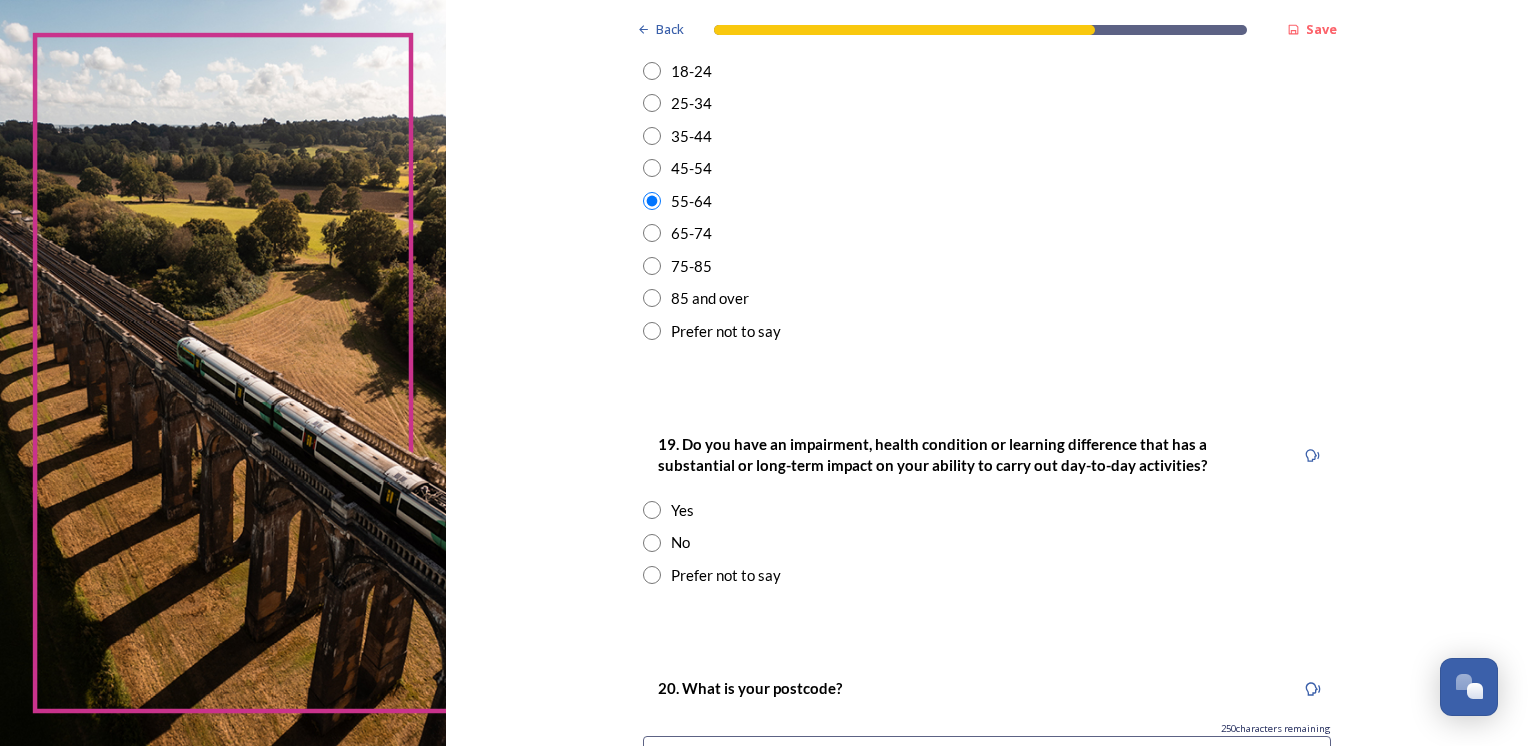click at bounding box center [652, 543] 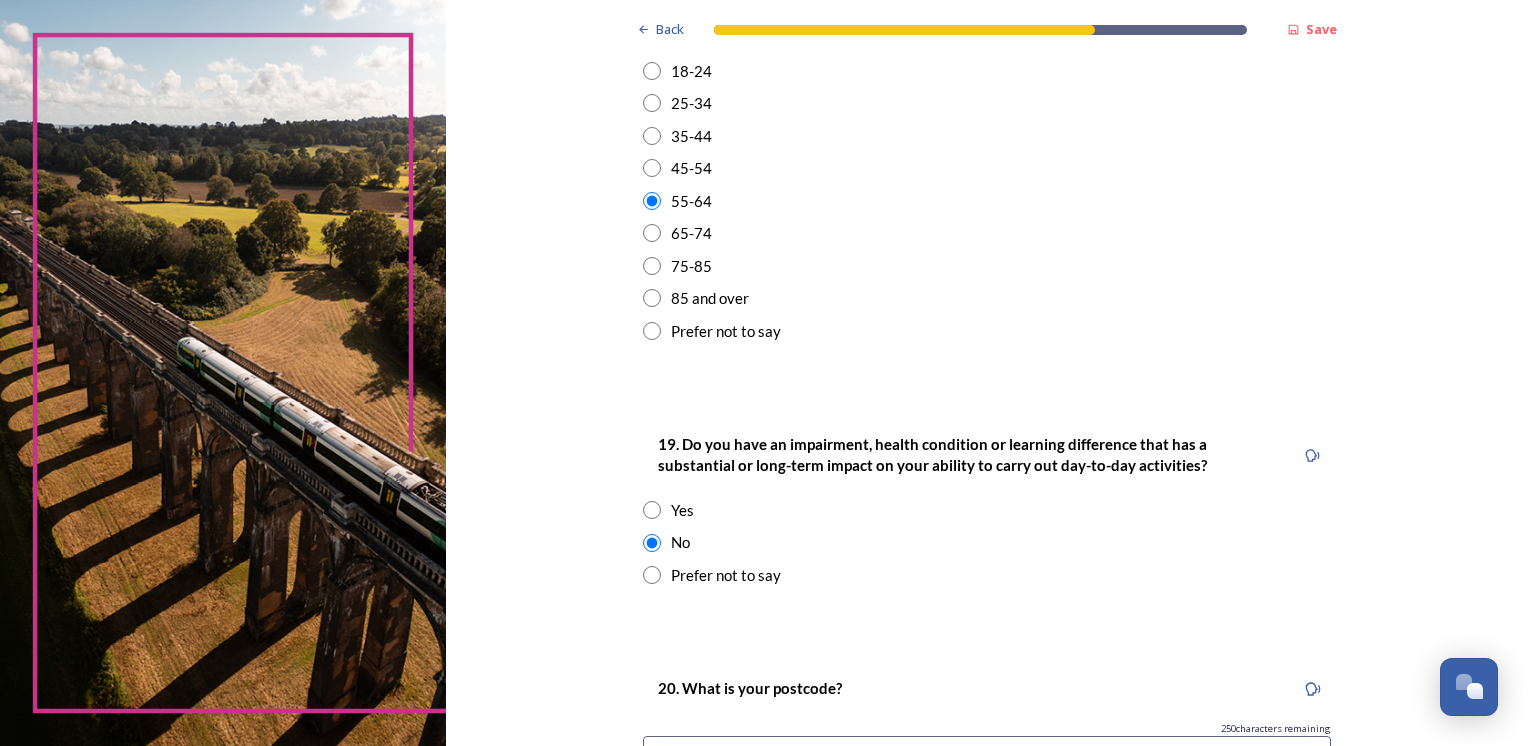 scroll, scrollTop: 900, scrollLeft: 0, axis: vertical 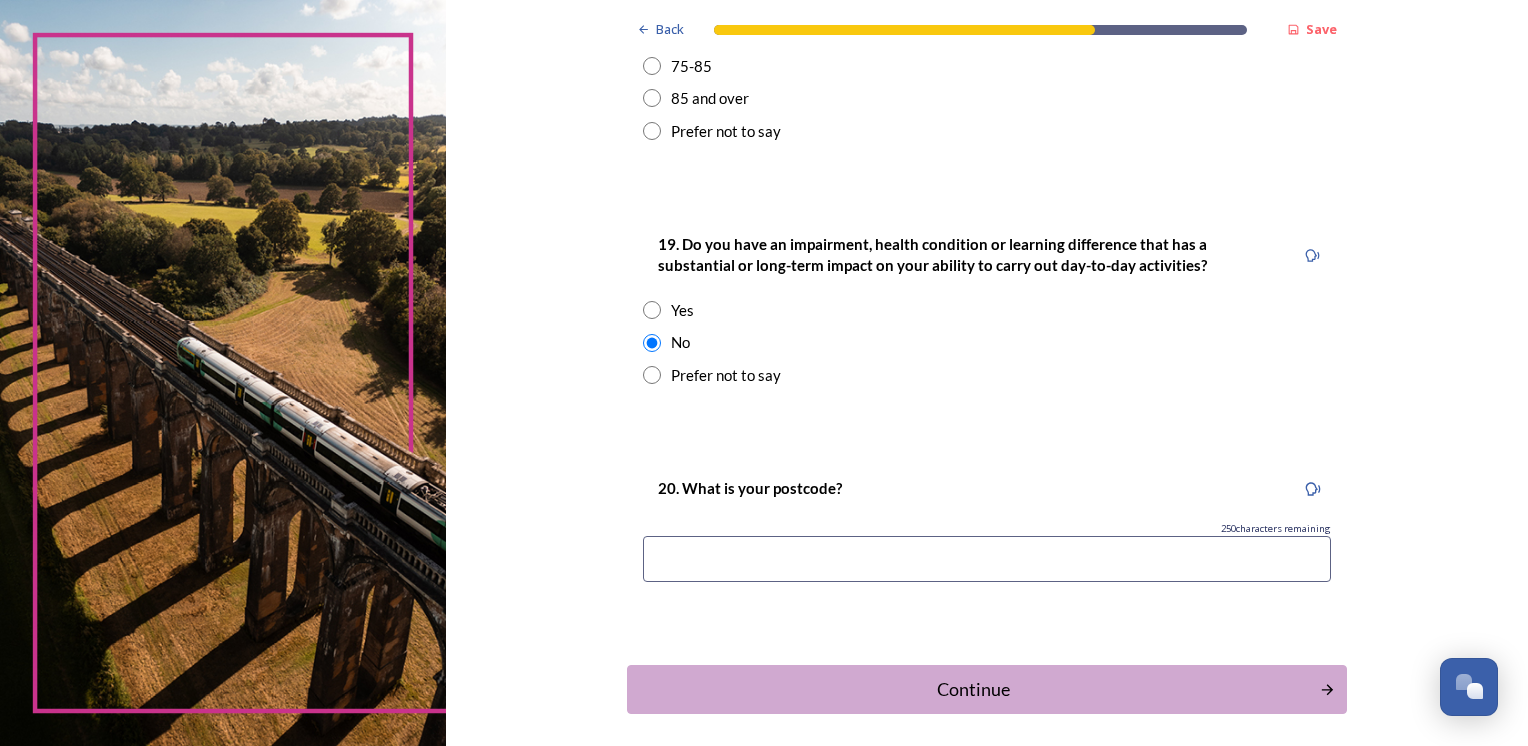 click at bounding box center [987, 559] 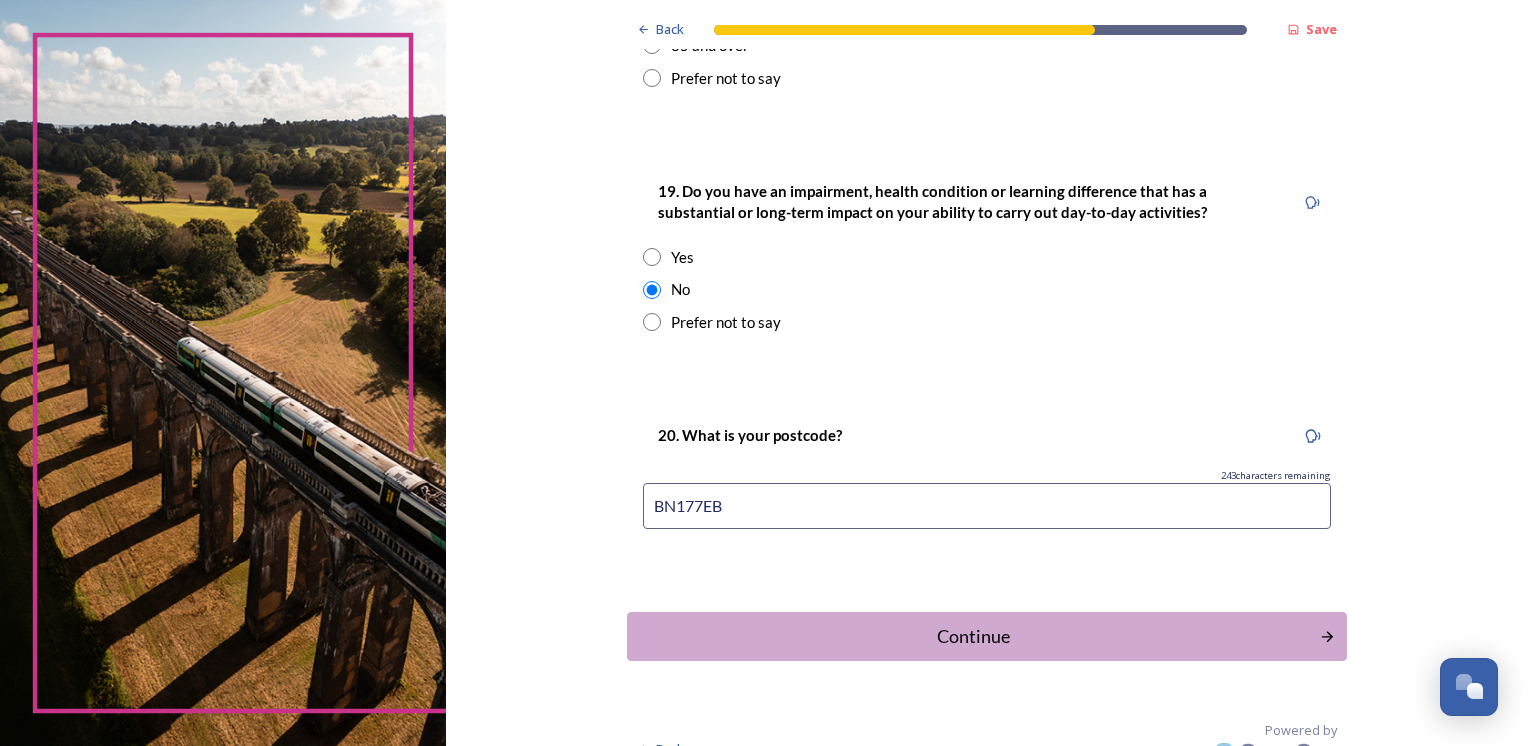 scroll, scrollTop: 983, scrollLeft: 0, axis: vertical 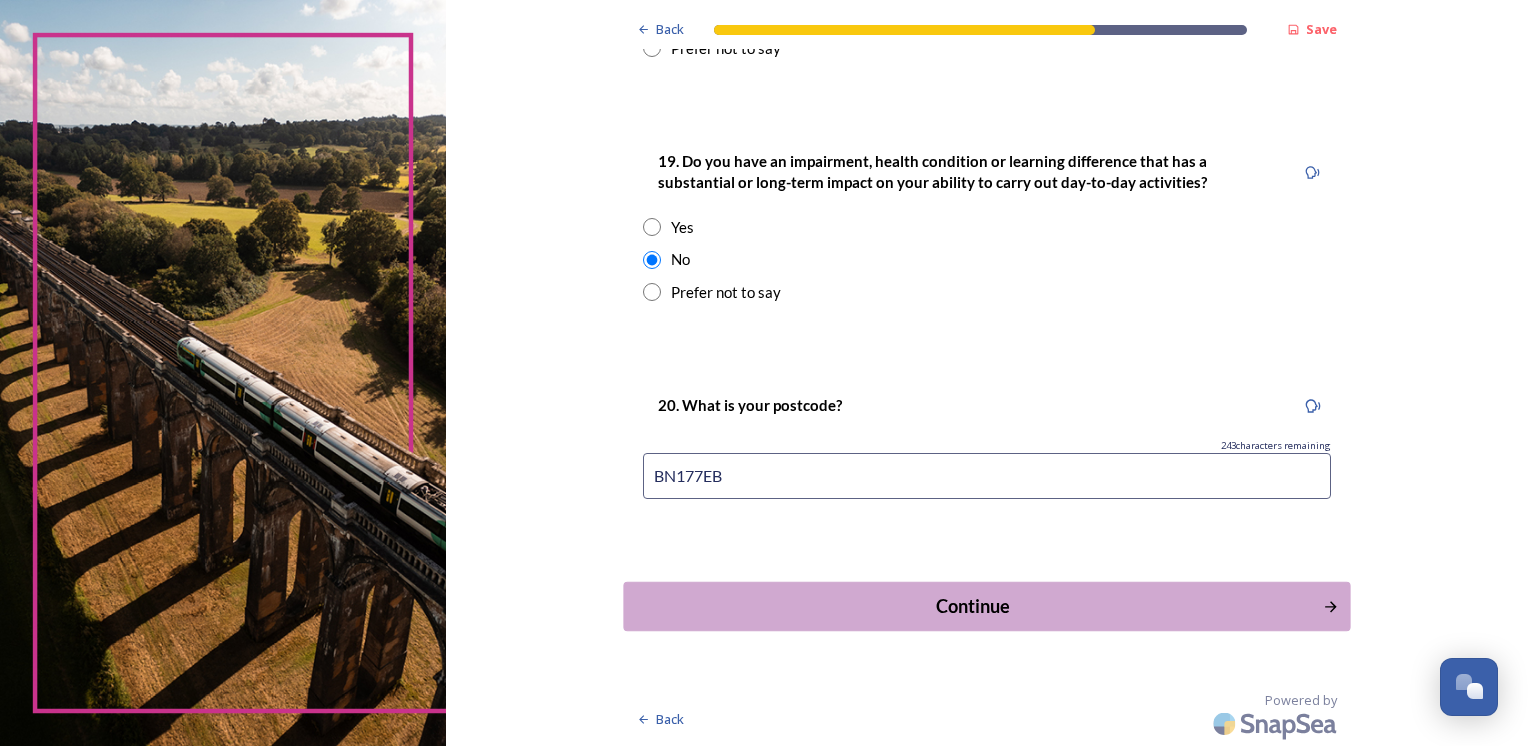type on "BN177EB" 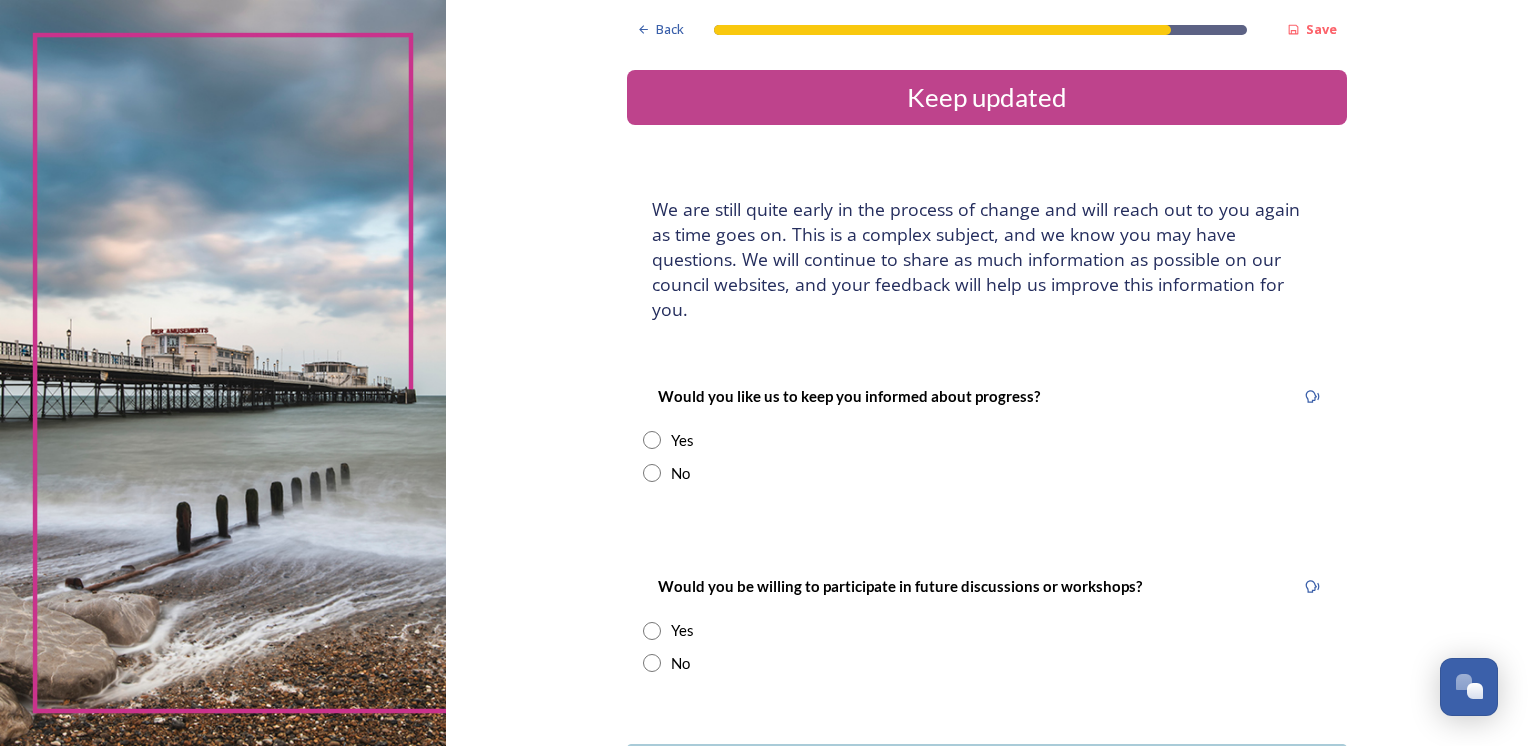 click at bounding box center [652, 440] 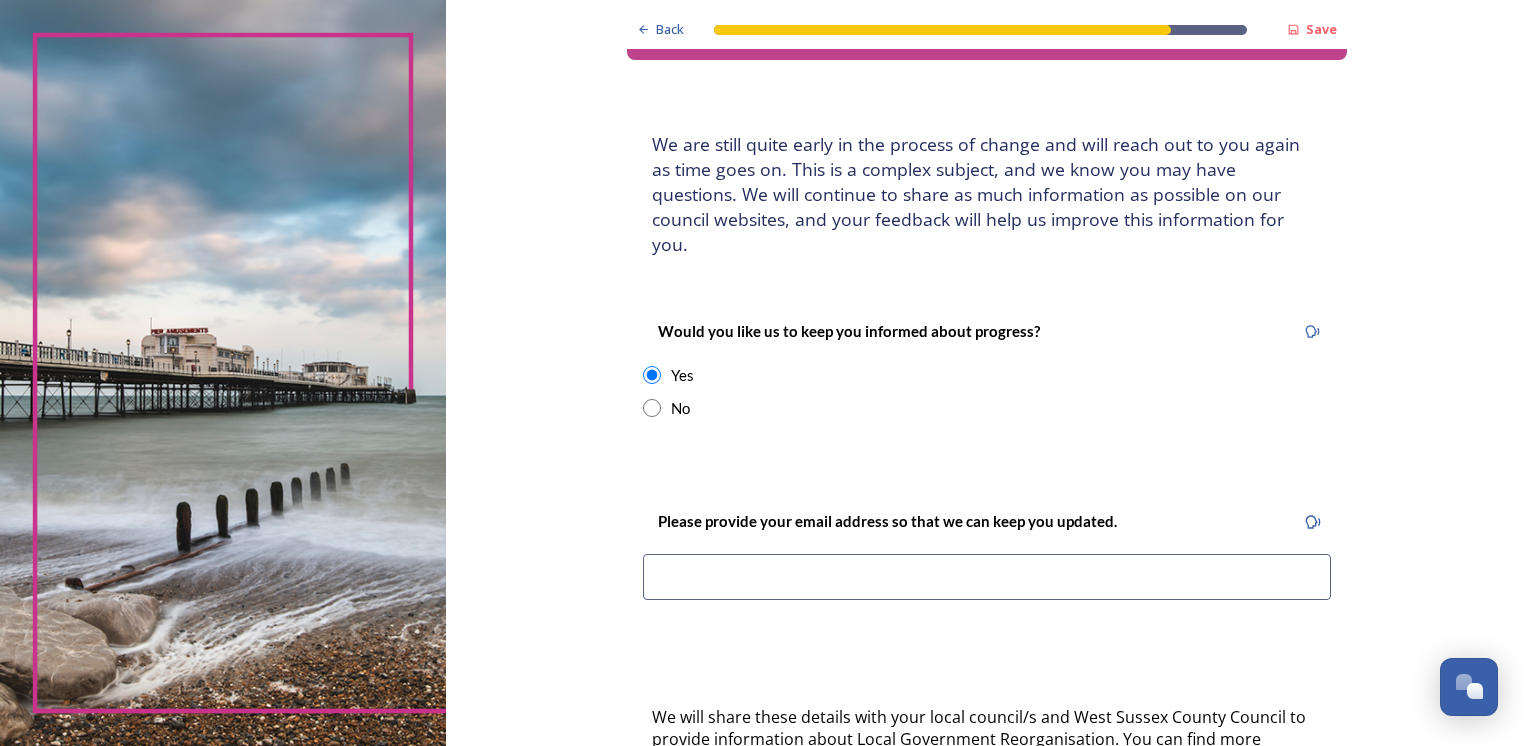 scroll, scrollTop: 100, scrollLeft: 0, axis: vertical 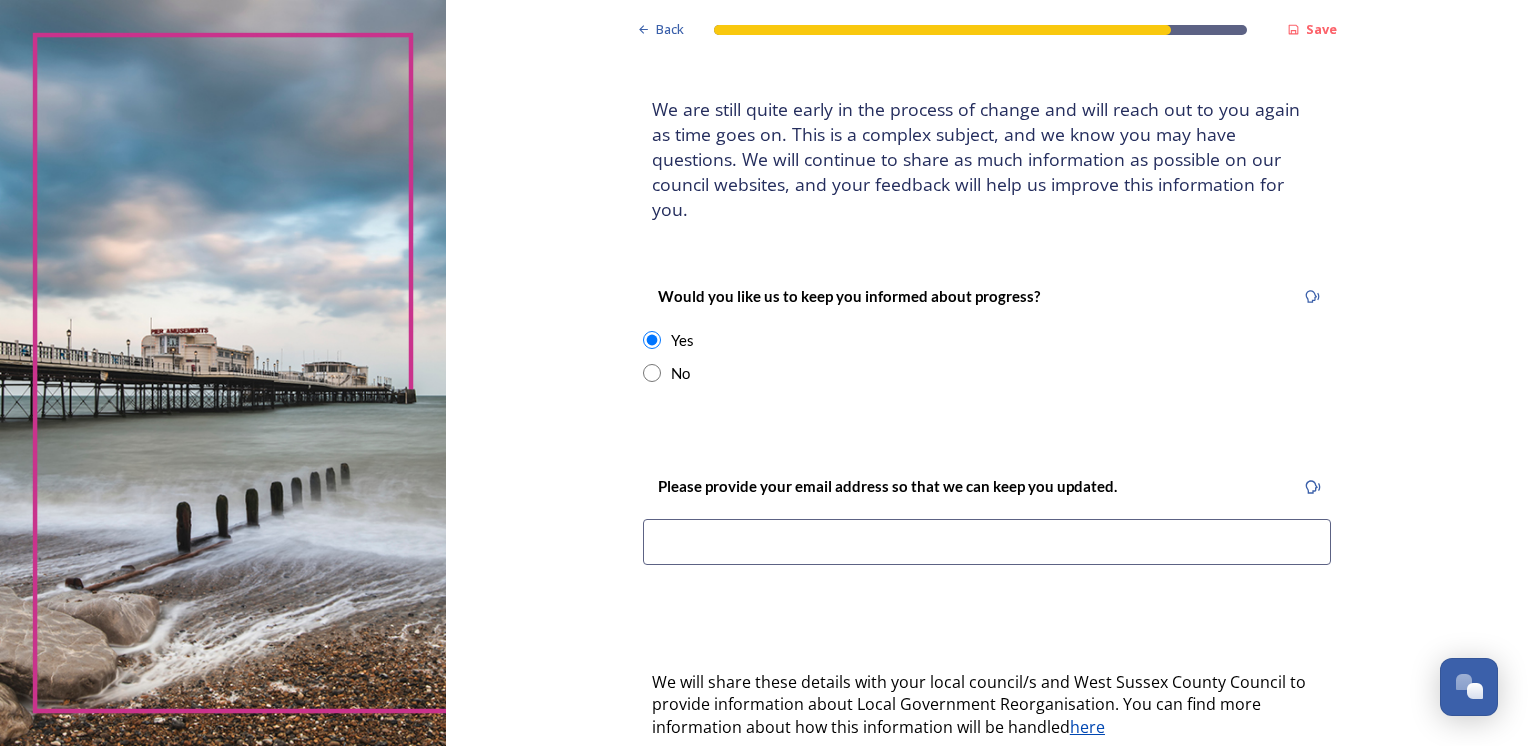 click at bounding box center [987, 542] 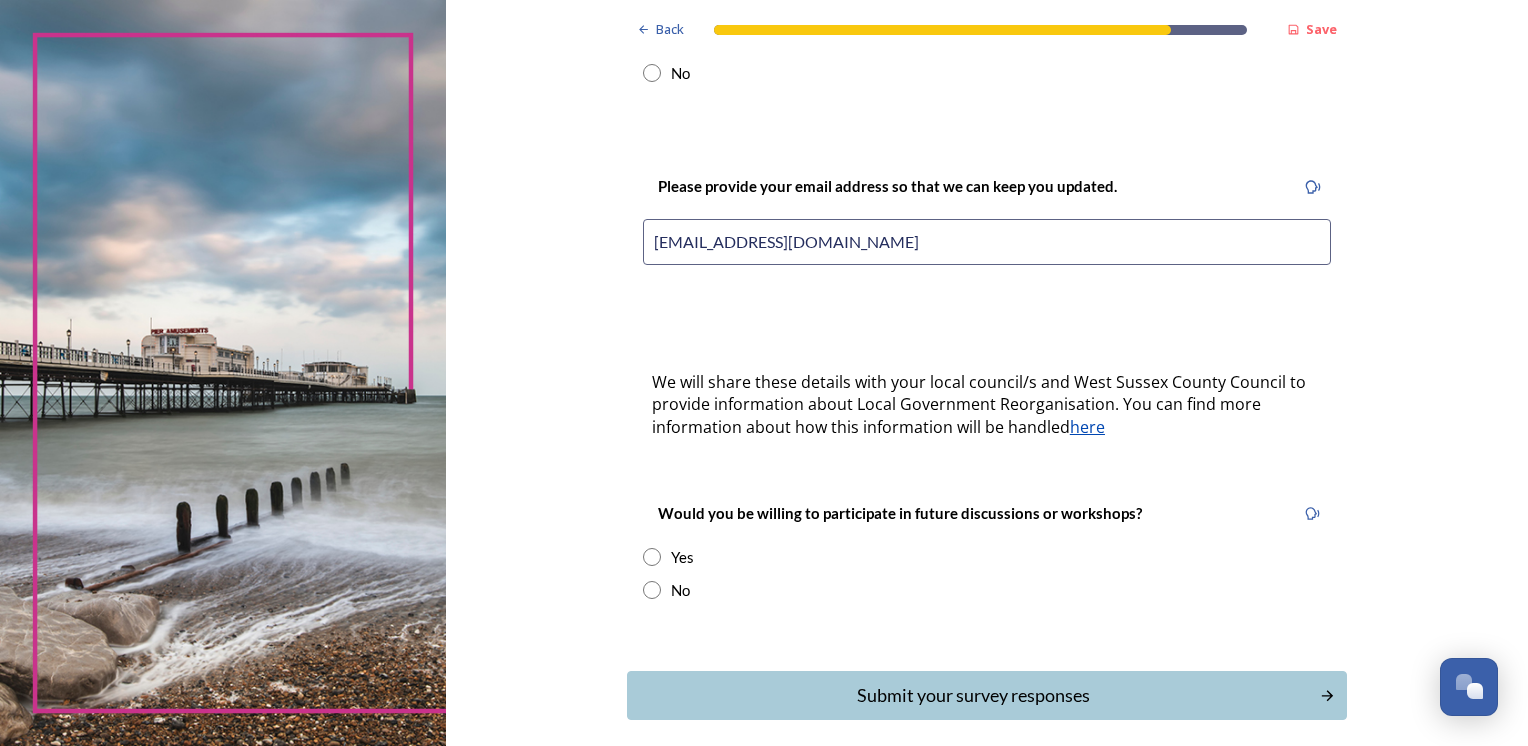 scroll, scrollTop: 464, scrollLeft: 0, axis: vertical 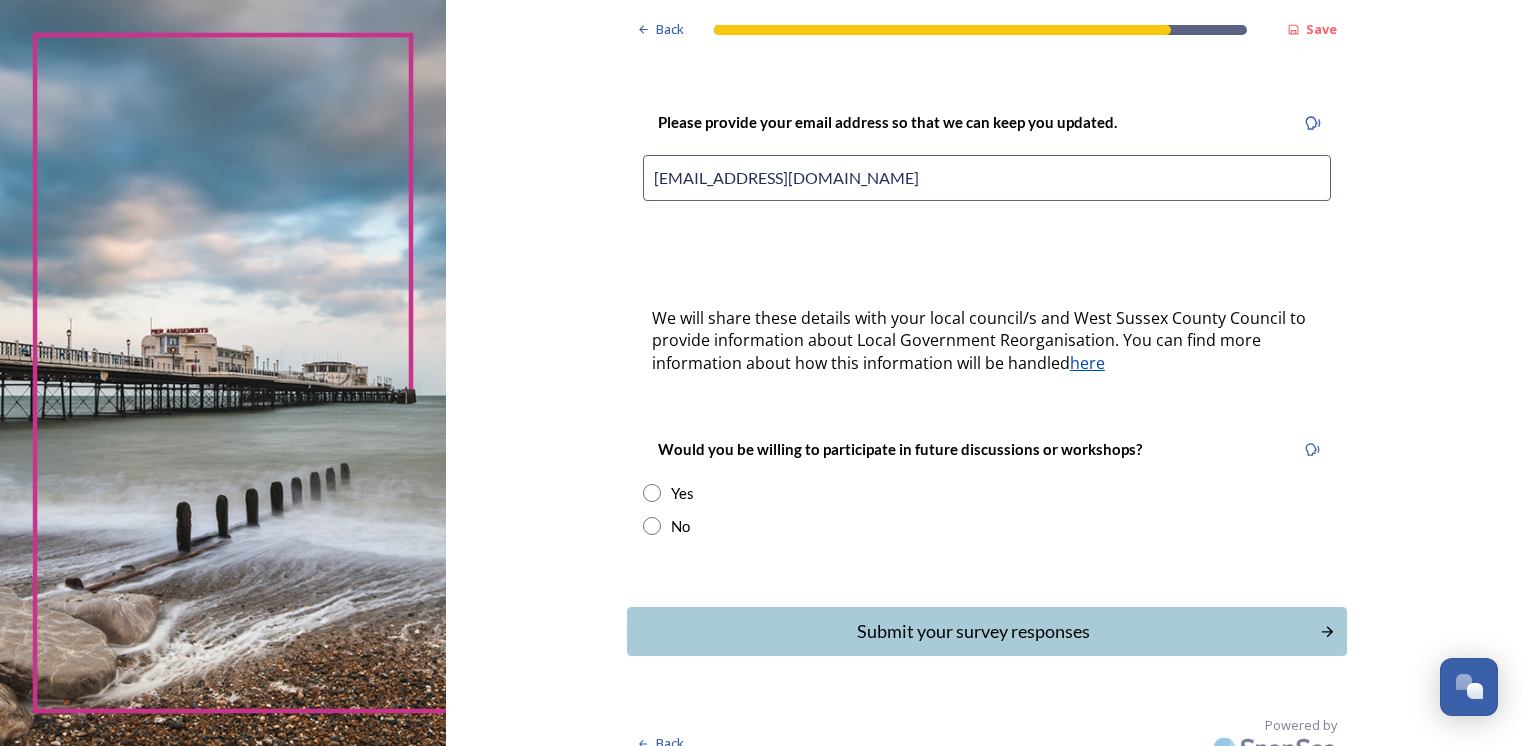 type on "kerryboltwood@westsussex.gov.uk" 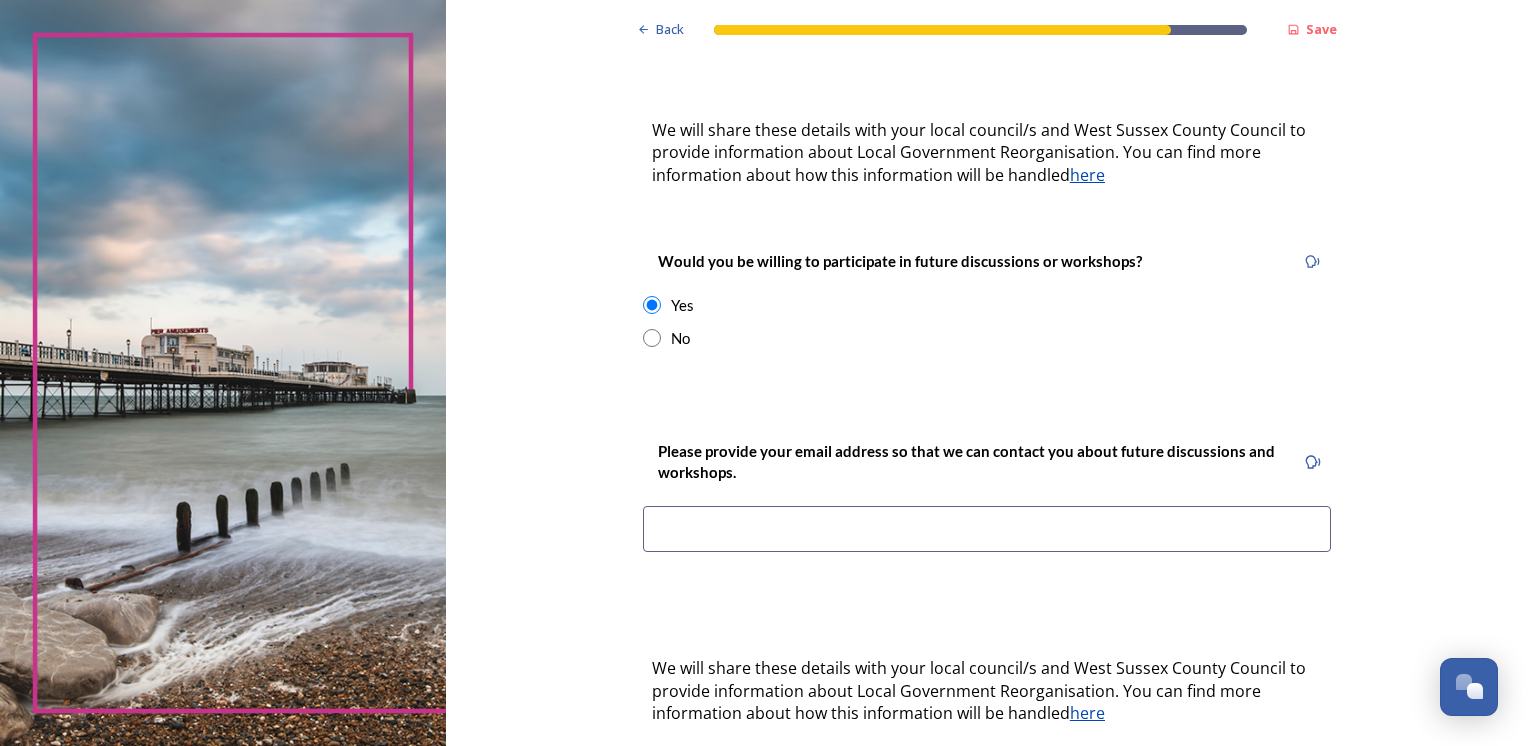 scroll, scrollTop: 664, scrollLeft: 0, axis: vertical 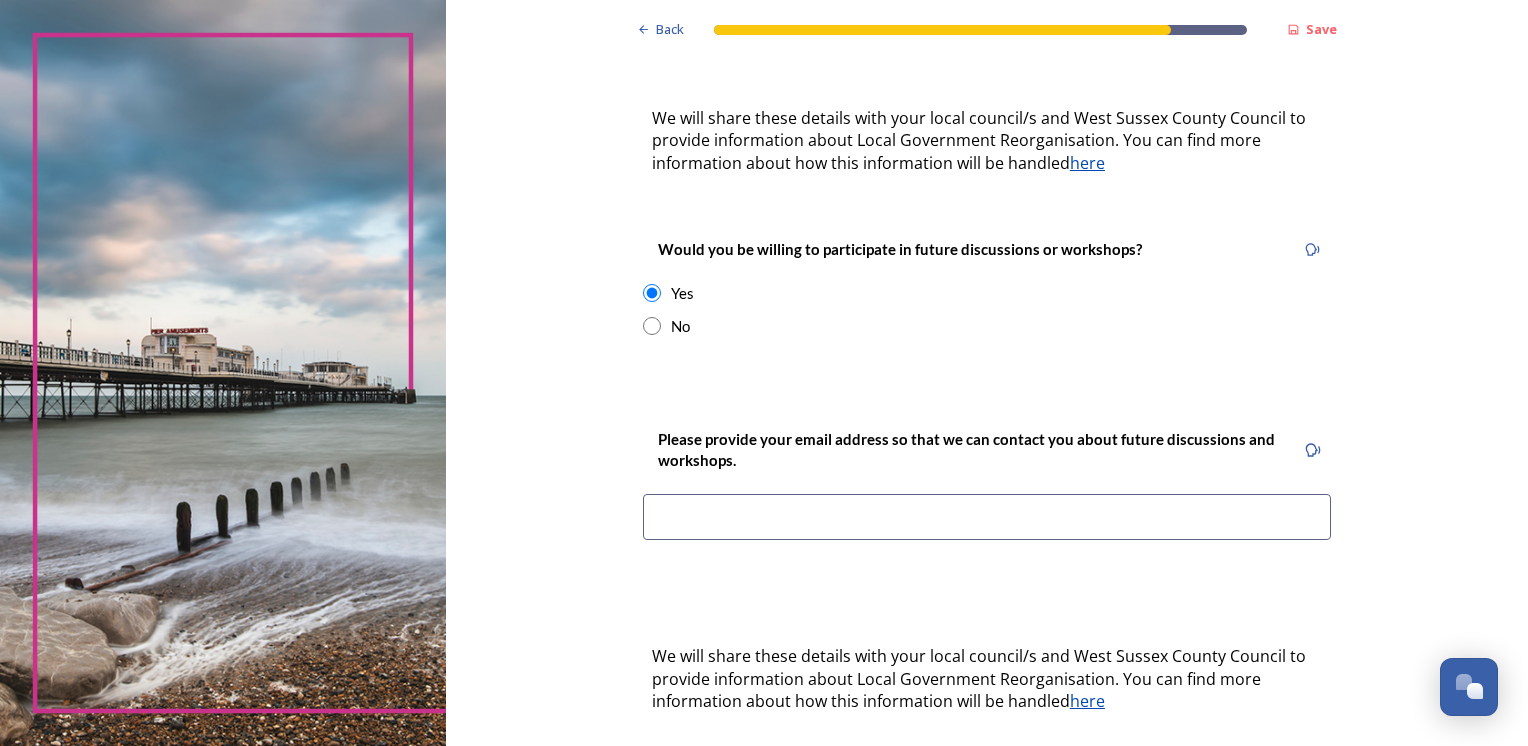 click at bounding box center (987, 517) 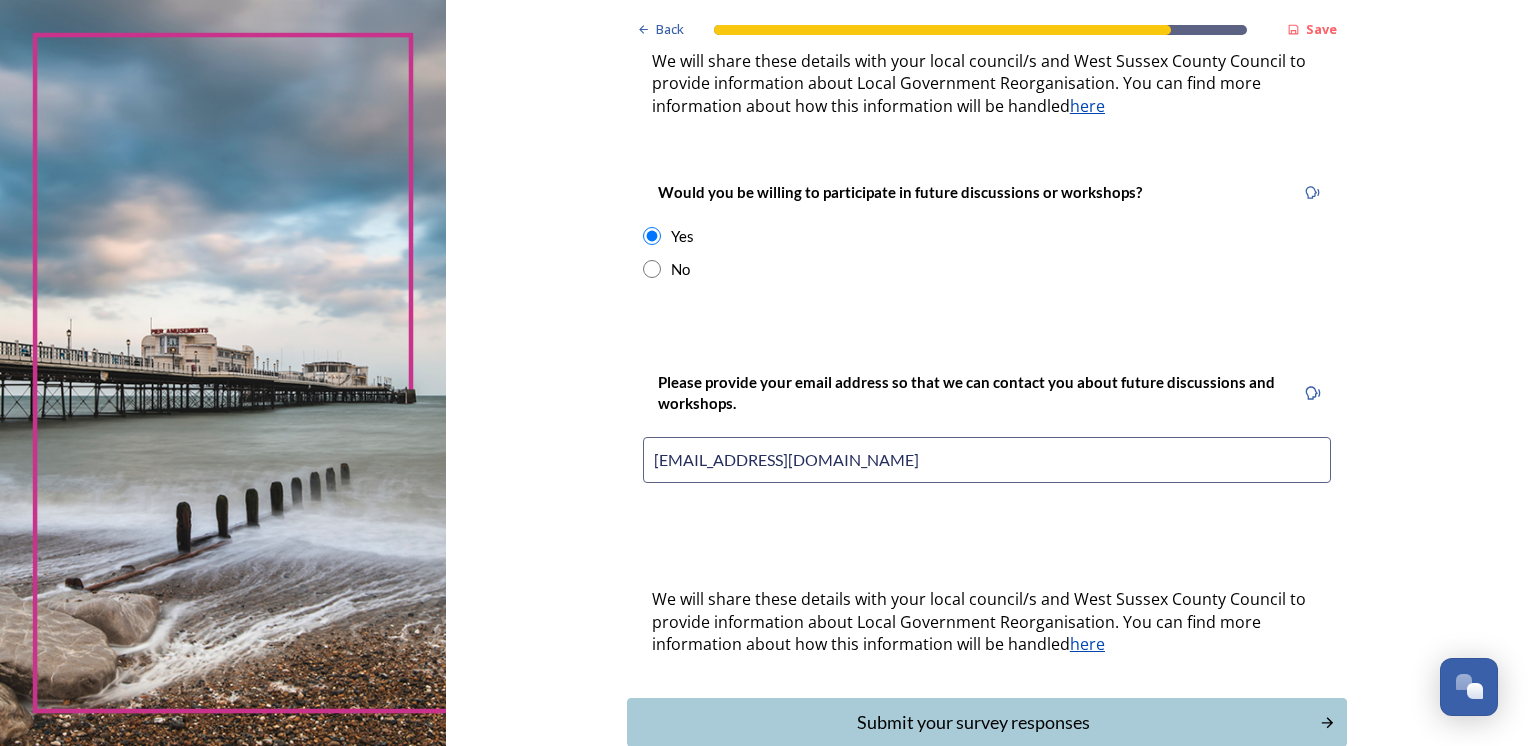 scroll, scrollTop: 811, scrollLeft: 0, axis: vertical 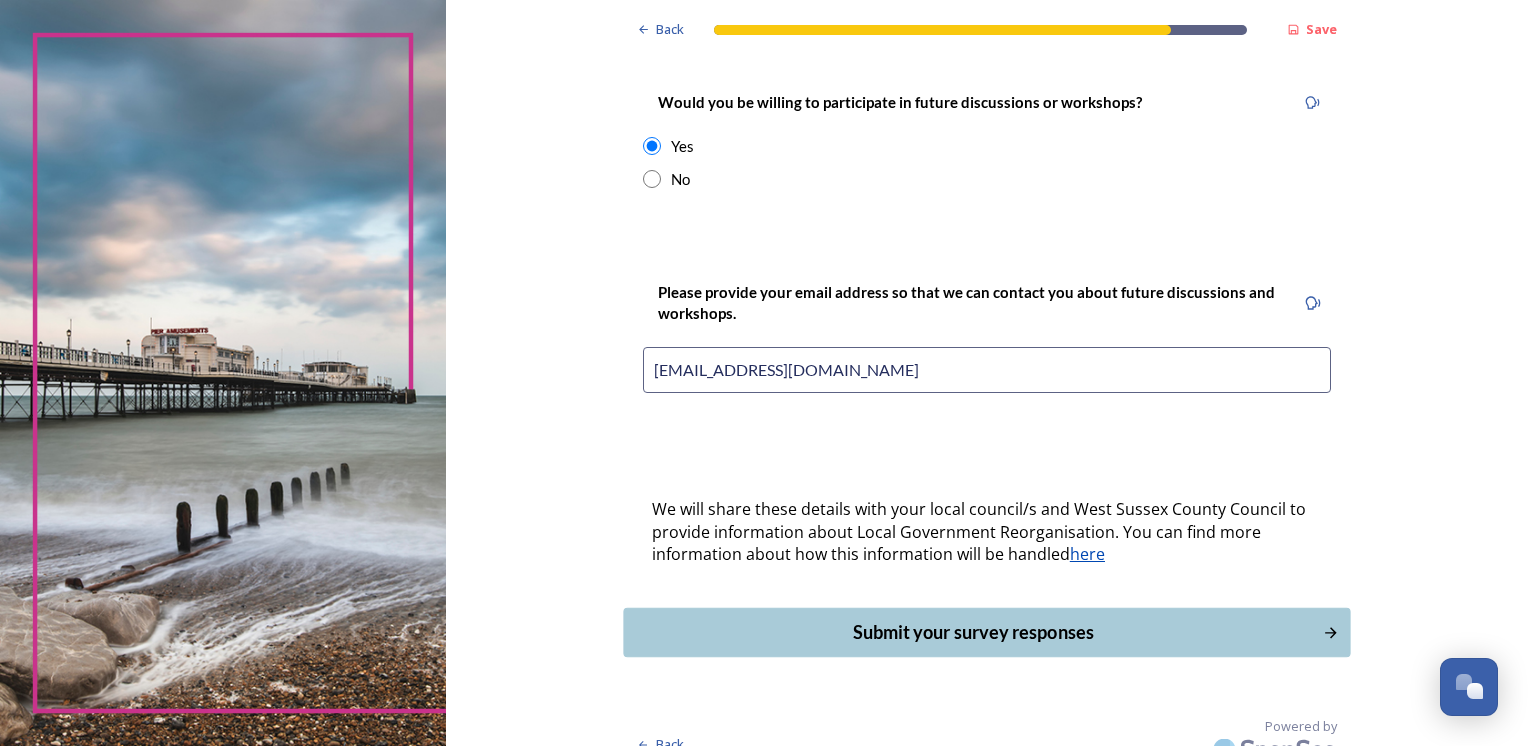 type on "kerryboltwood62@outlook.com" 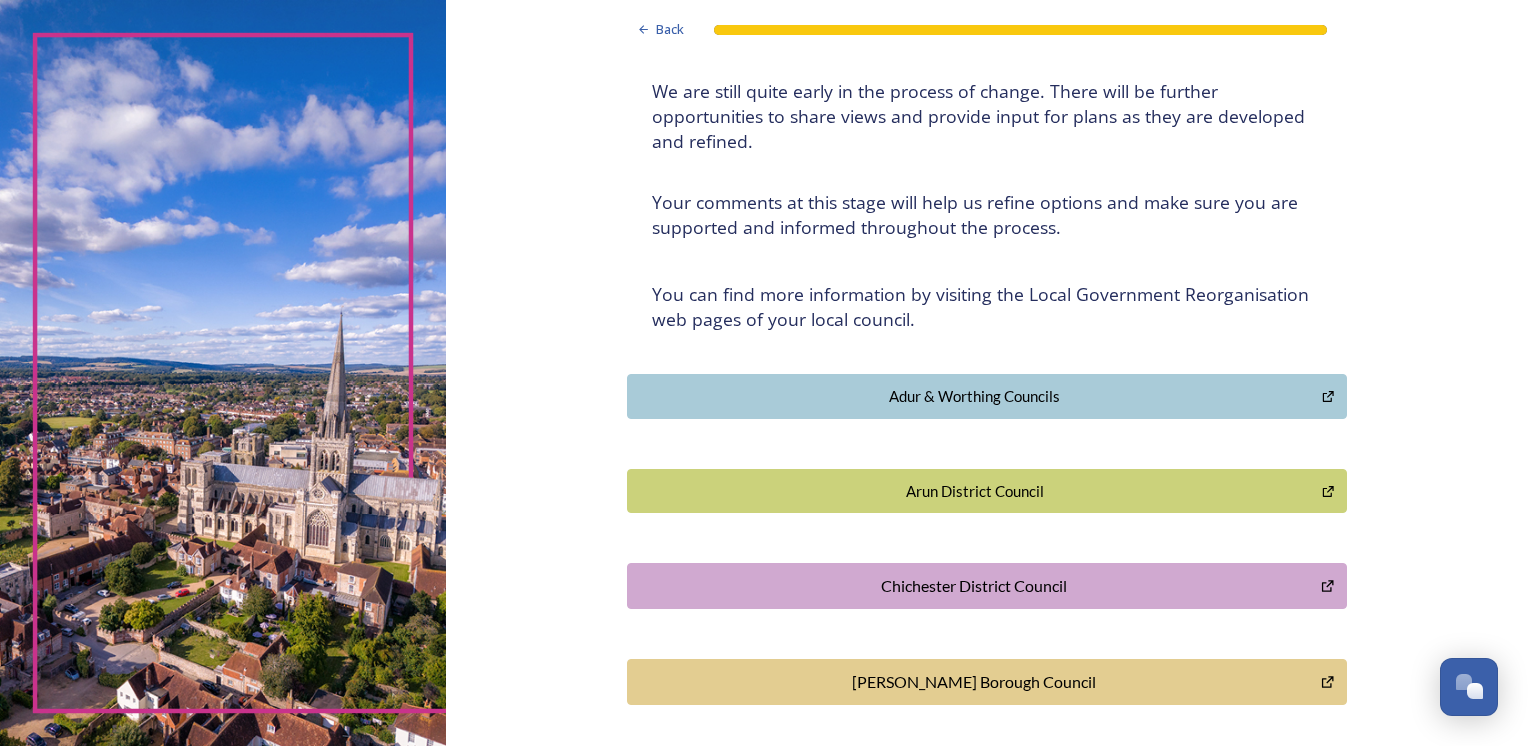 scroll, scrollTop: 300, scrollLeft: 0, axis: vertical 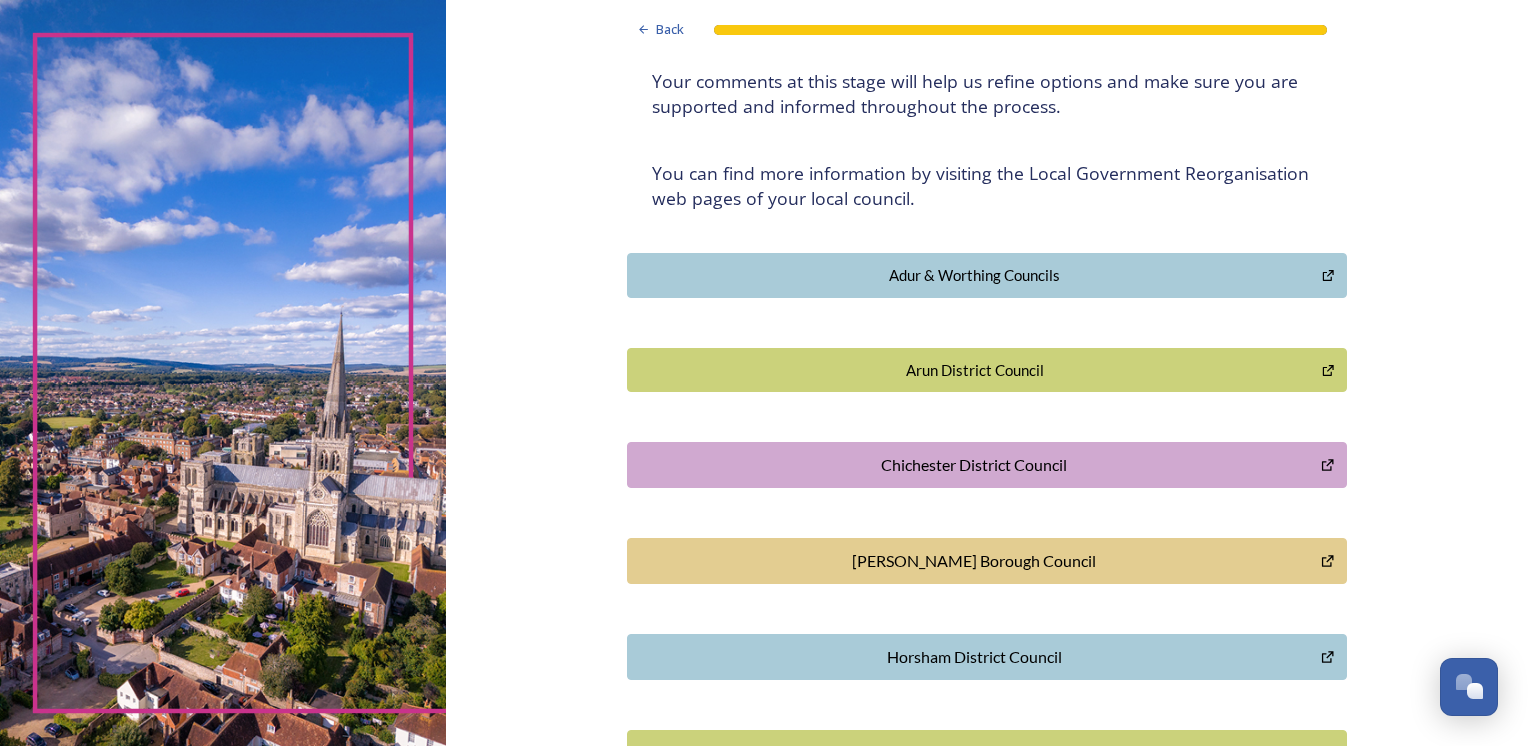 click on "Arun District Council" at bounding box center (975, 370) 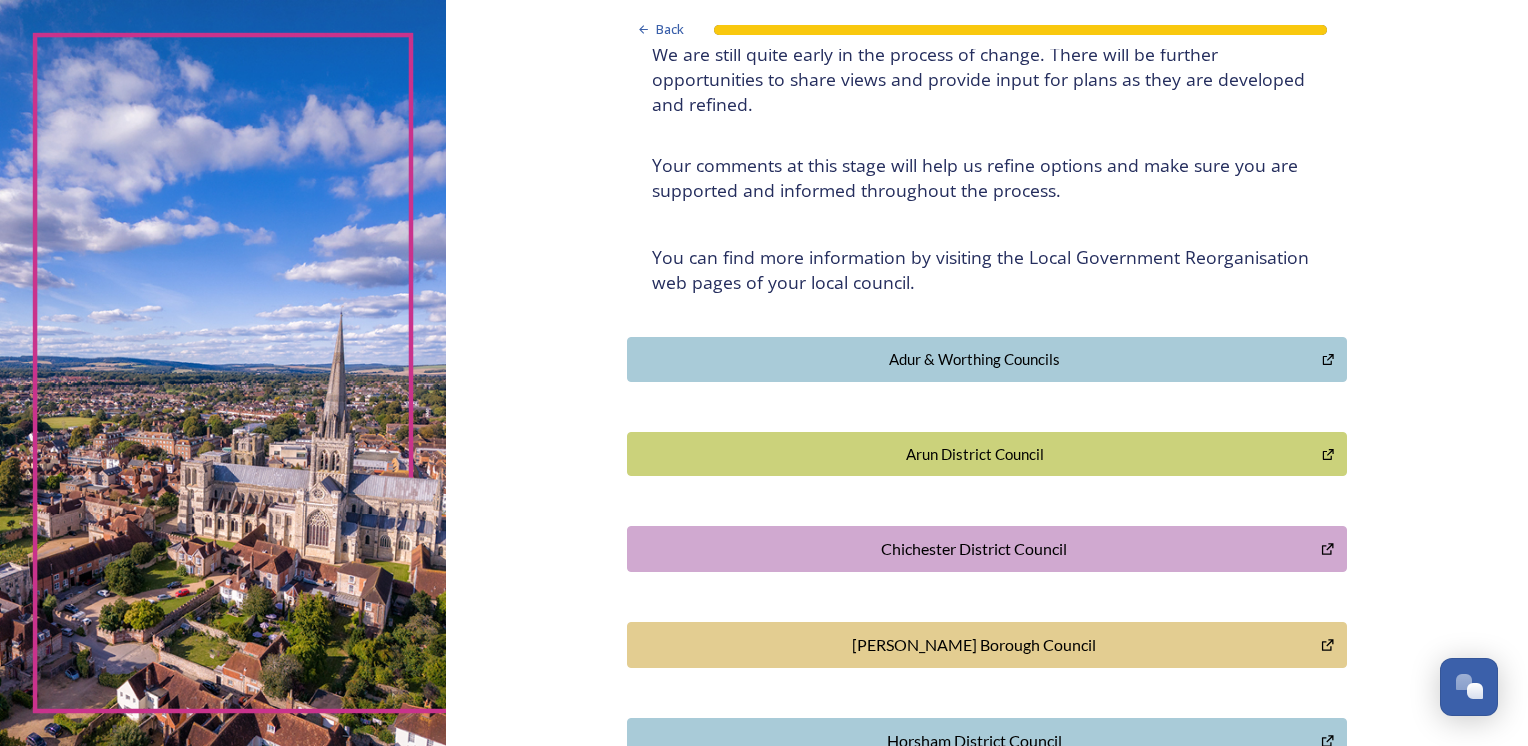 scroll, scrollTop: 139, scrollLeft: 0, axis: vertical 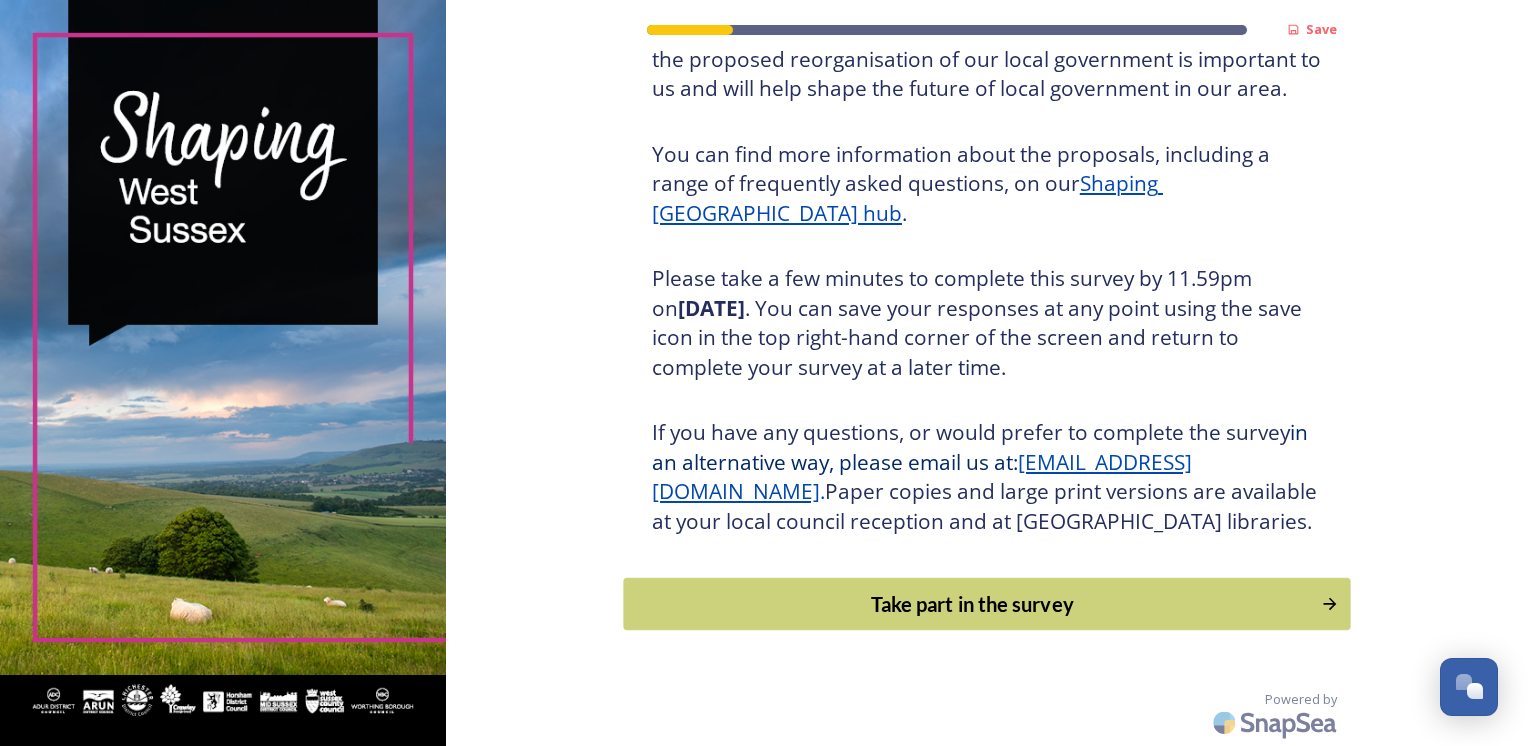 click on "Take part in the survey" at bounding box center (972, 604) 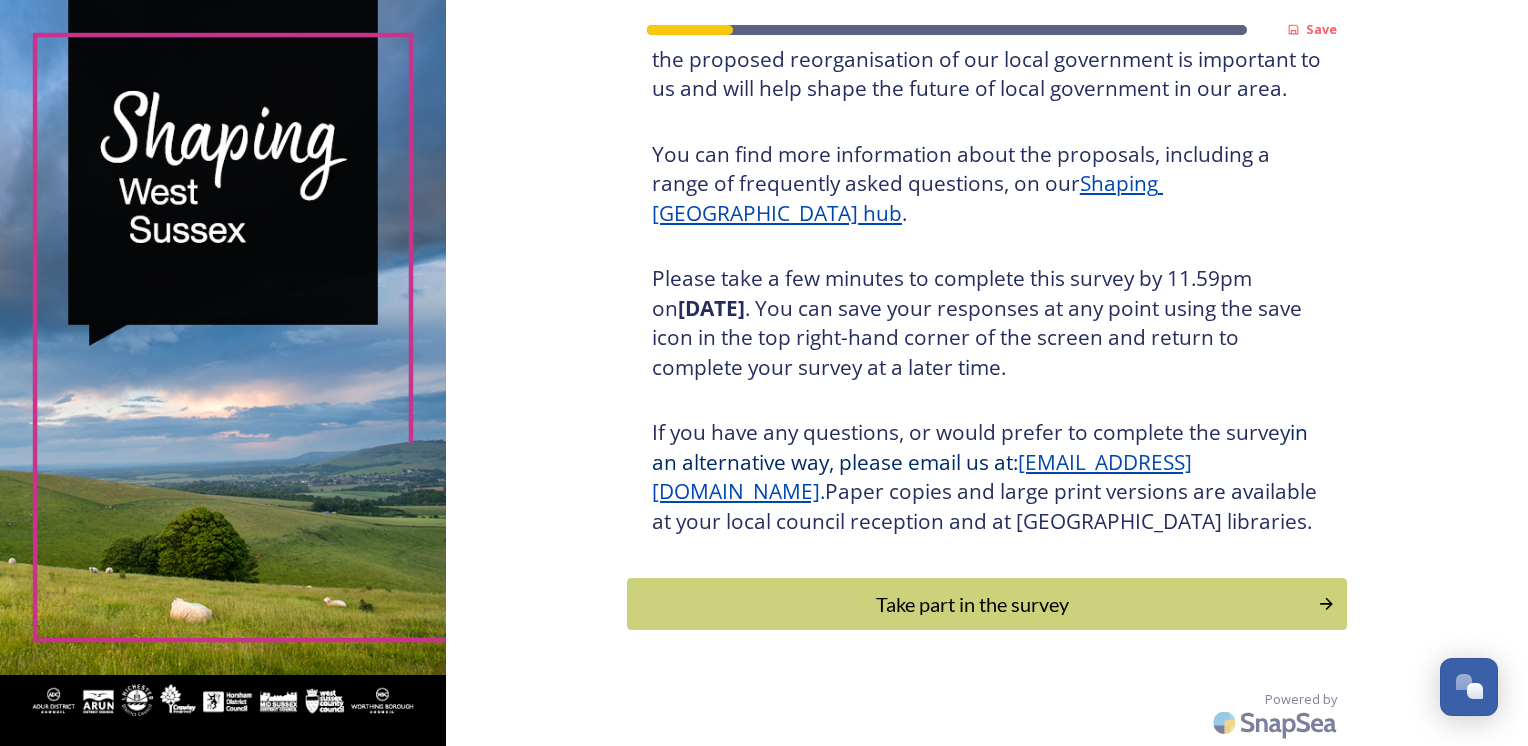 scroll, scrollTop: 0, scrollLeft: 0, axis: both 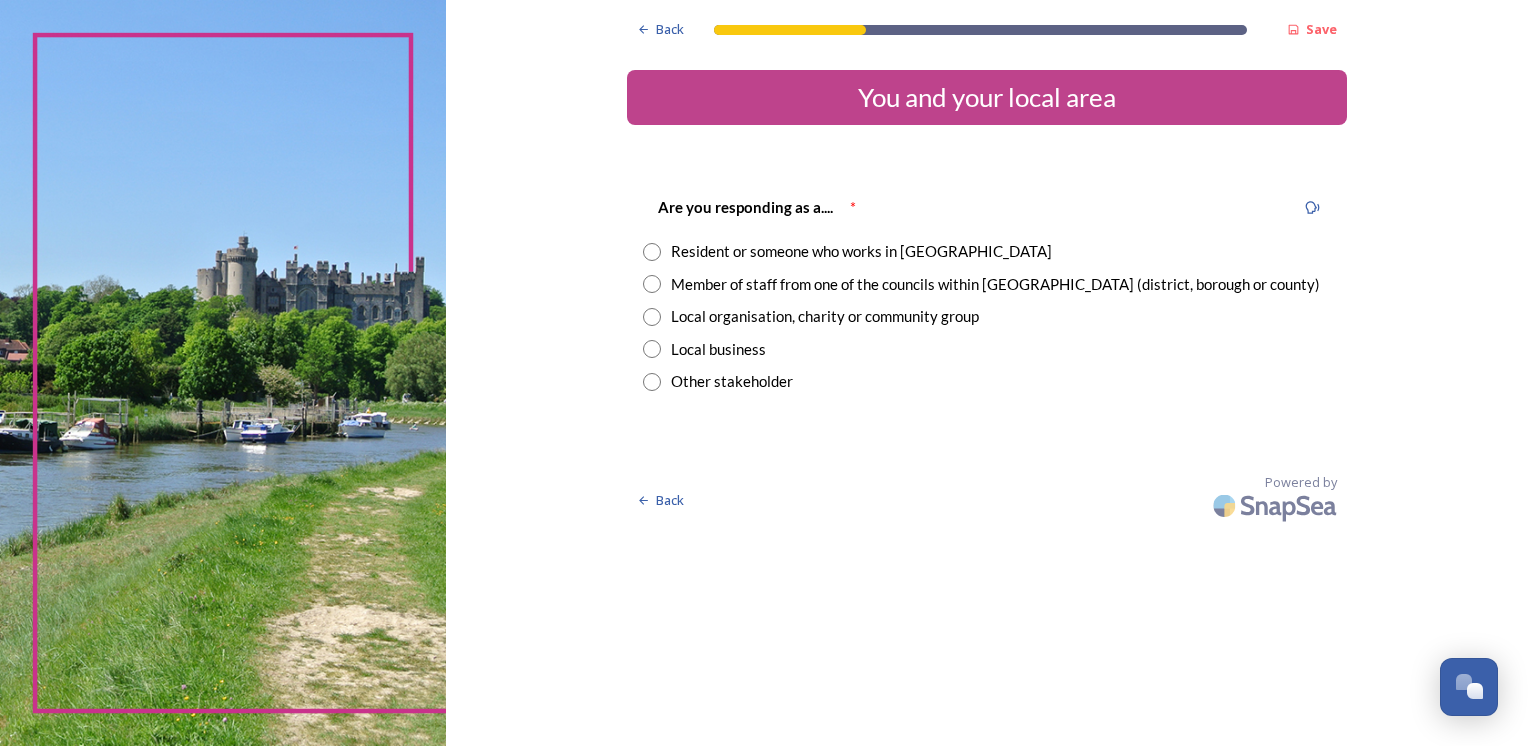click at bounding box center [652, 252] 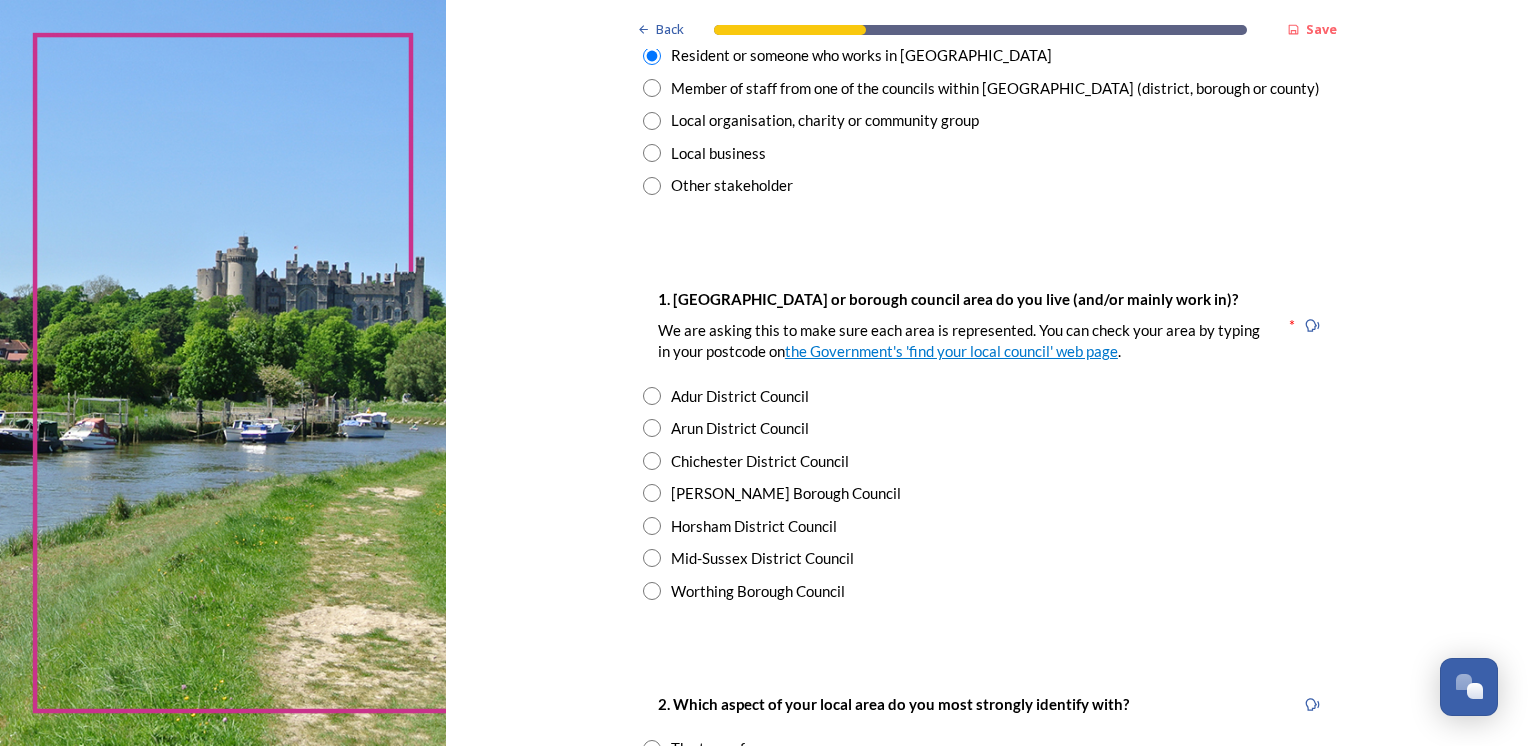 scroll, scrollTop: 200, scrollLeft: 0, axis: vertical 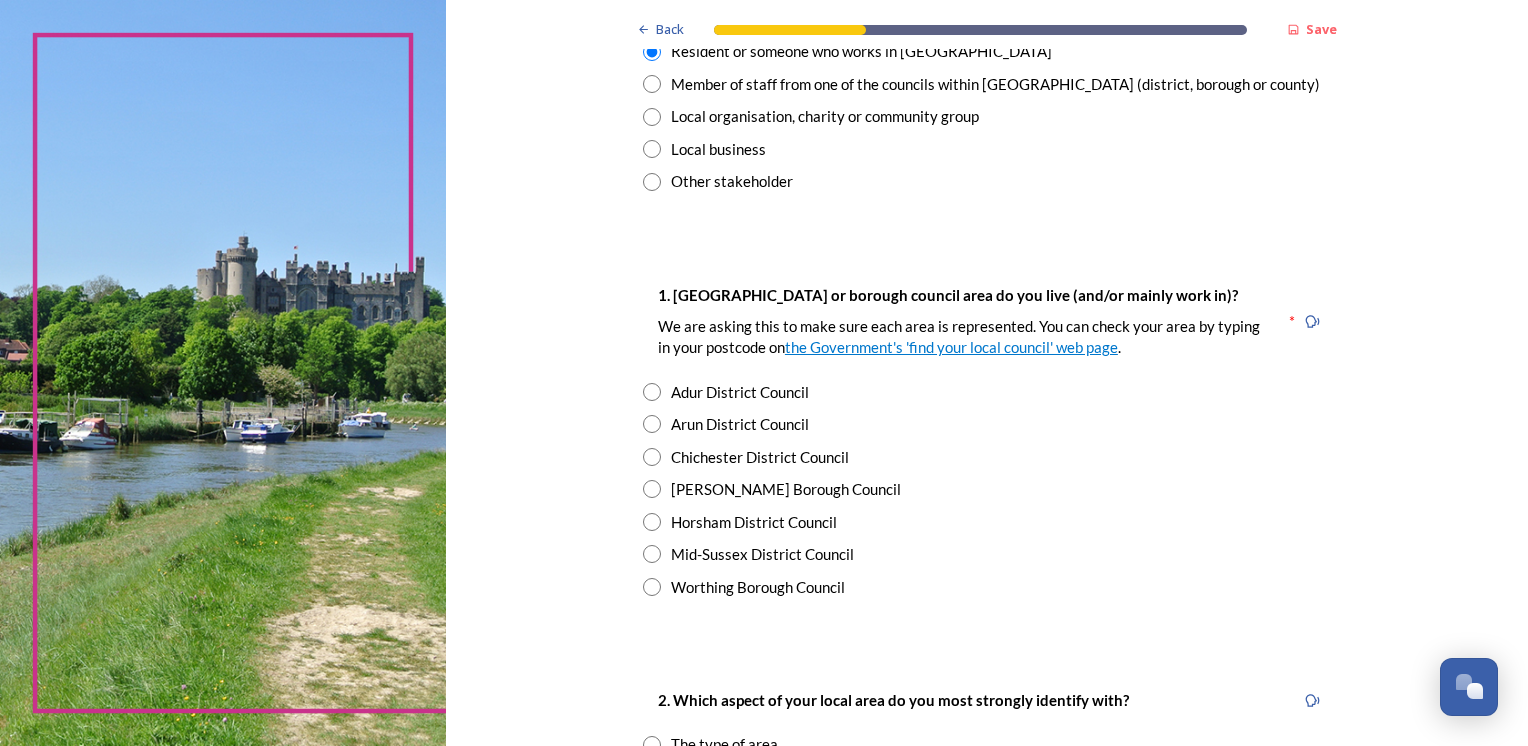 click at bounding box center [652, 424] 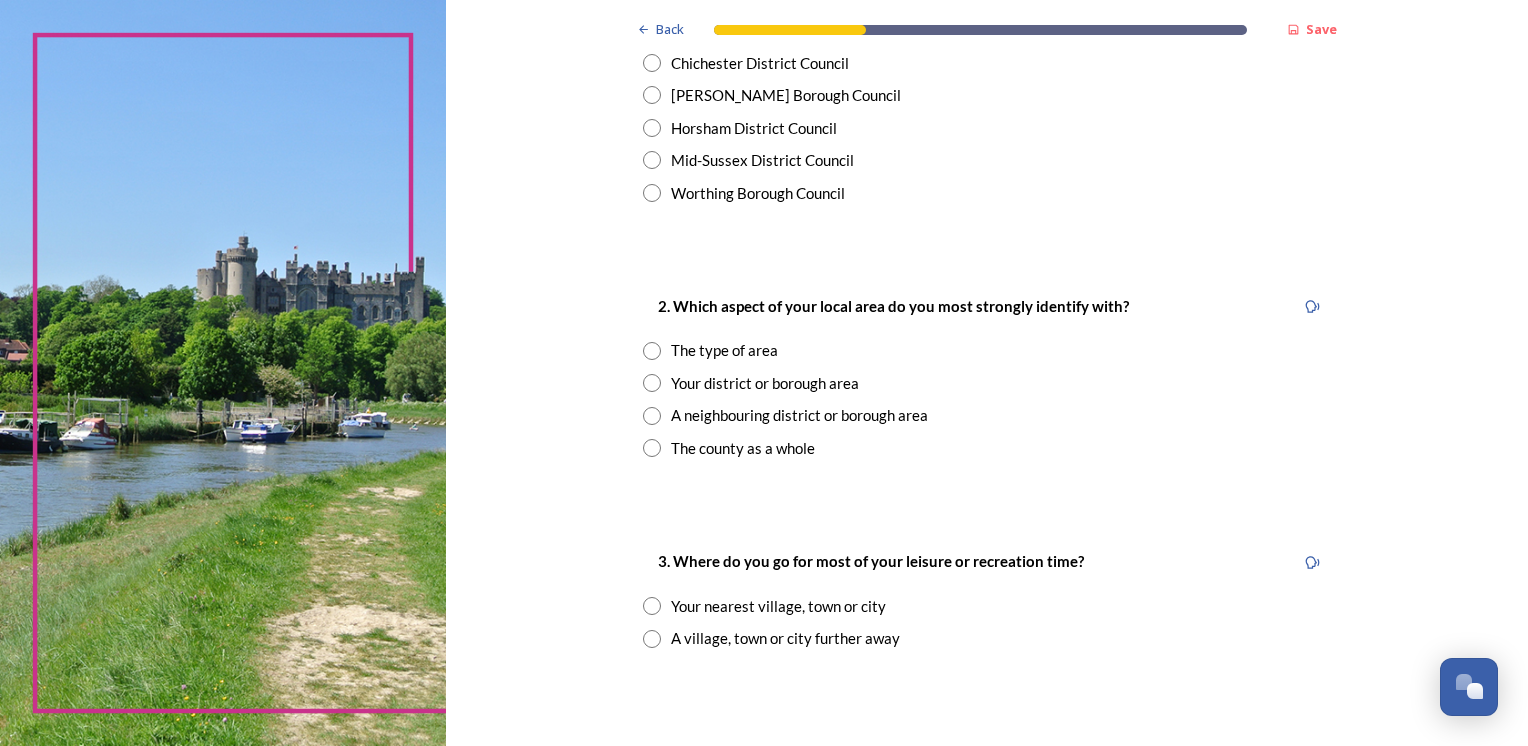 scroll, scrollTop: 600, scrollLeft: 0, axis: vertical 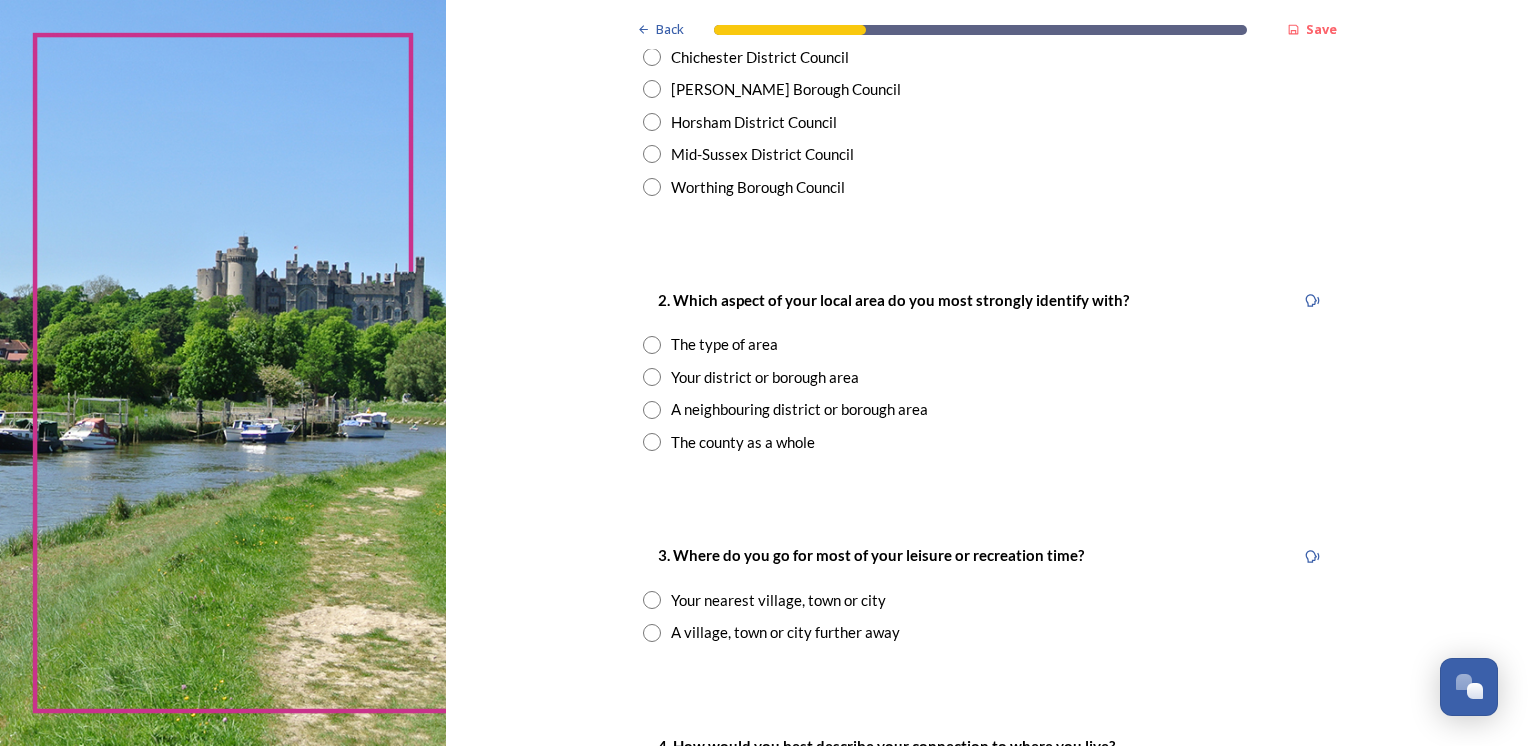 click at bounding box center (652, 377) 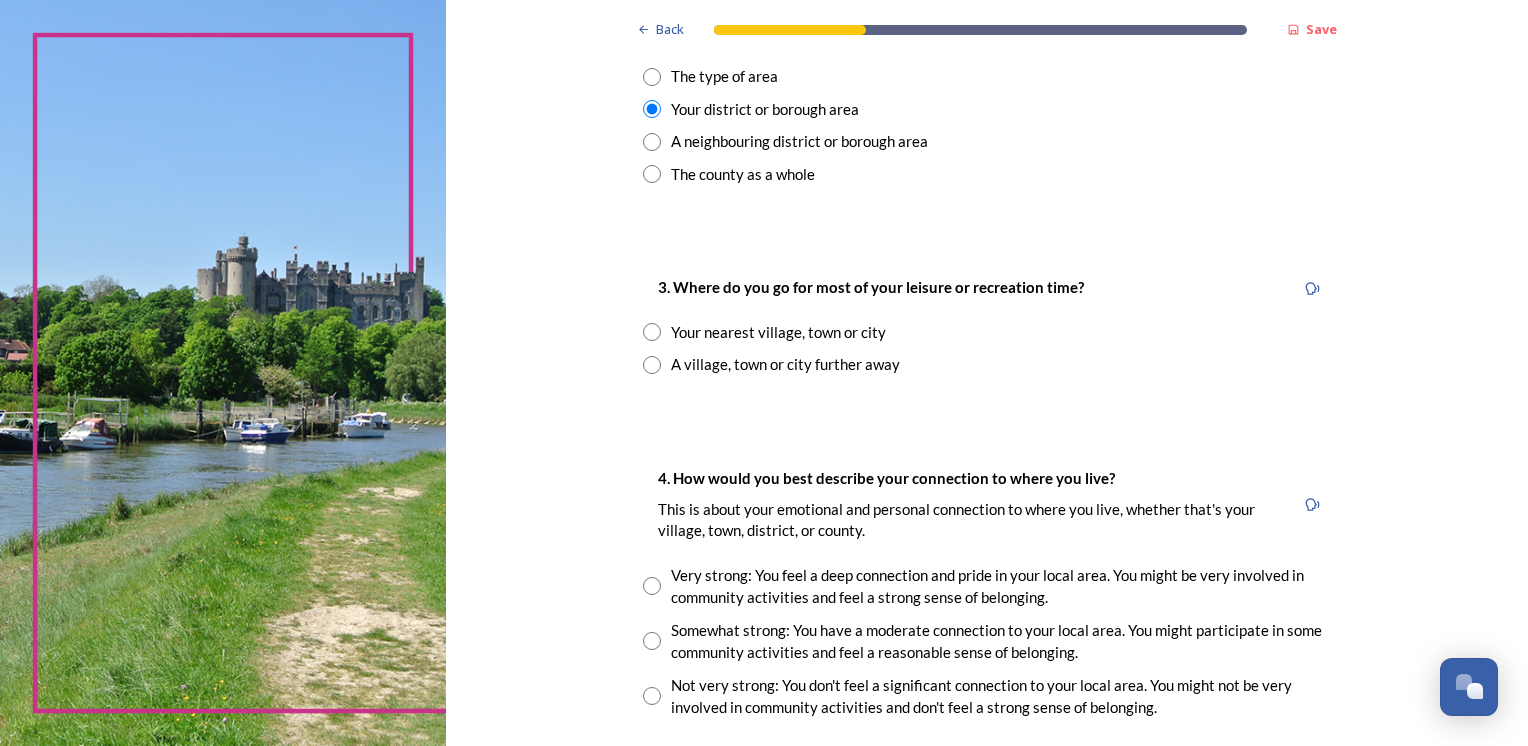 scroll, scrollTop: 900, scrollLeft: 0, axis: vertical 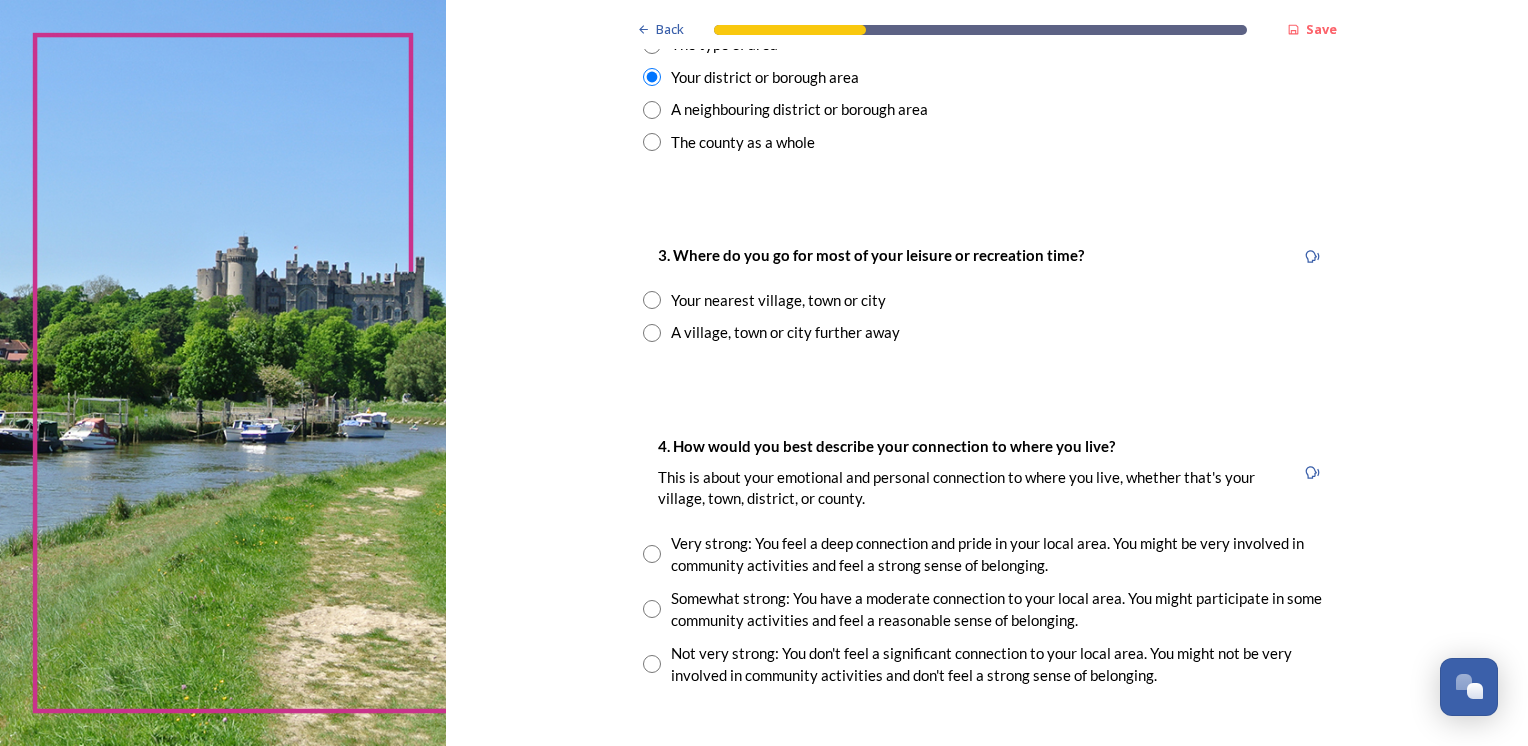 click at bounding box center (652, 300) 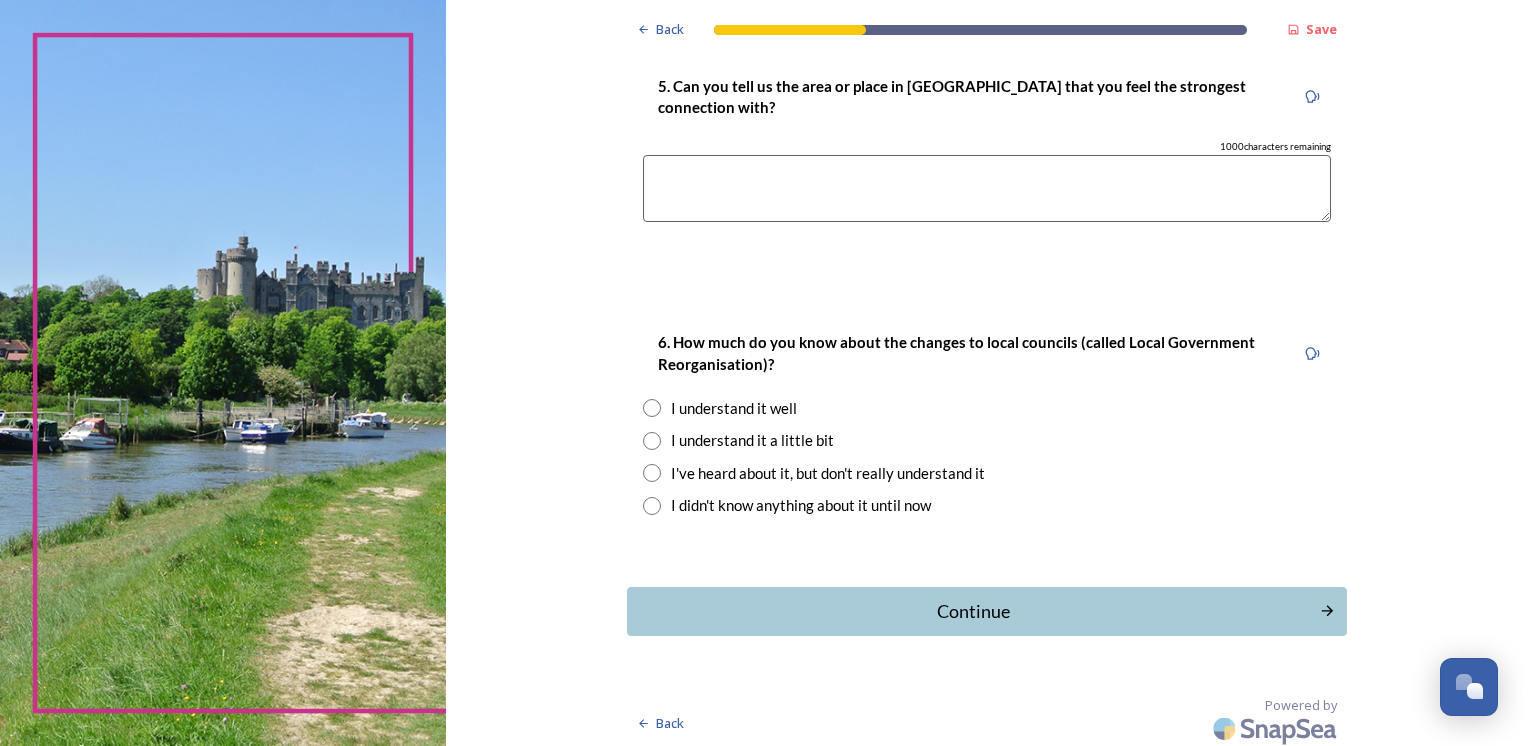 scroll, scrollTop: 1816, scrollLeft: 0, axis: vertical 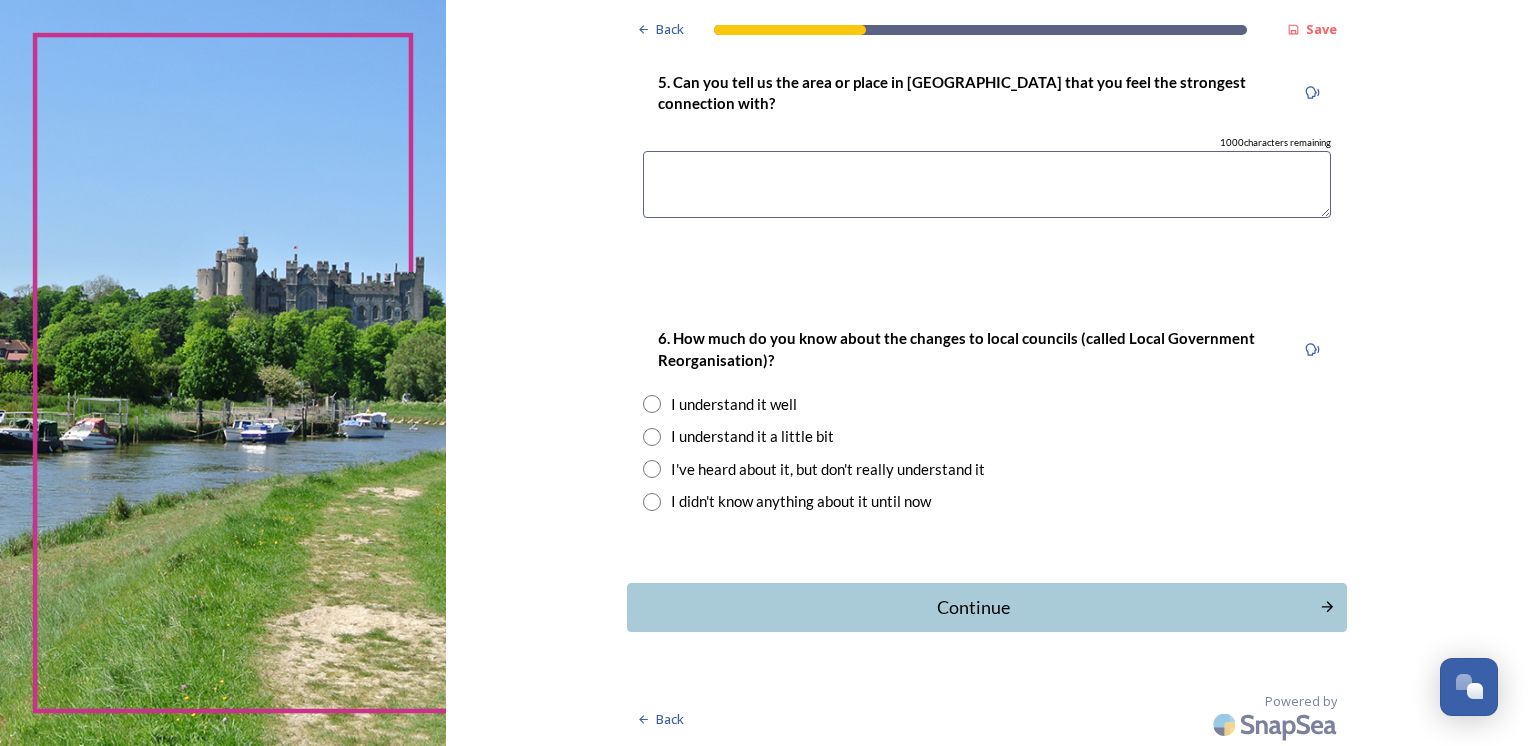click at bounding box center (652, 469) 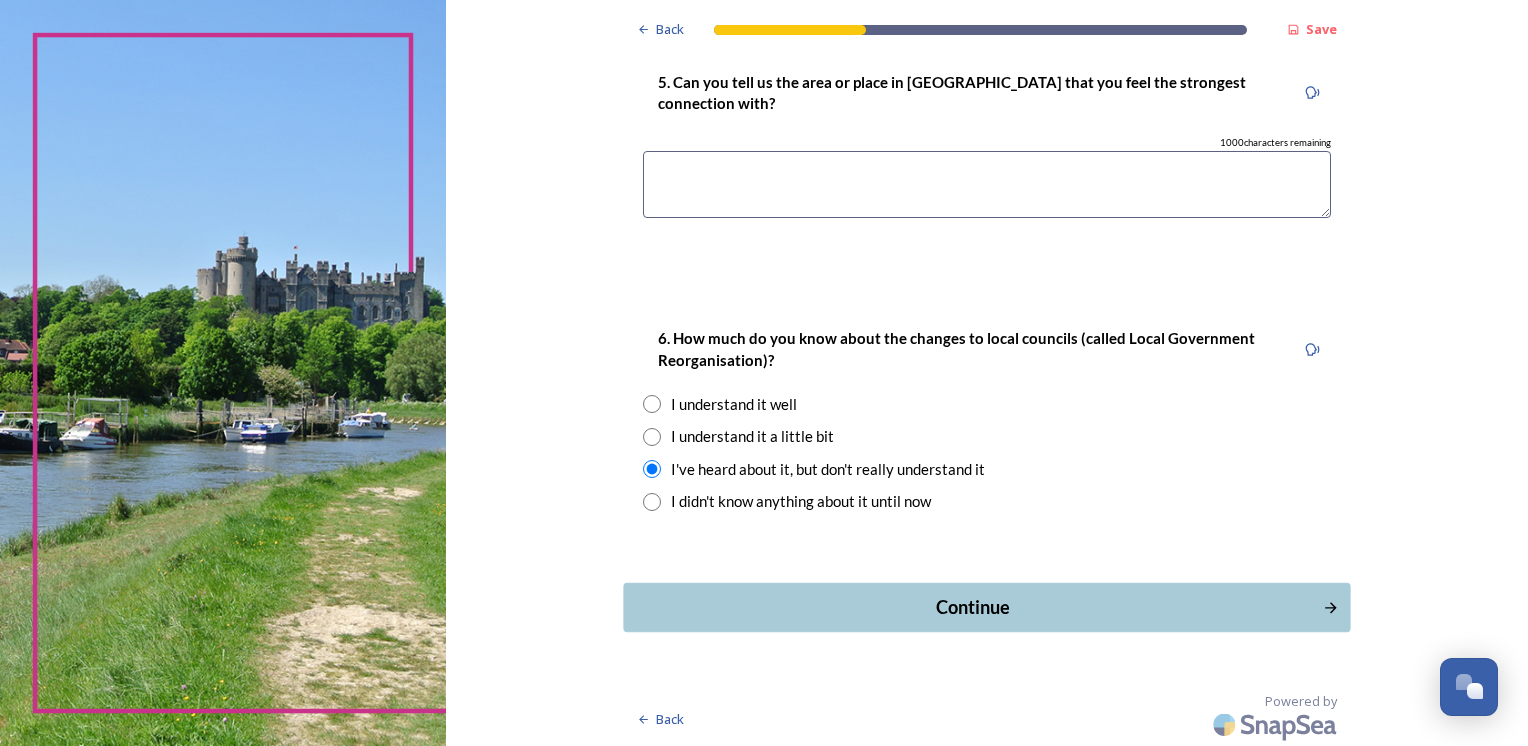click on "Continue" at bounding box center [972, 607] 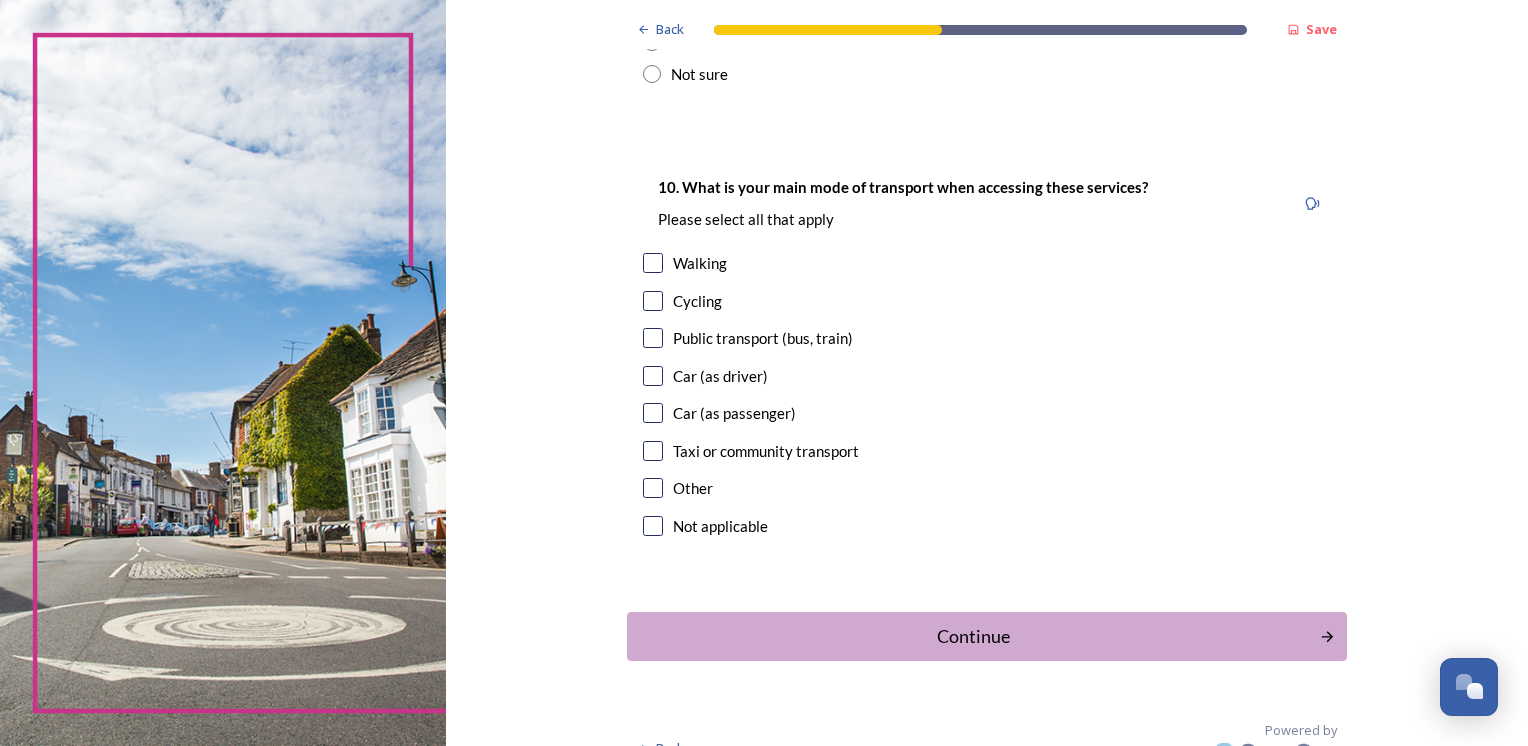 scroll, scrollTop: 1785, scrollLeft: 0, axis: vertical 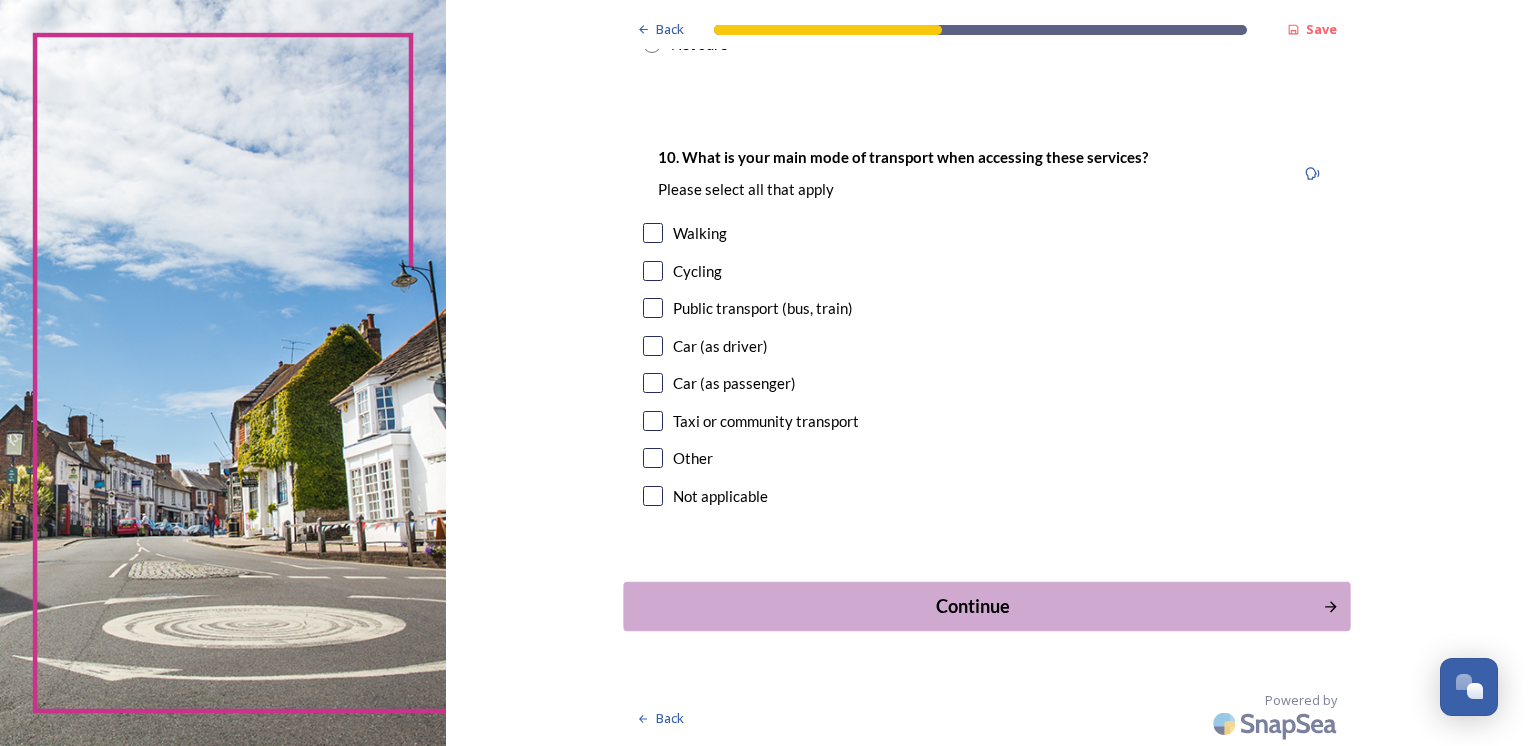 click on "Continue" at bounding box center (972, 606) 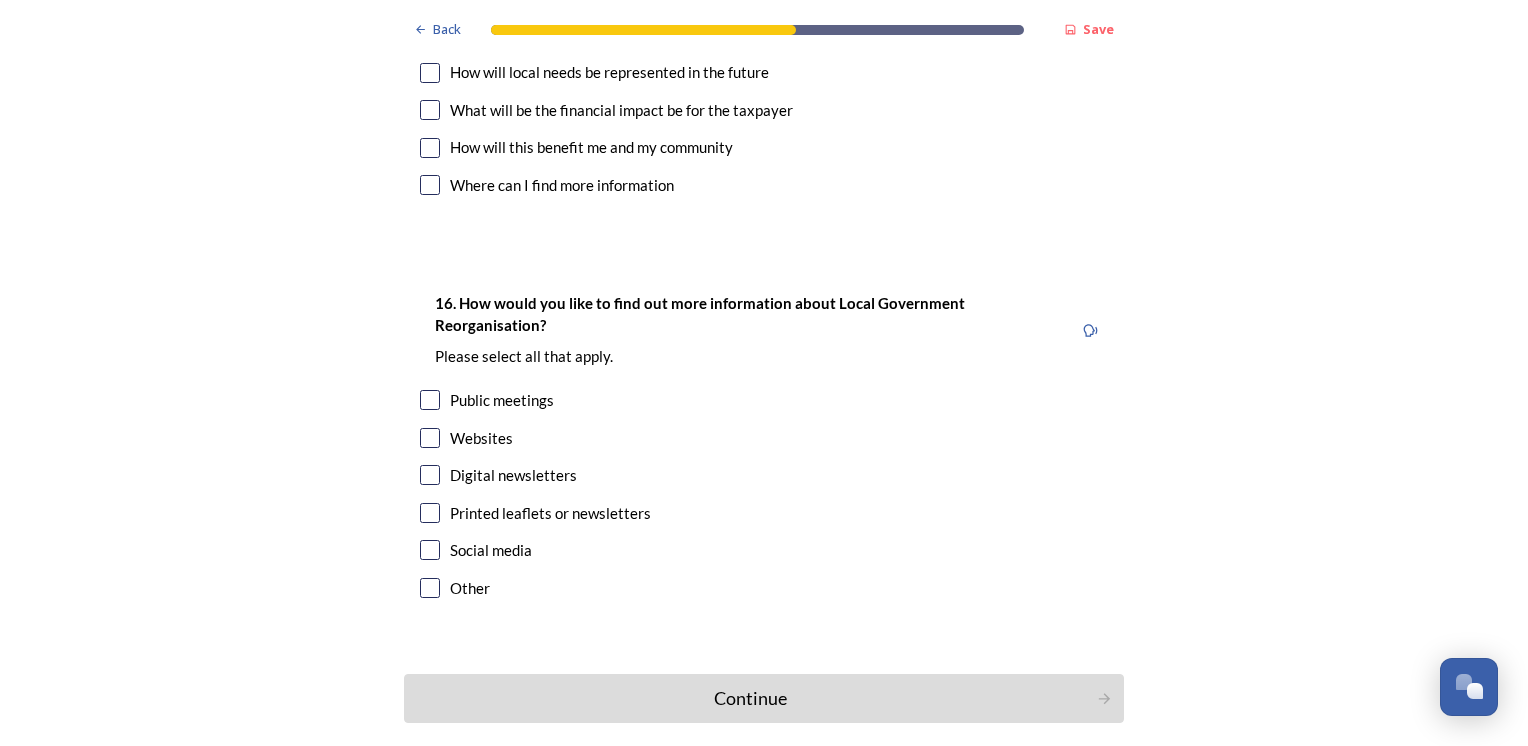 scroll, scrollTop: 5438, scrollLeft: 0, axis: vertical 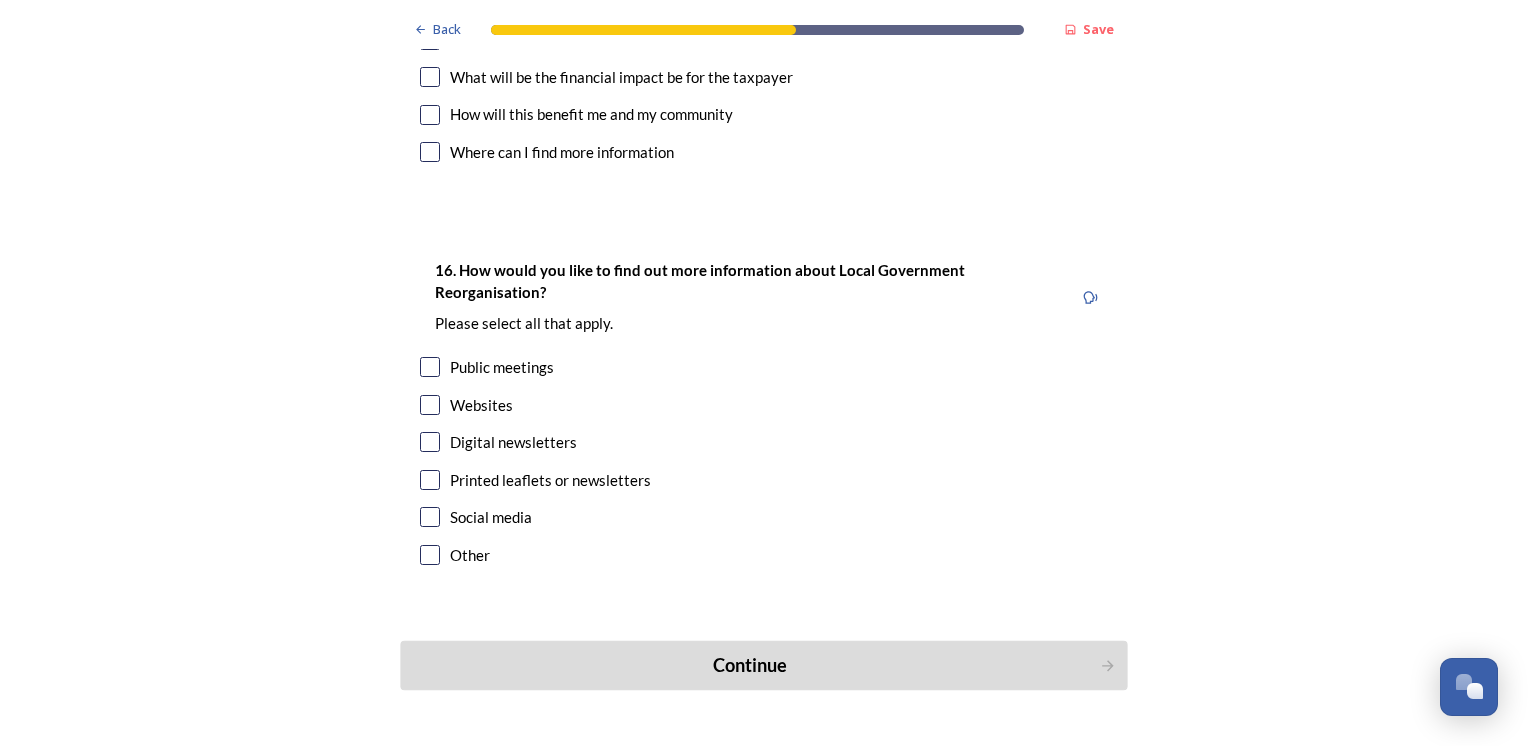 click on "Continue" at bounding box center (750, 665) 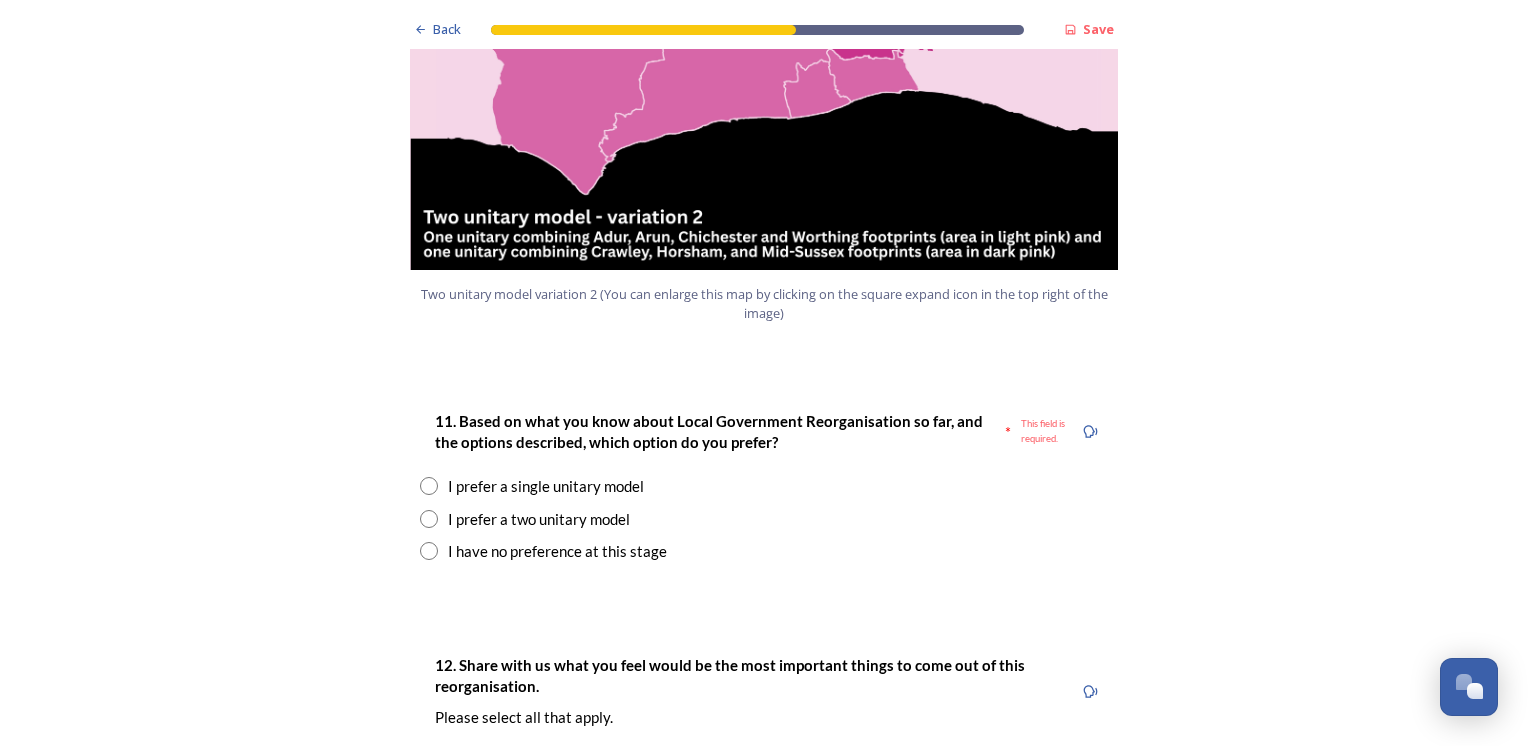 scroll, scrollTop: 2538, scrollLeft: 0, axis: vertical 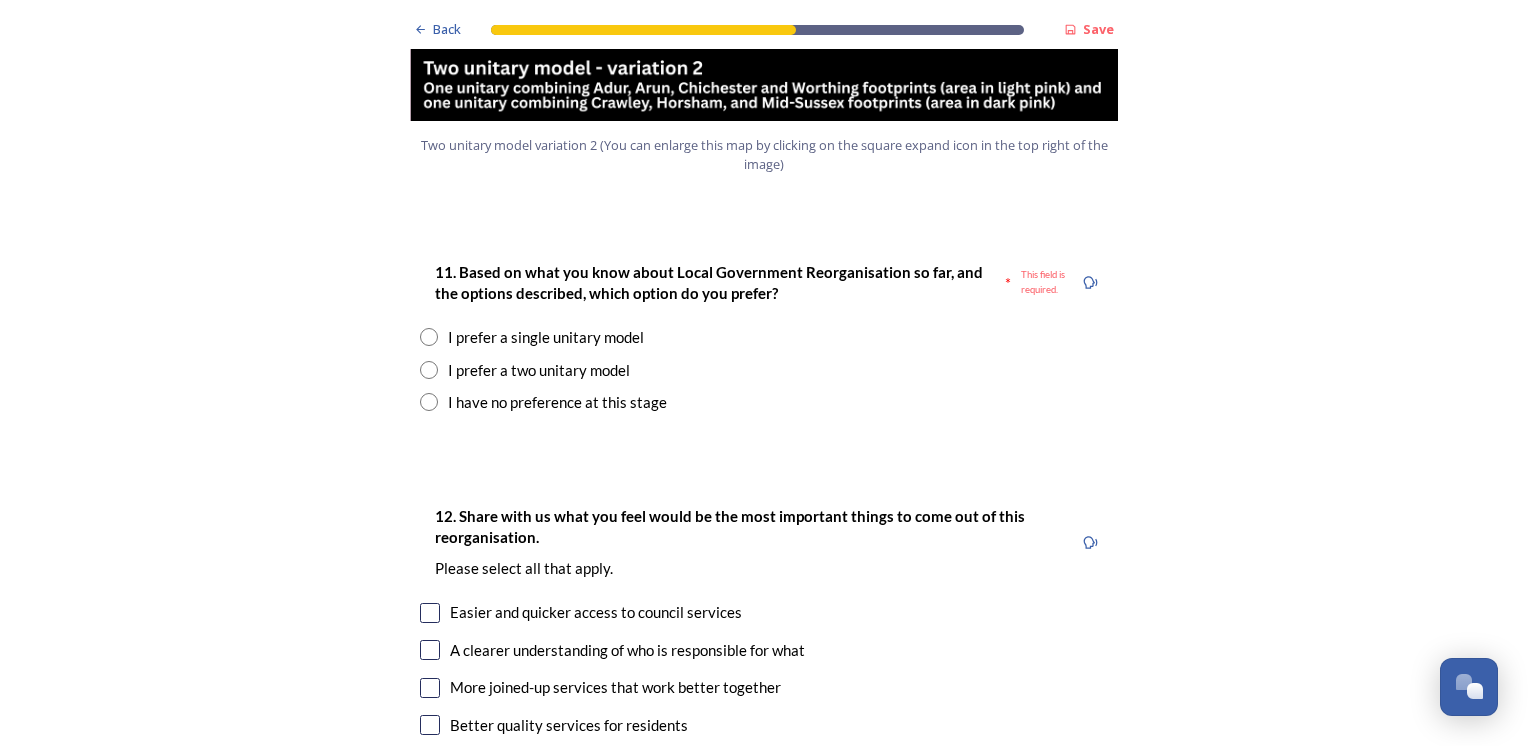 click at bounding box center (429, 402) 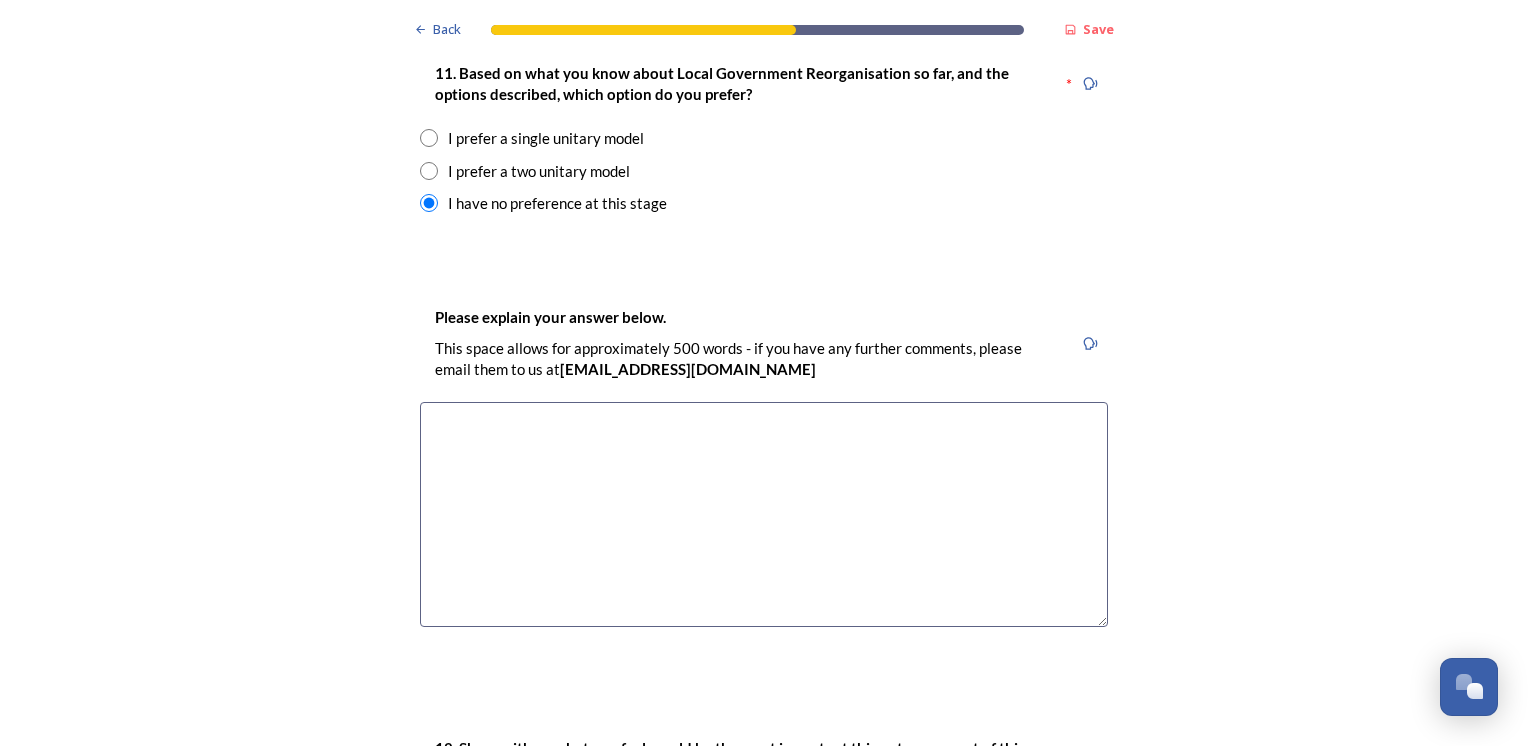 scroll, scrollTop: 2738, scrollLeft: 0, axis: vertical 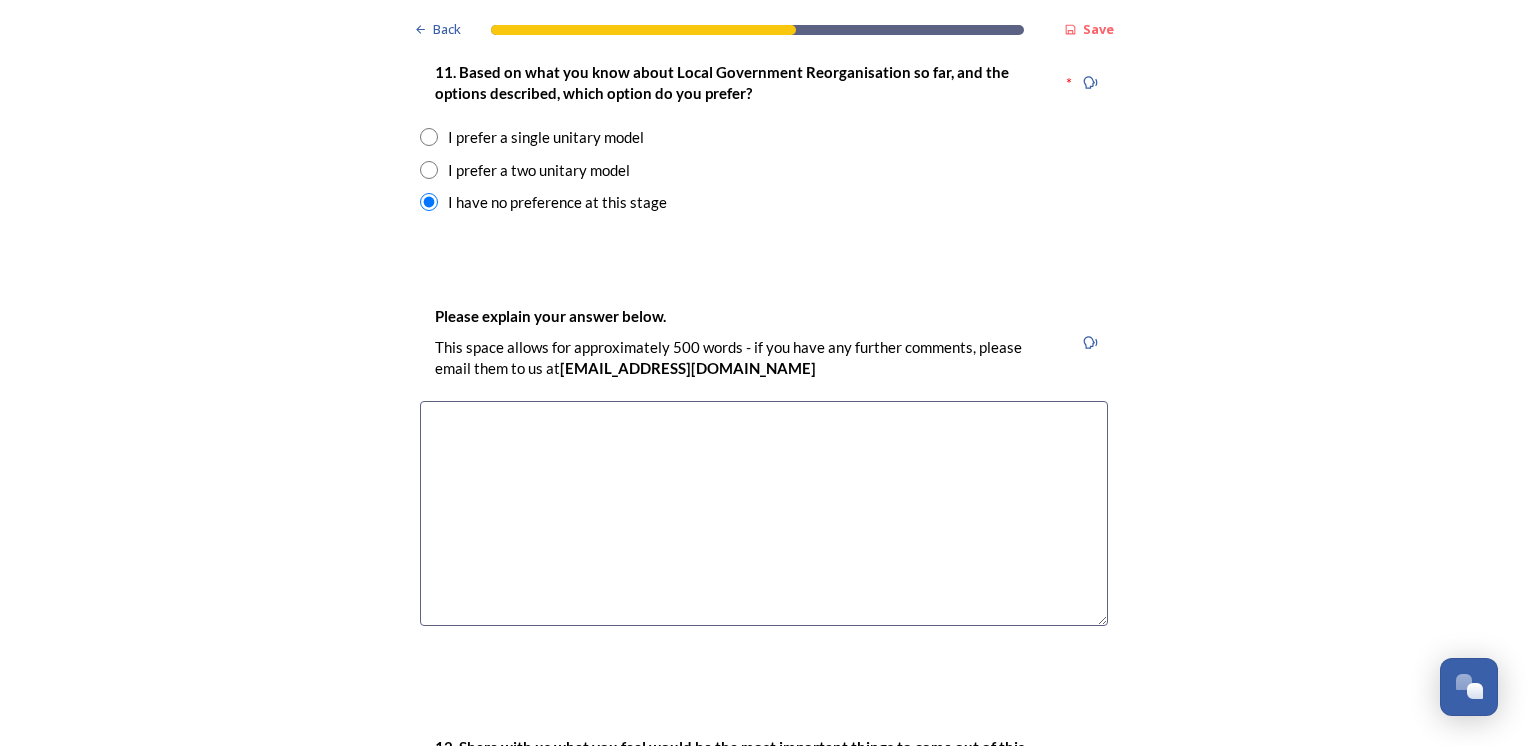 click at bounding box center (764, 513) 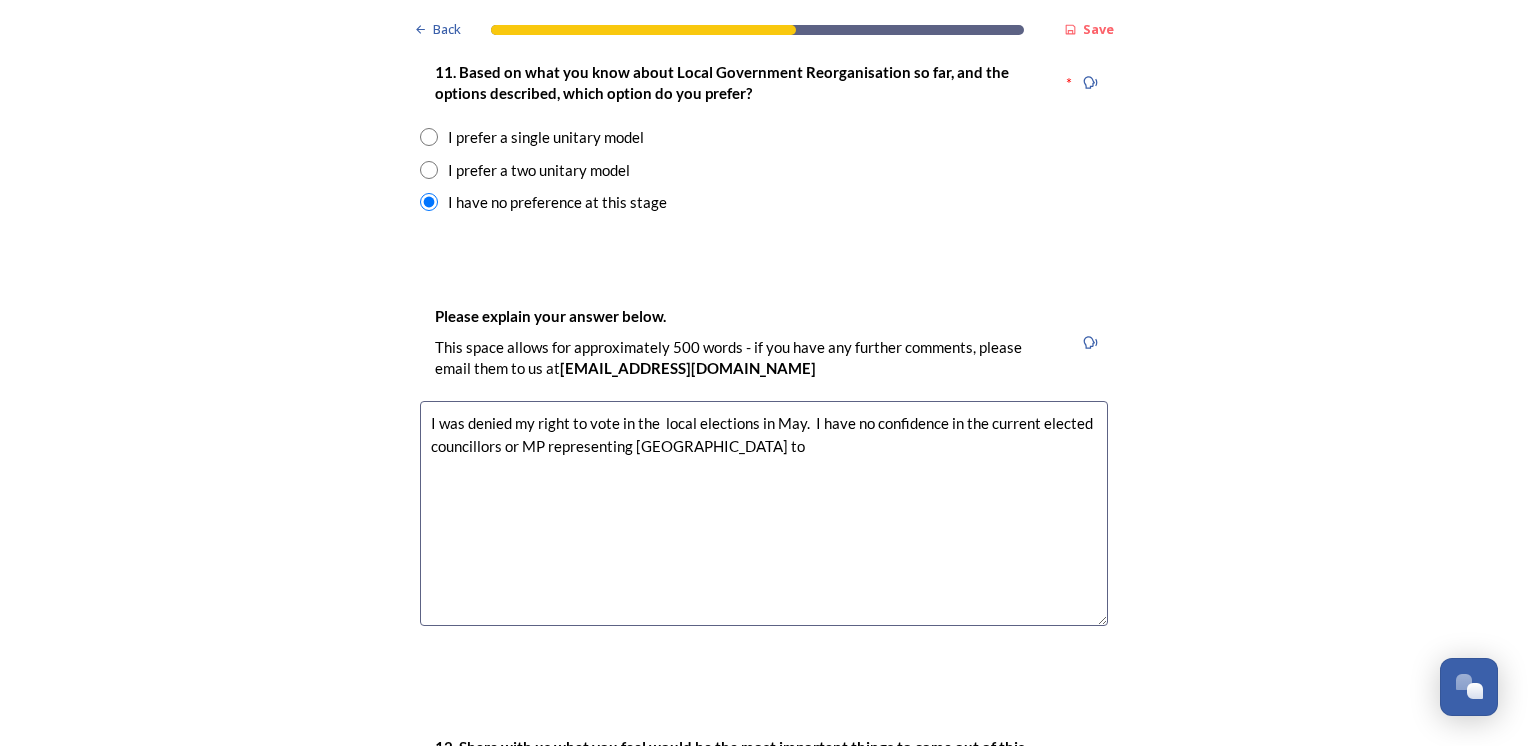 click on "I was denied my right to vote in the  local elections in May.  I have no confidence in the current elected councillors or MP representing [GEOGRAPHIC_DATA] to" at bounding box center [764, 513] 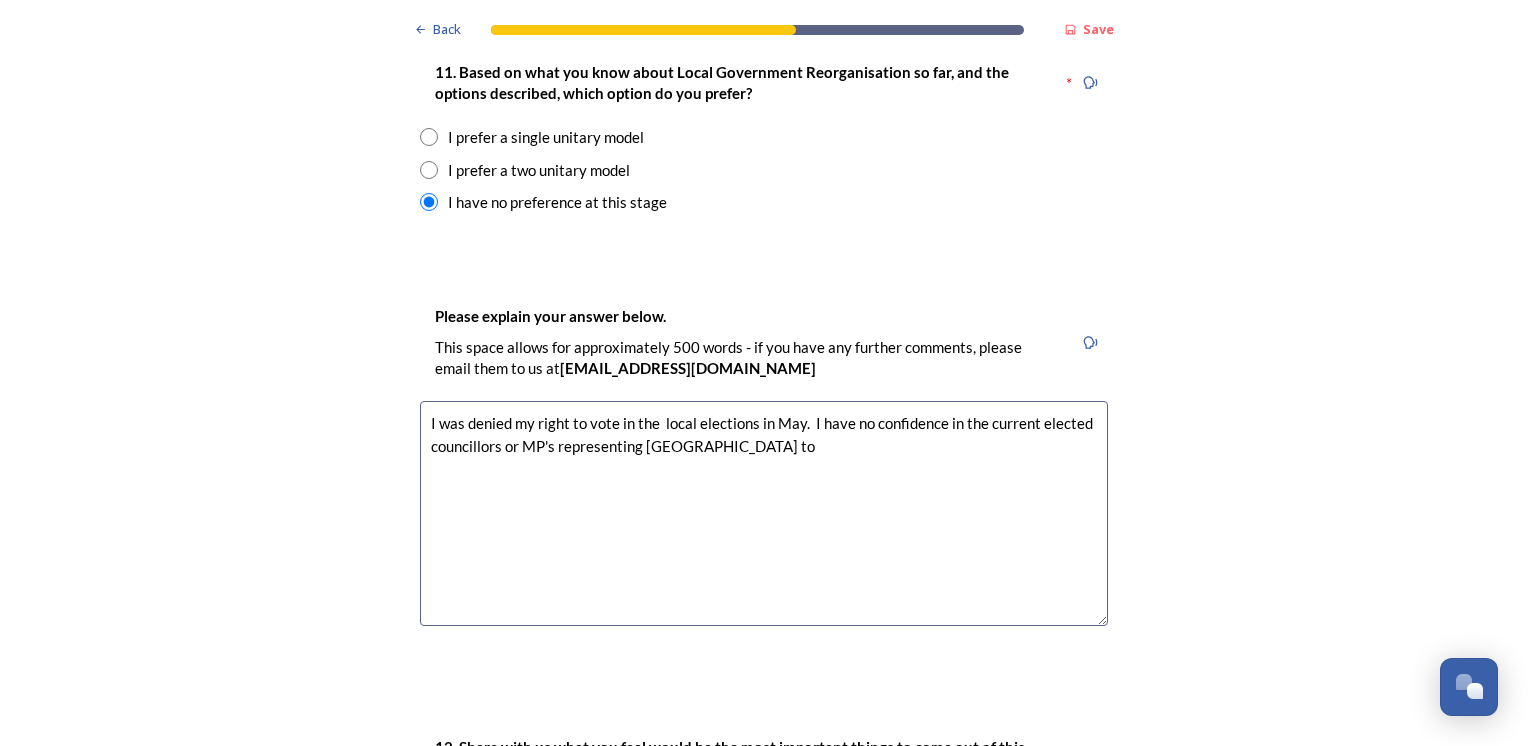 click on "I was denied my right to vote in the  local elections in May.  I have no confidence in the current elected councillors or MP's representing [GEOGRAPHIC_DATA] to" at bounding box center [764, 513] 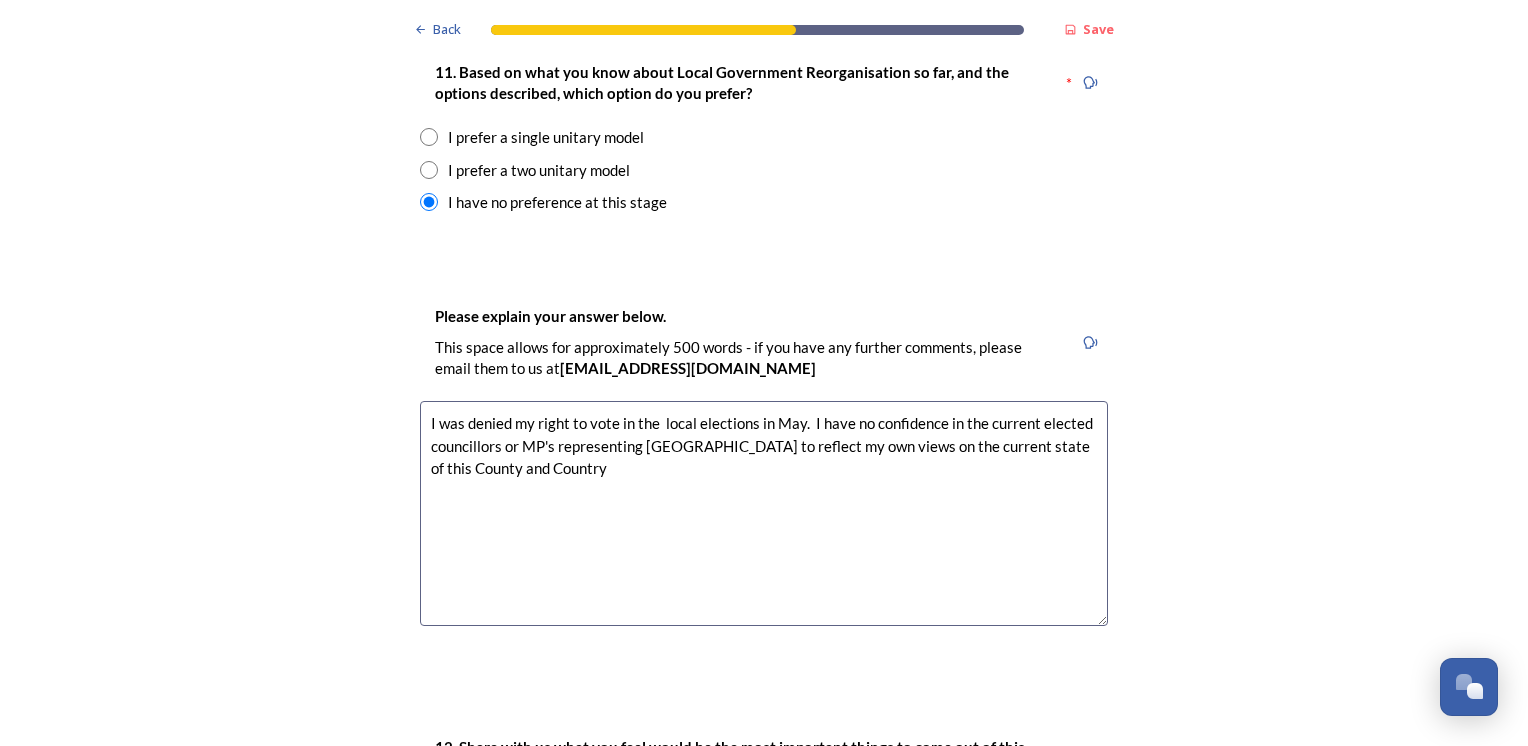 click on "I was denied my right to vote in the  local elections in May.  I have no confidence in the current elected councillors or MP's representing [GEOGRAPHIC_DATA] to reflect my own views on the current state of this County and Country" at bounding box center [764, 513] 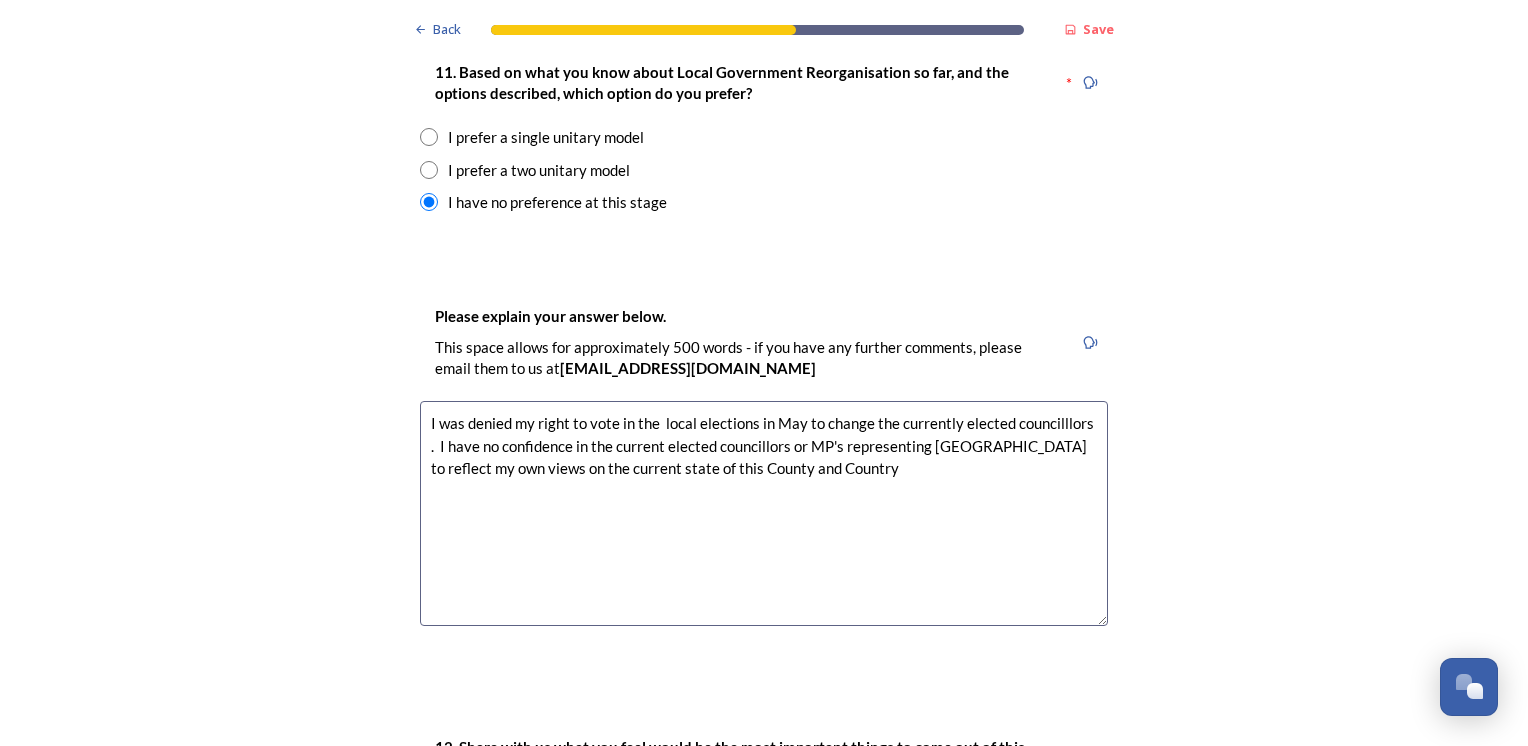 drag, startPoint x: 1006, startPoint y: 366, endPoint x: 1082, endPoint y: 365, distance: 76.00658 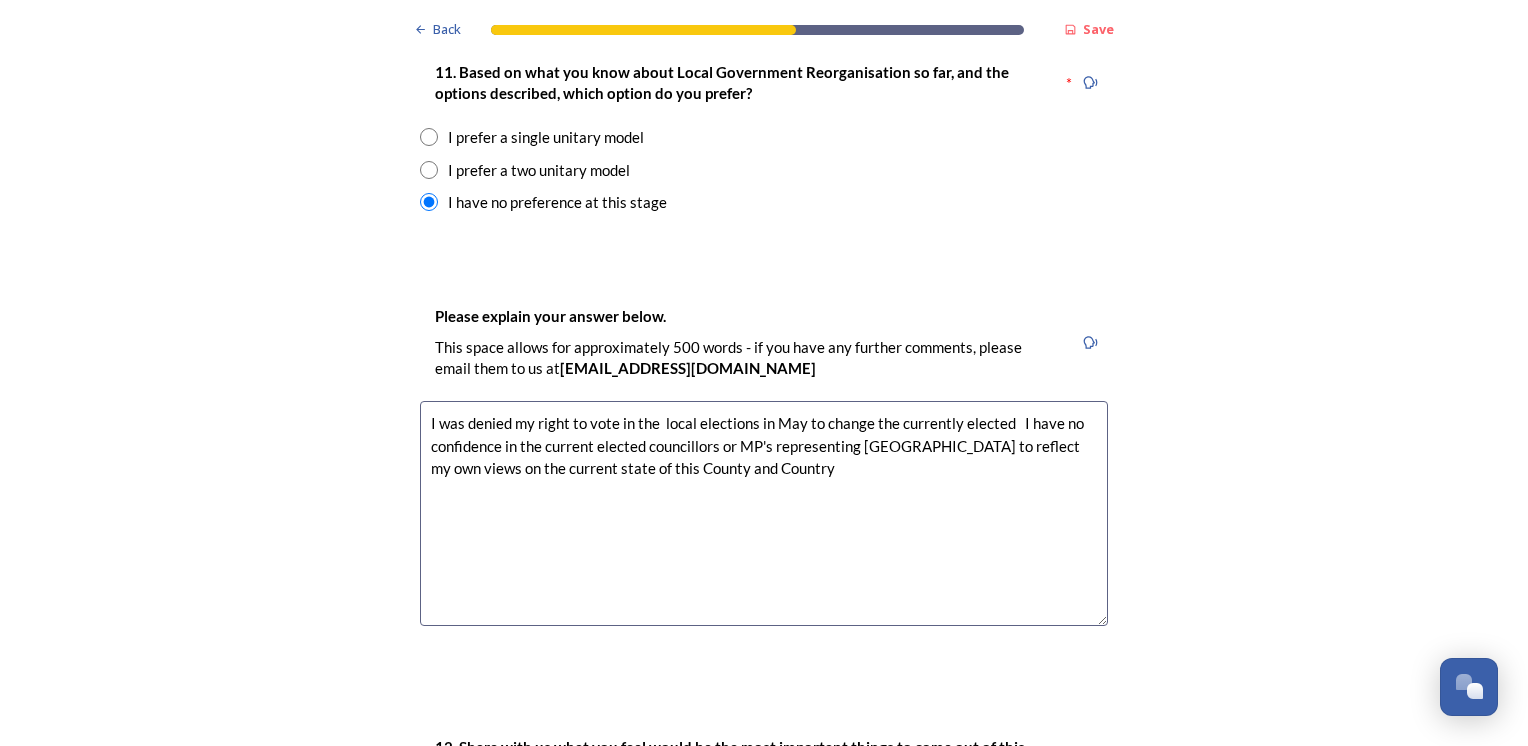 click on "I was denied my right to vote in the  local elections in May to change the currently elected   I have no confidence in the current elected councillors or MP's representing [GEOGRAPHIC_DATA] to reflect my own views on the current state of this County and Country" at bounding box center (764, 513) 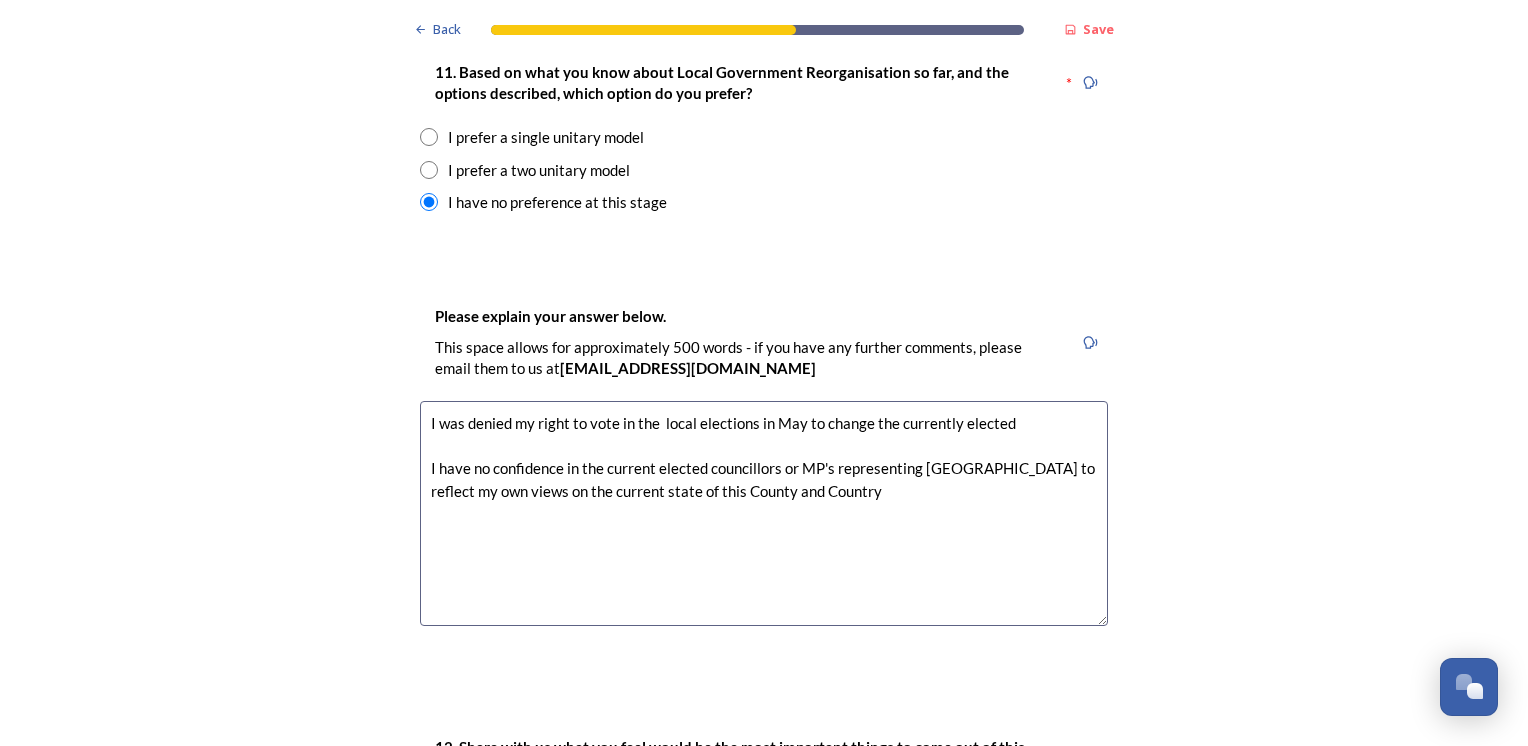drag, startPoint x: 702, startPoint y: 406, endPoint x: 998, endPoint y: 409, distance: 296.0152 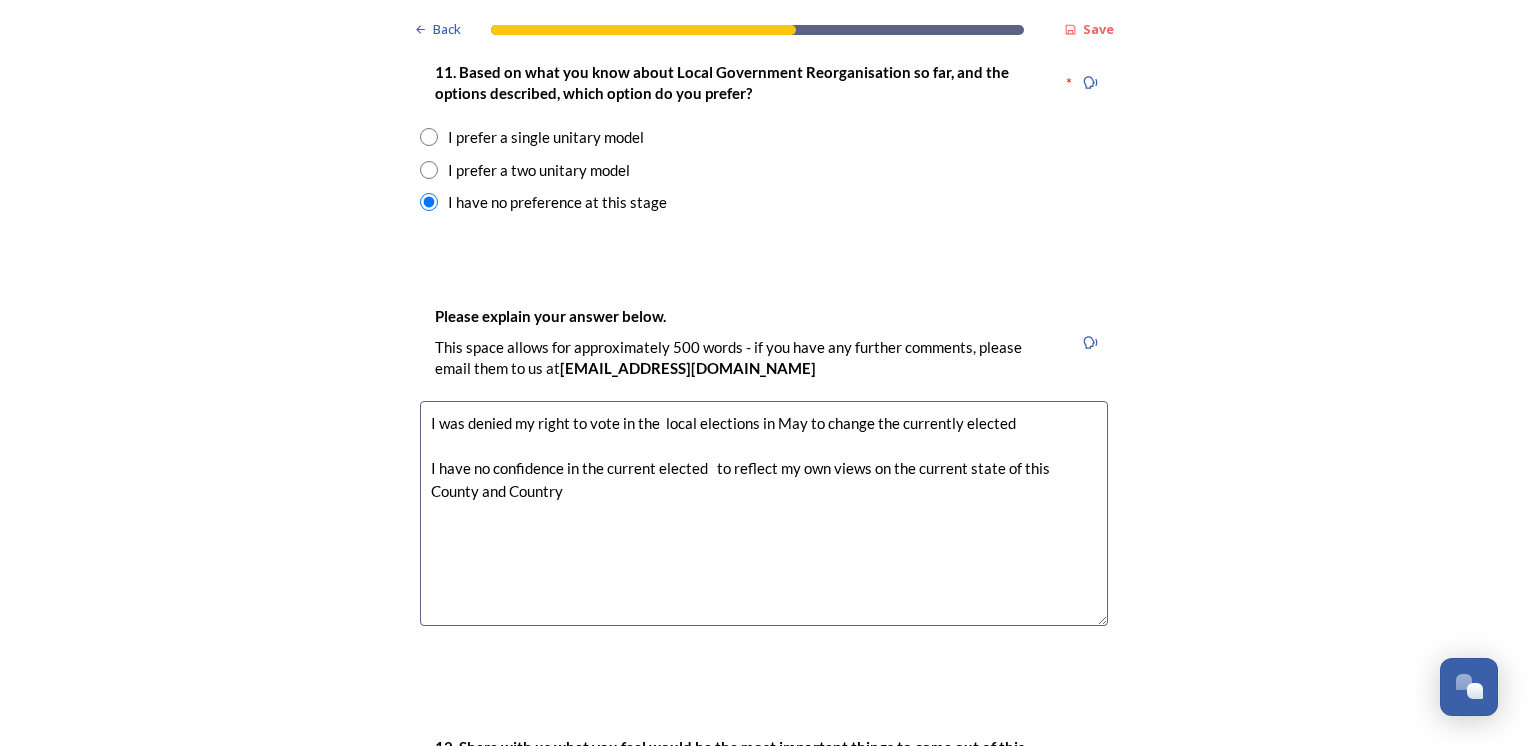 click on "I was denied my right to vote in the  local elections in May to change the currently elected
I have no confidence in the current elected   to reflect my own views on the current state of this County and Country" at bounding box center (764, 513) 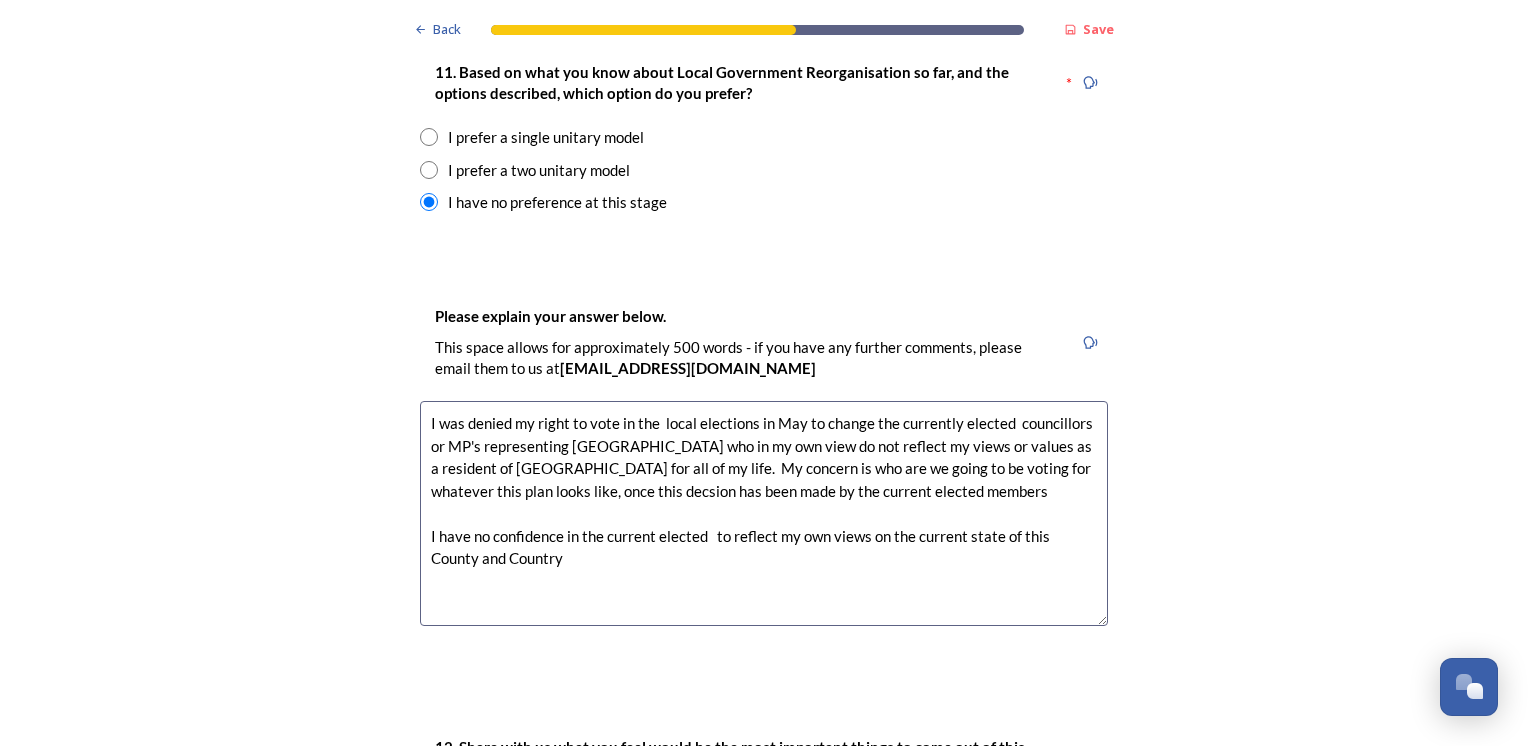 click on "I was denied my right to vote in the  local elections in May to change the currently elected  councillors or MP's representing [GEOGRAPHIC_DATA] who in my own view do not reflect my views or values as a resident of [GEOGRAPHIC_DATA] for all of my life.  My concern is who are we going to be voting for whatever this plan looks like, once this decsion has been made by the current elected members
I have no confidence in the current elected   to reflect my own views on the current state of this County and Country" at bounding box center (764, 513) 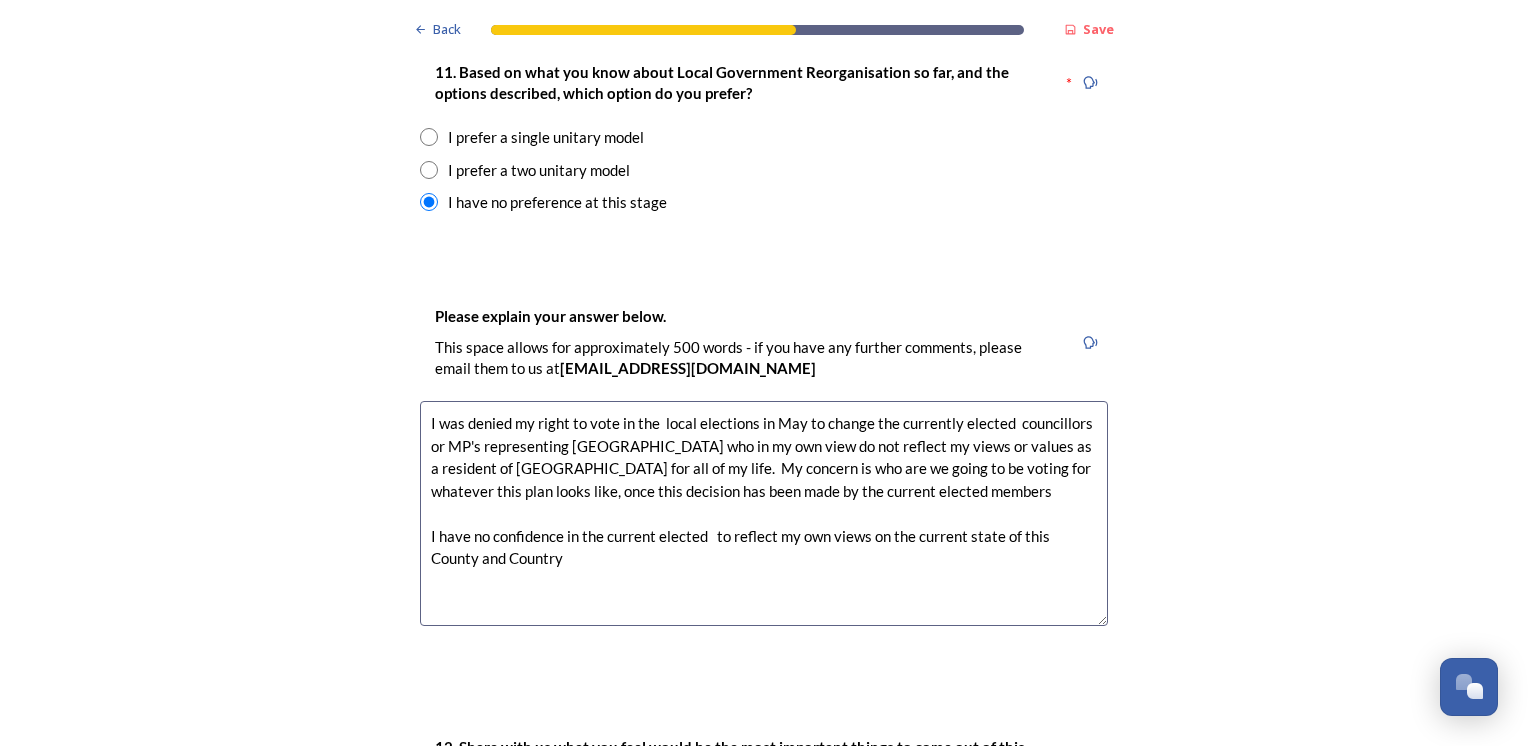 drag, startPoint x: 420, startPoint y: 363, endPoint x: 963, endPoint y: 445, distance: 549.1566 